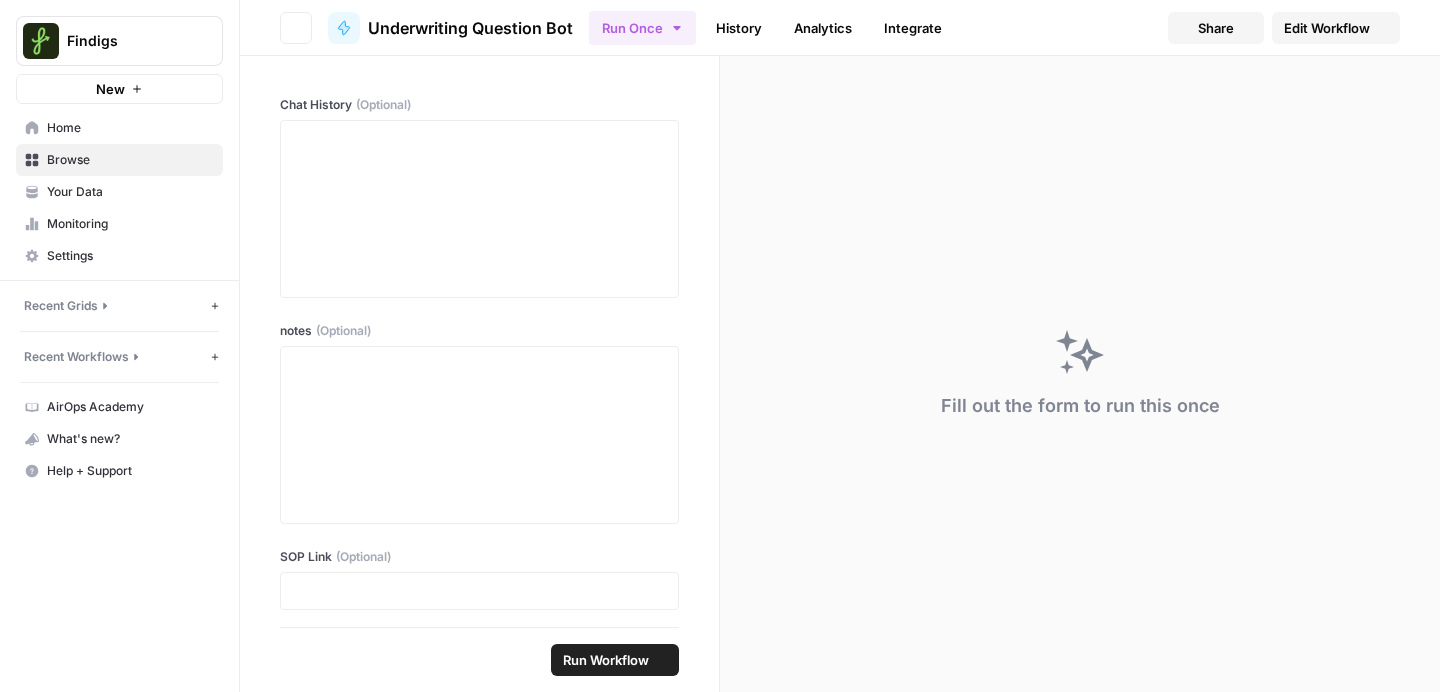 scroll, scrollTop: 0, scrollLeft: 0, axis: both 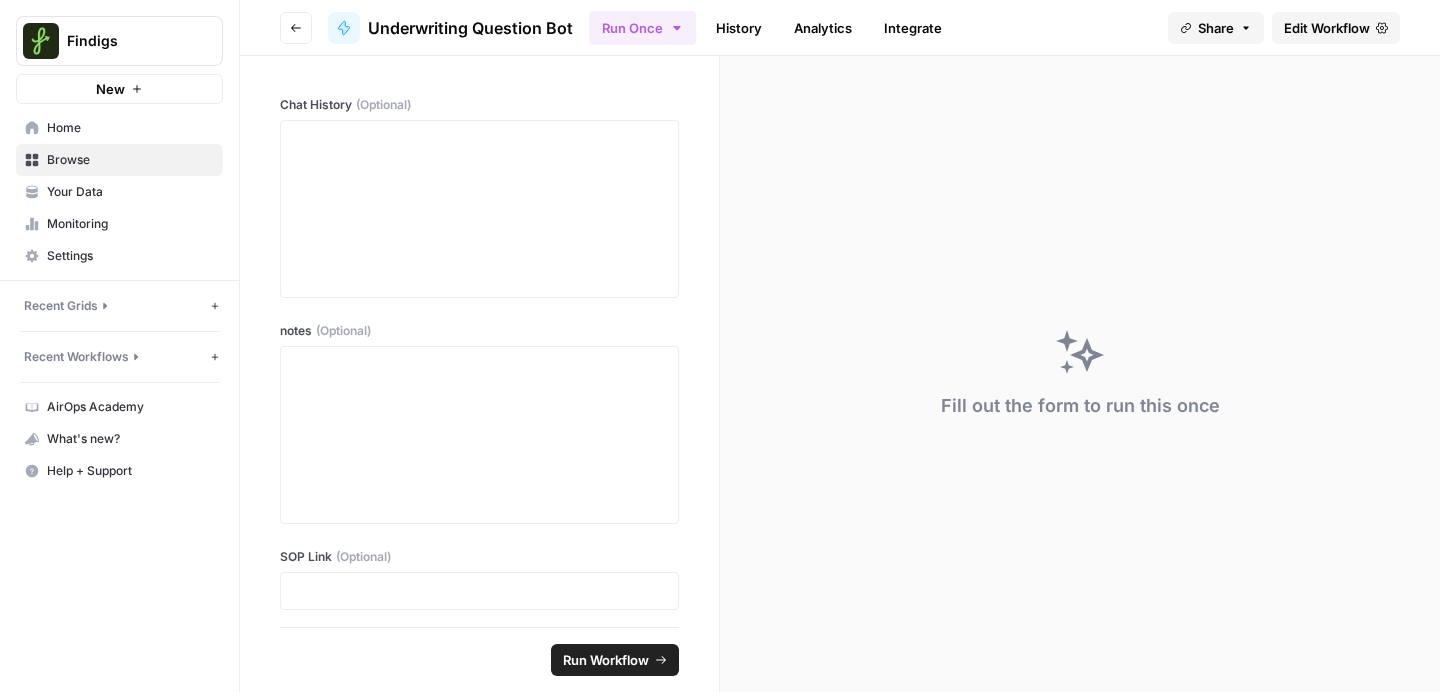 click on "Home" at bounding box center (130, 128) 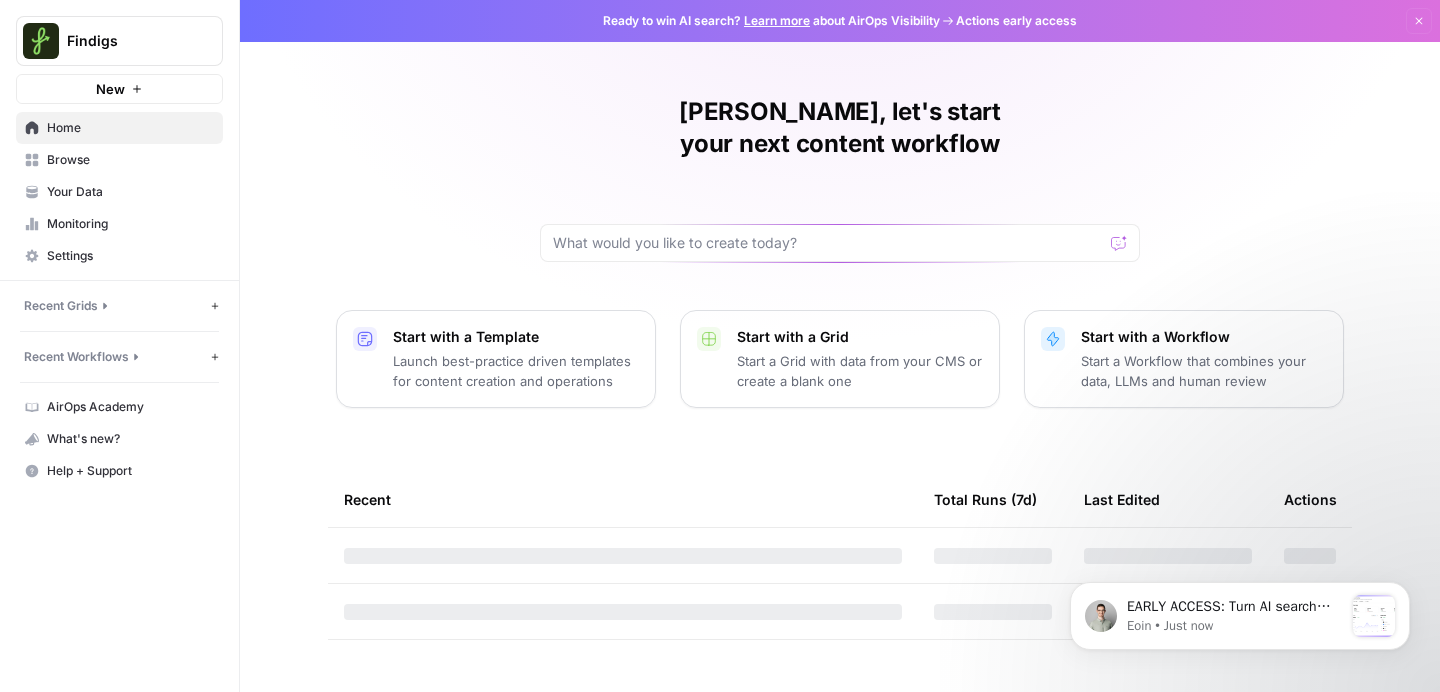 scroll, scrollTop: 0, scrollLeft: 0, axis: both 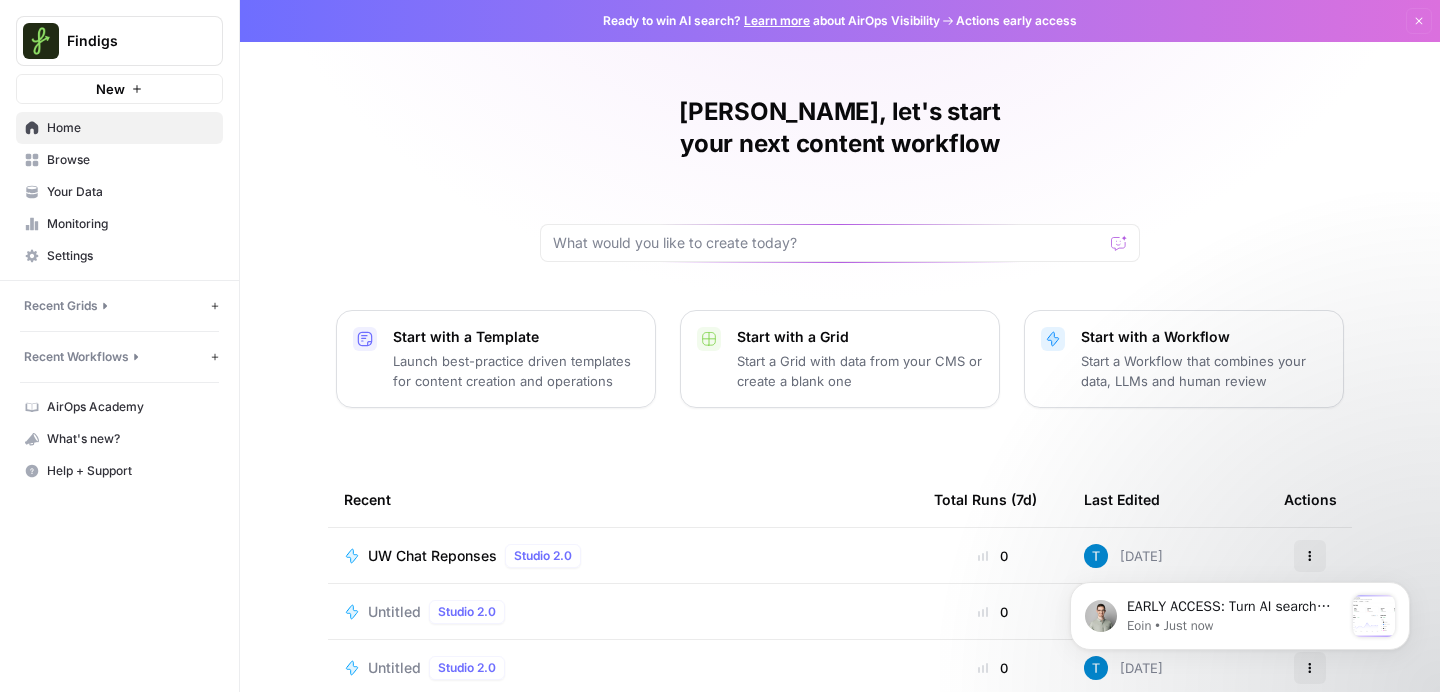 click on "UW Chat Reponses" at bounding box center (432, 556) 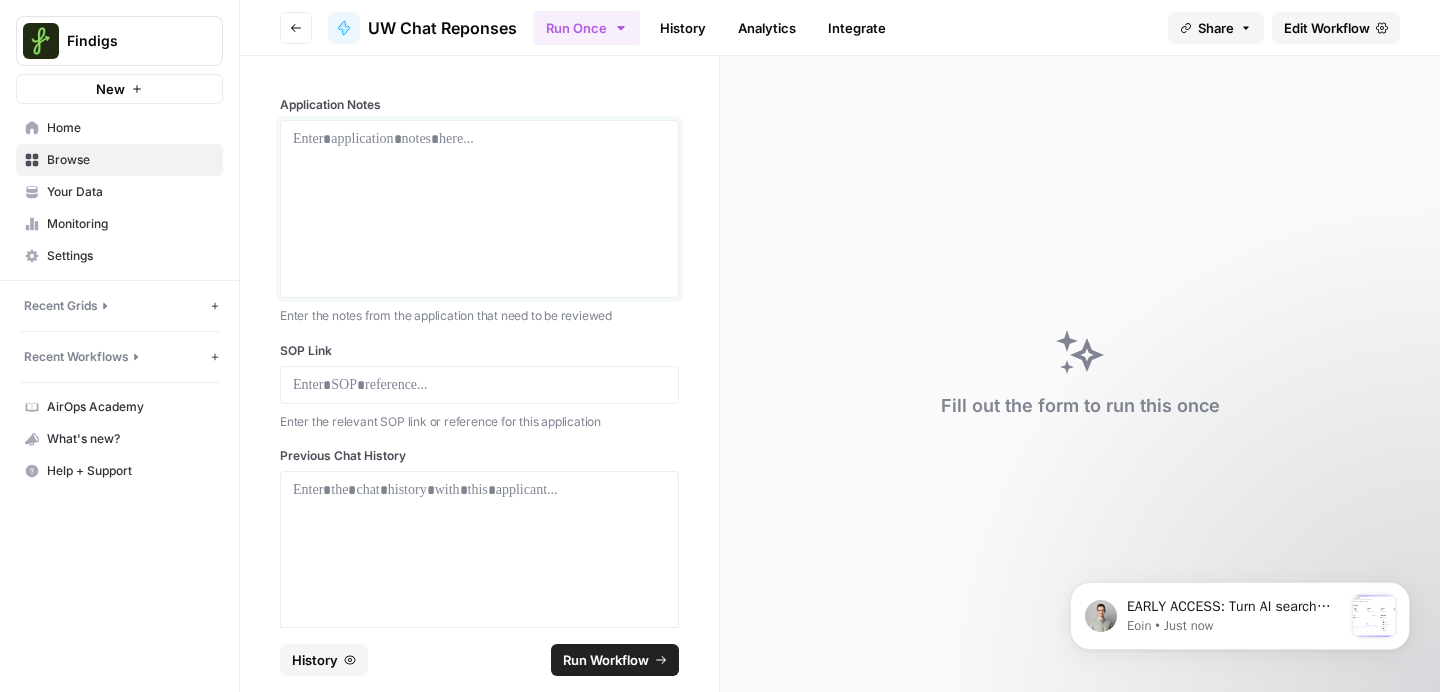 click at bounding box center (479, 209) 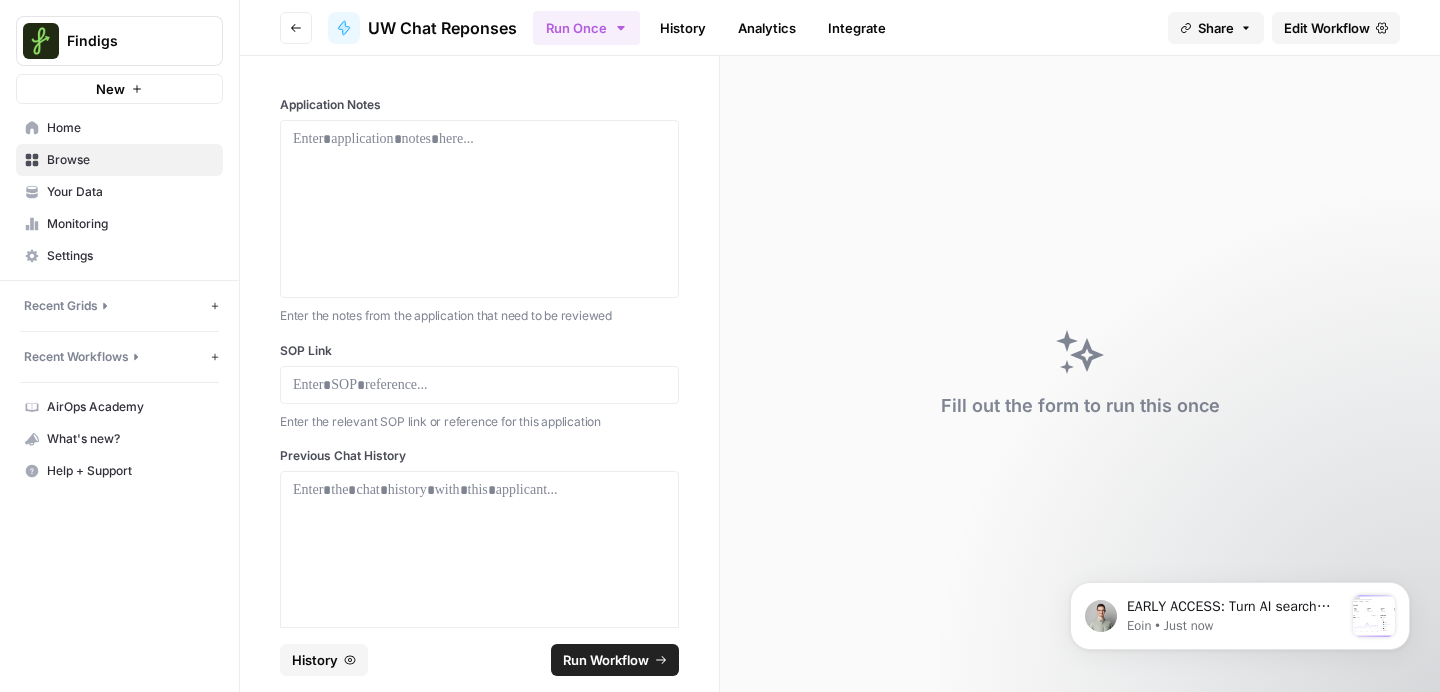 click on "Share" at bounding box center (1216, 28) 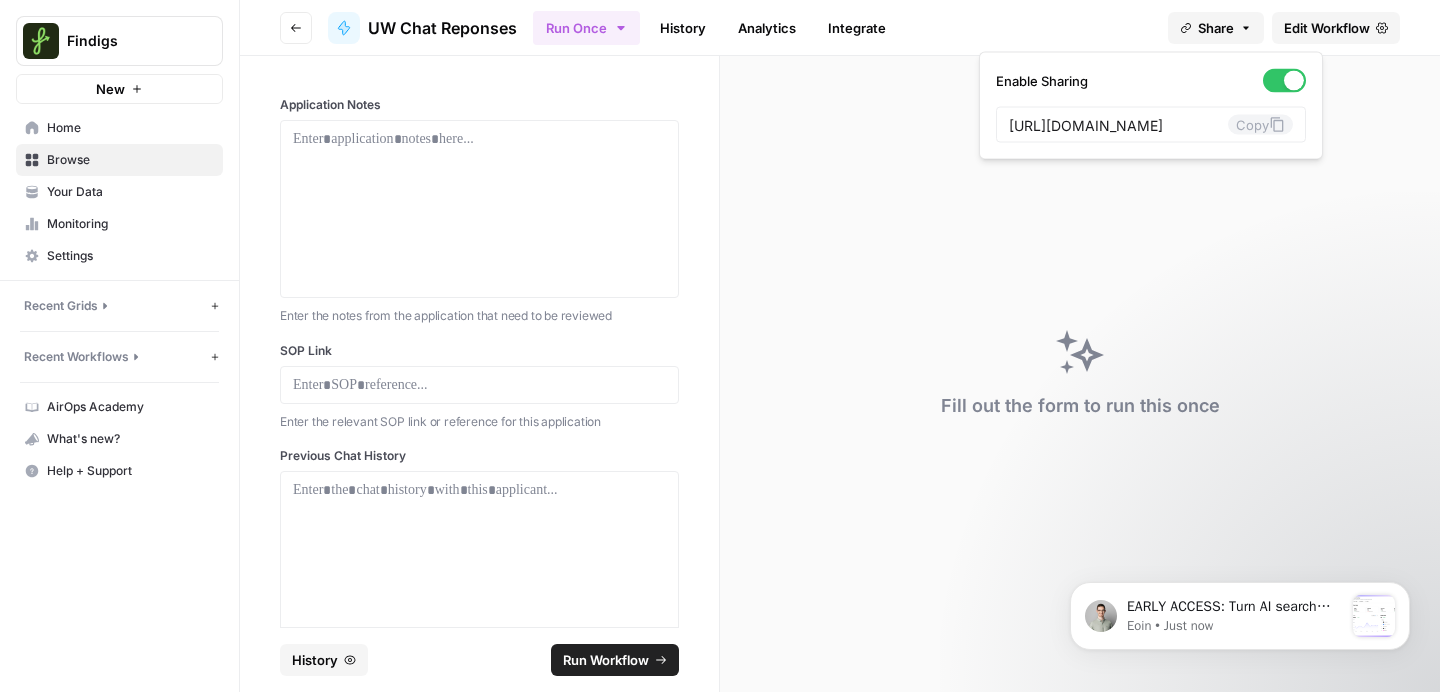 scroll, scrollTop: 0, scrollLeft: 390, axis: horizontal 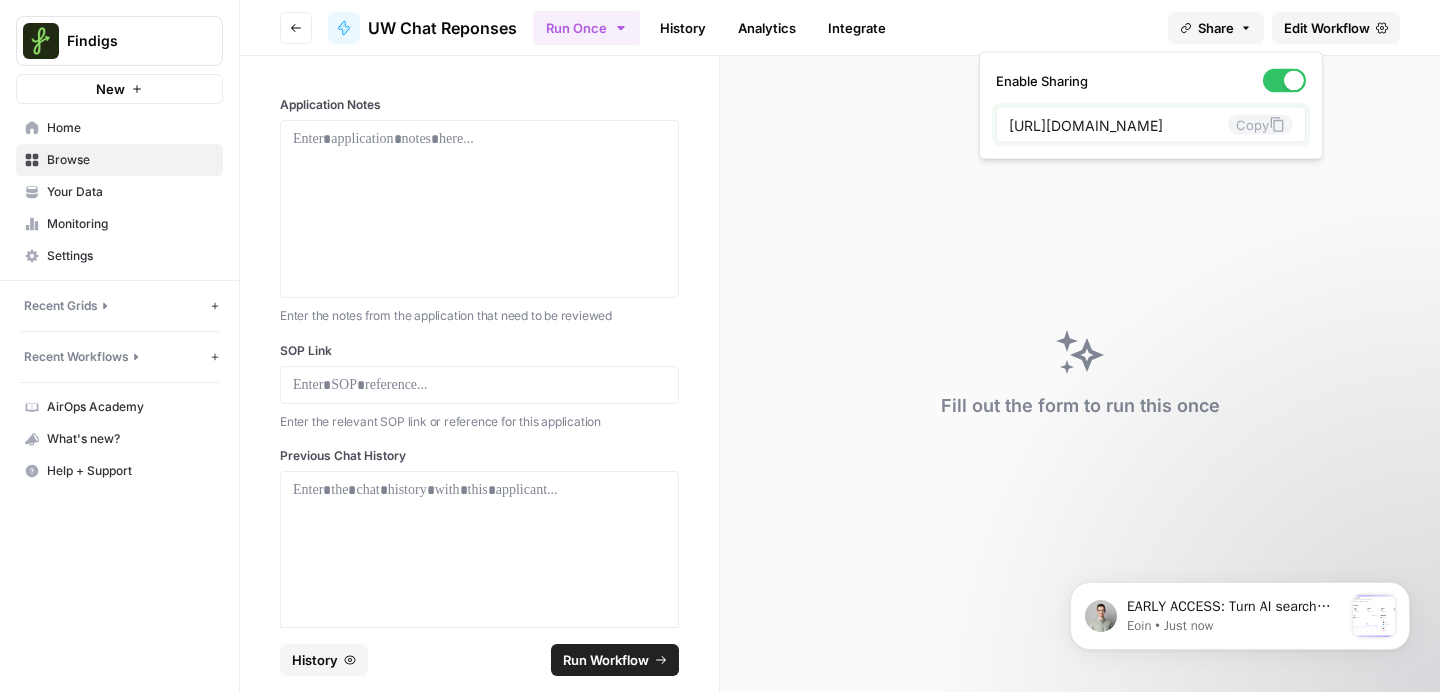 click on "Copy" at bounding box center (1260, 125) 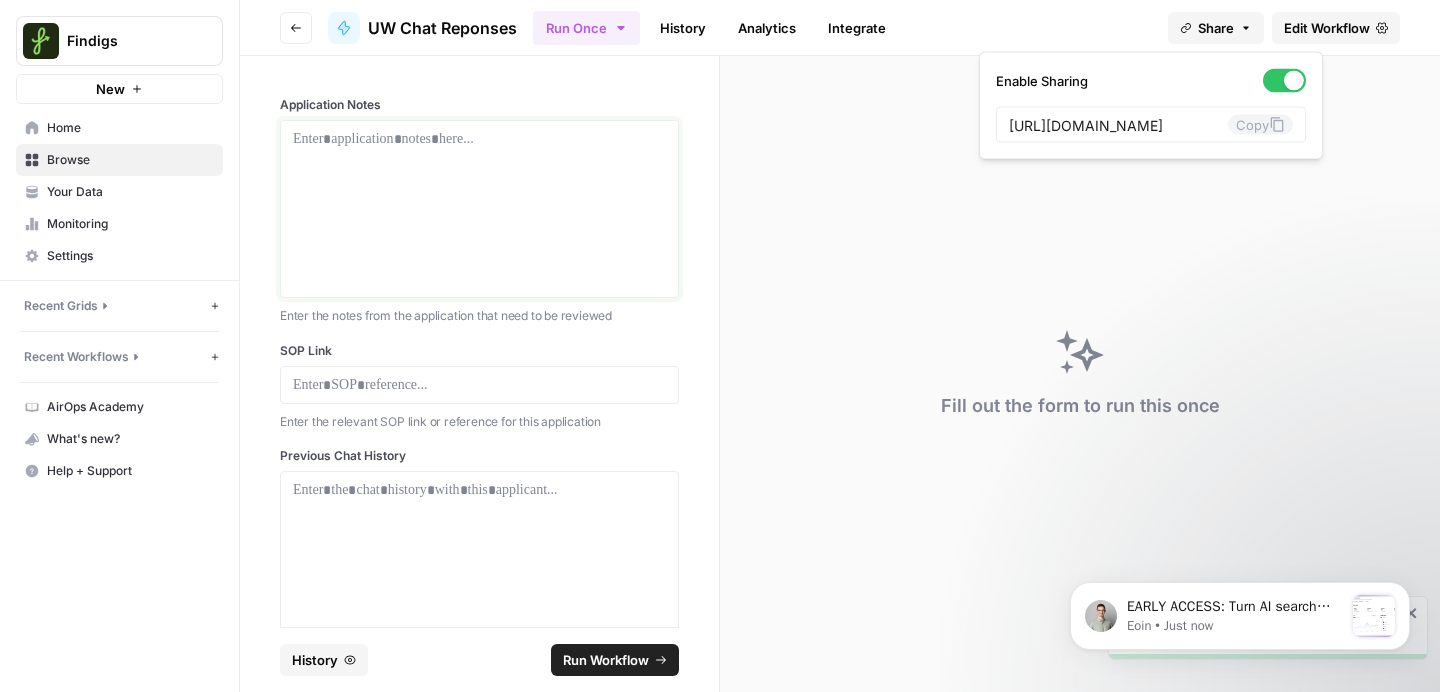 click at bounding box center [479, 209] 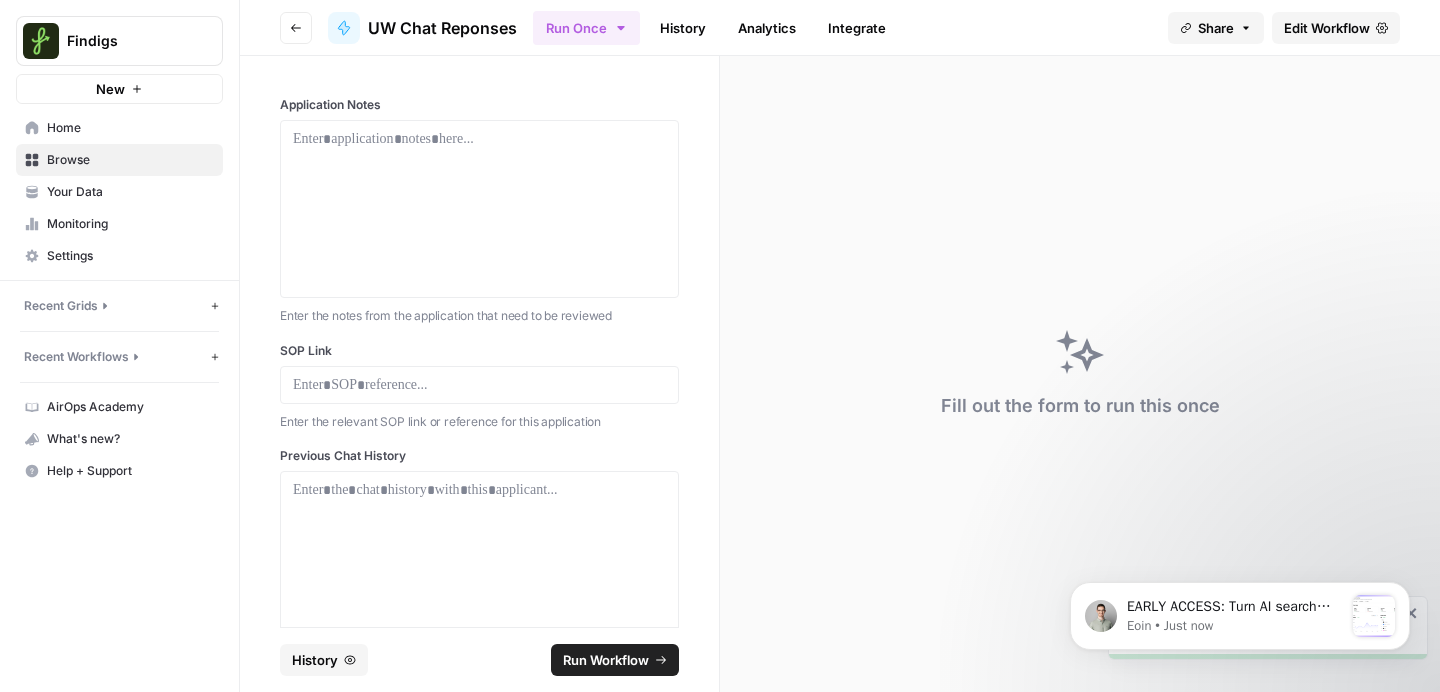 click on "Edit Workflow" at bounding box center [1327, 28] 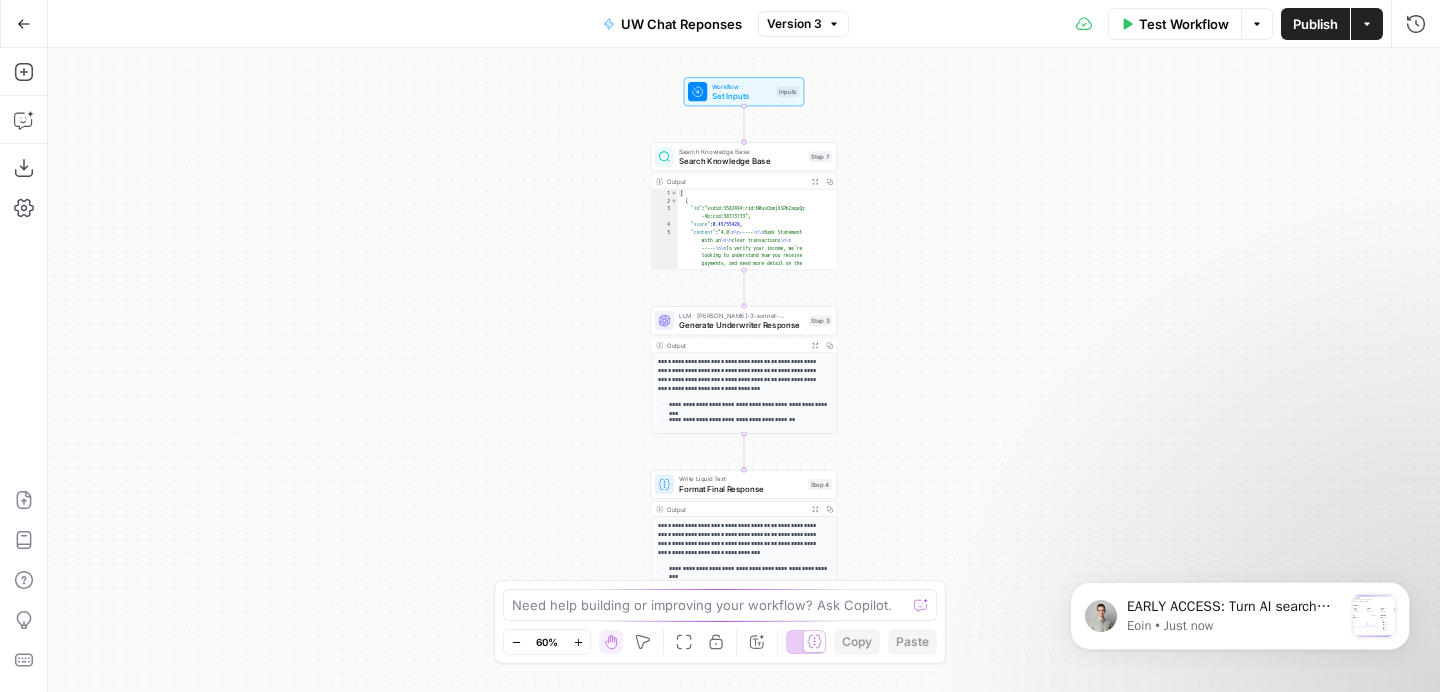 type on "*" 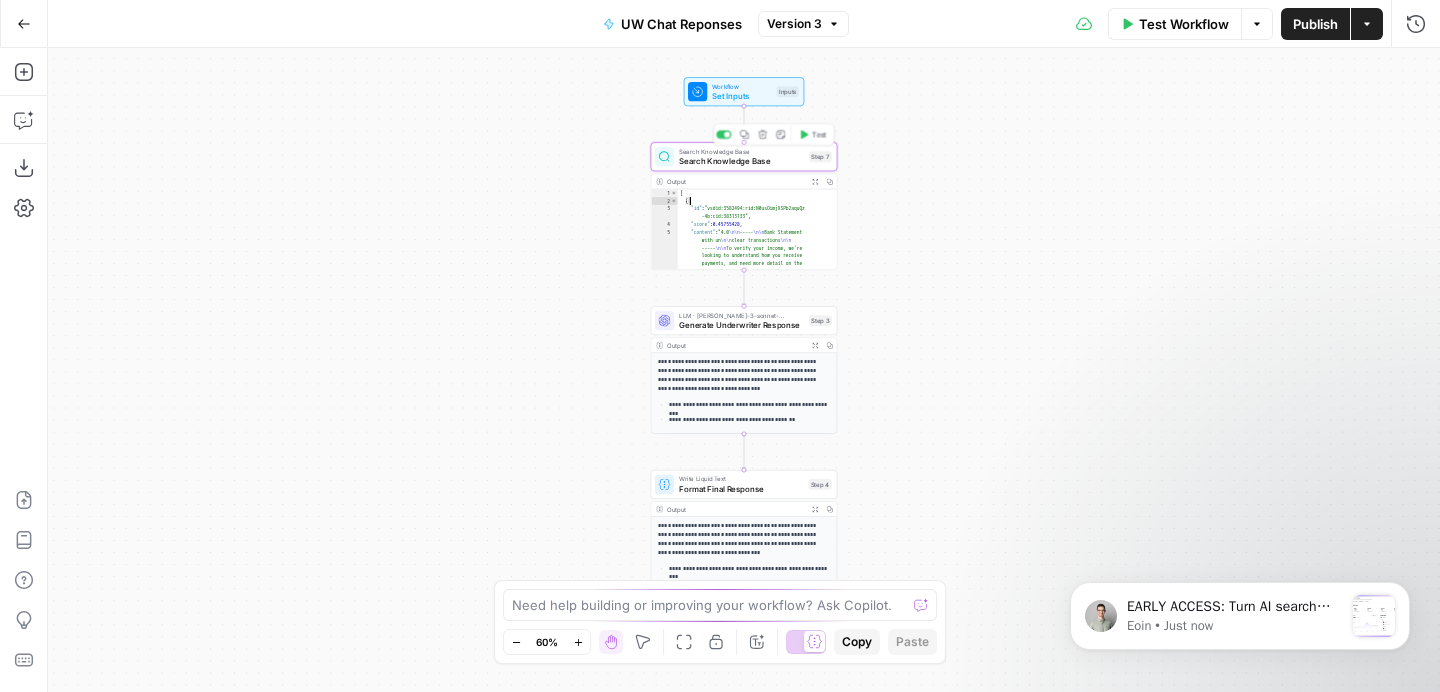 click on "Search Knowledge Base" at bounding box center (741, 161) 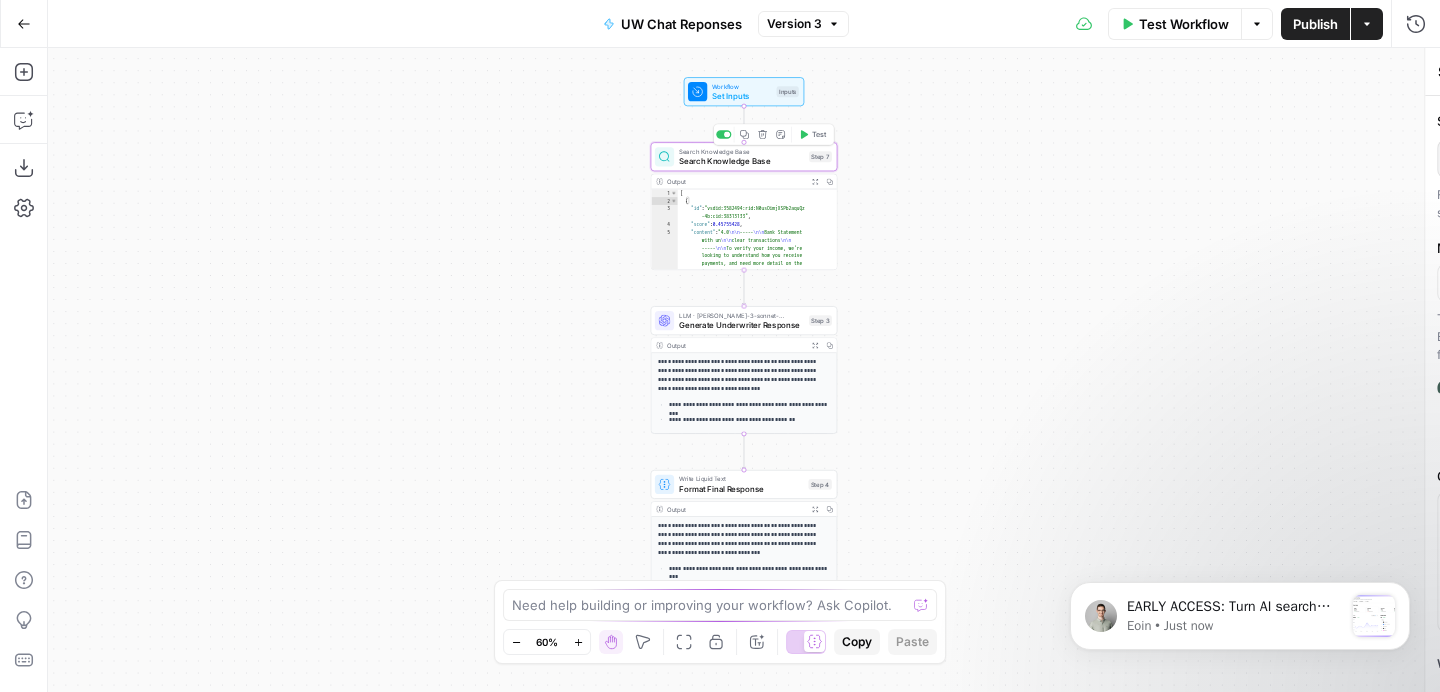 type on "Chat Knowledge Base" 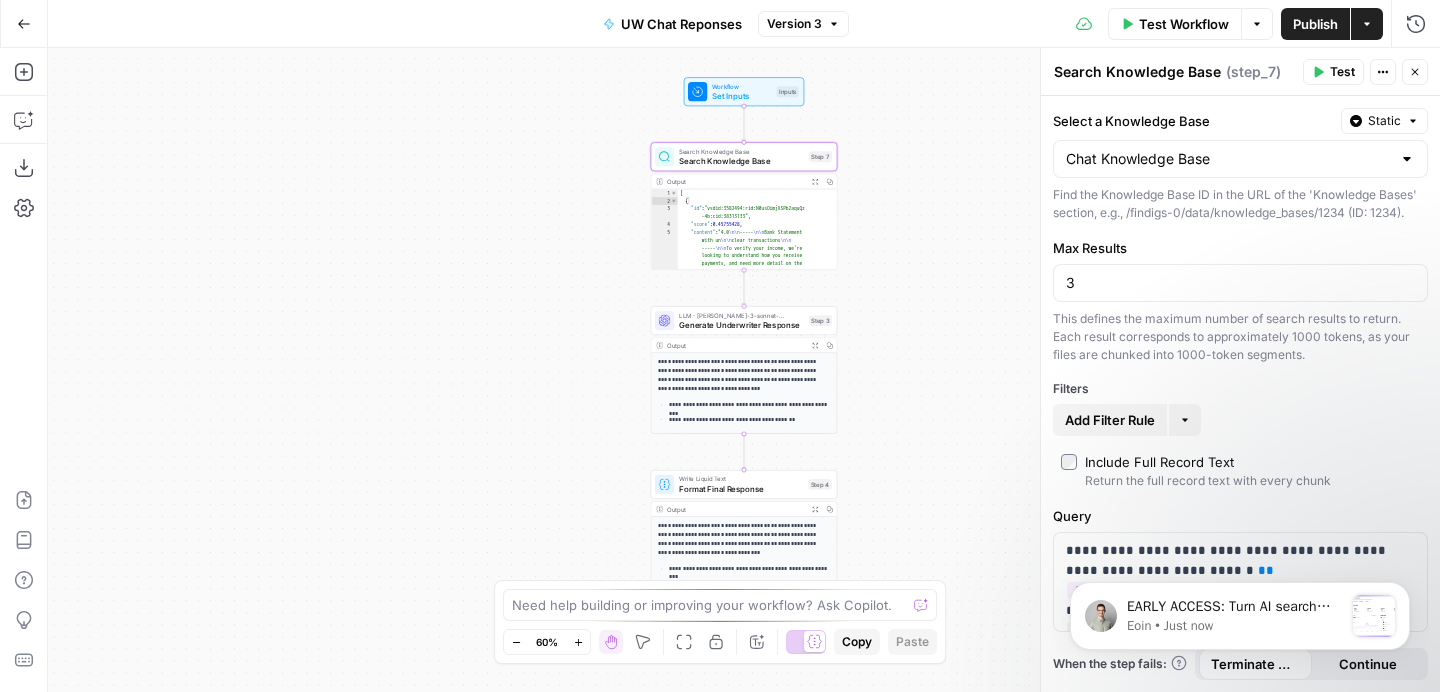 type on "**********" 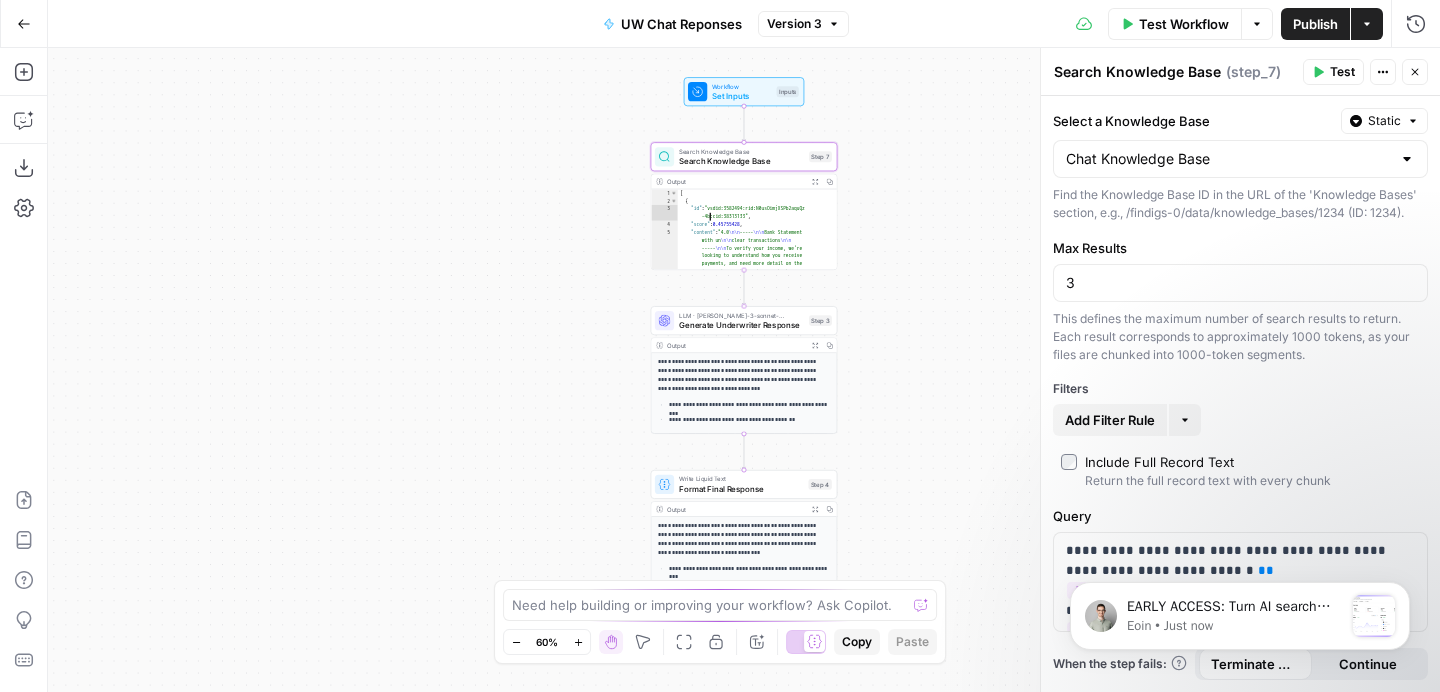 click on "[    {      "id" :  "vsdid:3582494:rid:N0usOimjXSPb2aquQz          -4b:cid:38313133" ,      "score" :  0.45755428 ,      "content" :  "4.0 \n\n ----- \n\n Bank Statement           with un \n\n clear transactions \n\n          ----- \n\n To verify your income, we're           looking to understand how you receive           payments, and need more detail on the           income transactions in your bank           statement, especially transactions made           through Zelle, Venmo, Cash App, or cash           deposits. Can you share more detail           about these transactions and the nature           of each payment, so we can determine           what can be counted as income? Let us           know if you have any questions. Thanks          . \n\n ----- \n\n Request more information           regarding what transactions we are           verifying specially income from Zelle,  ," at bounding box center [758, 300] 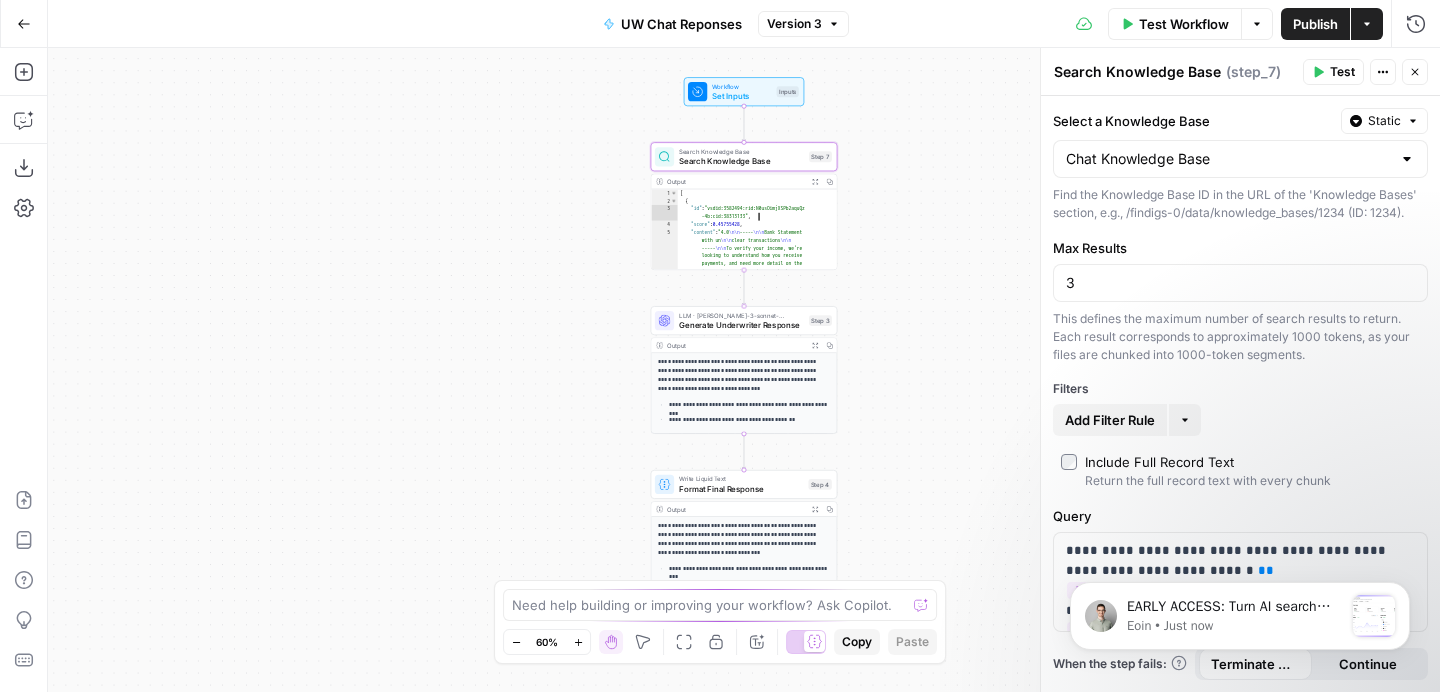 click on "[    {      "id" :  "vsdid:3582494:rid:N0usOimjXSPb2aquQz          -4b:cid:38313133" ,      "score" :  0.45755428 ,      "content" :  "4.0 \n\n ----- \n\n Bank Statement           with un \n\n clear transactions \n\n          ----- \n\n To verify your income, we're           looking to understand how you receive           payments, and need more detail on the           income transactions in your bank           statement, especially transactions made           through Zelle, Venmo, Cash App, or cash           deposits. Can you share more detail           about these transactions and the nature           of each payment, so we can determine           what can be counted as income? Let us           know if you have any questions. Thanks          . \n\n ----- \n\n Request more information           regarding what transactions we are           verifying specially income from Zelle,  ," at bounding box center [758, 300] 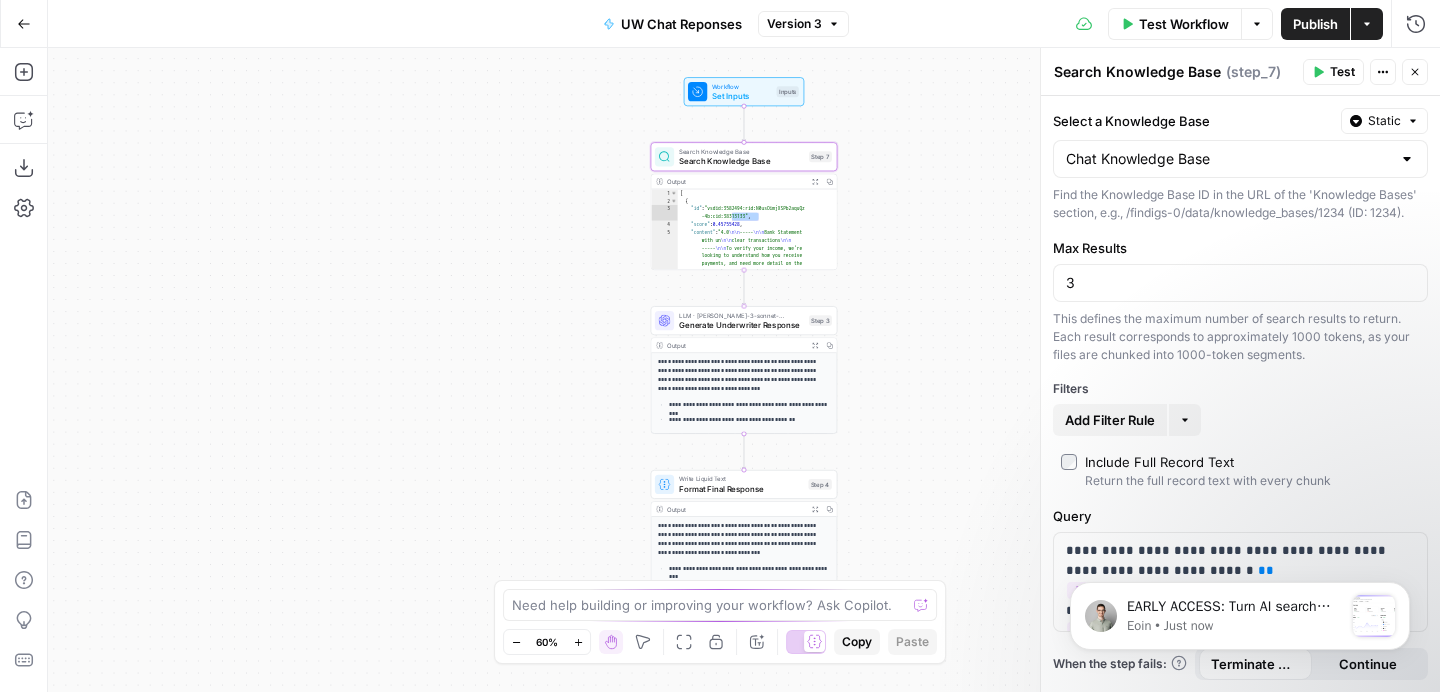 click on "**********" at bounding box center [744, 370] 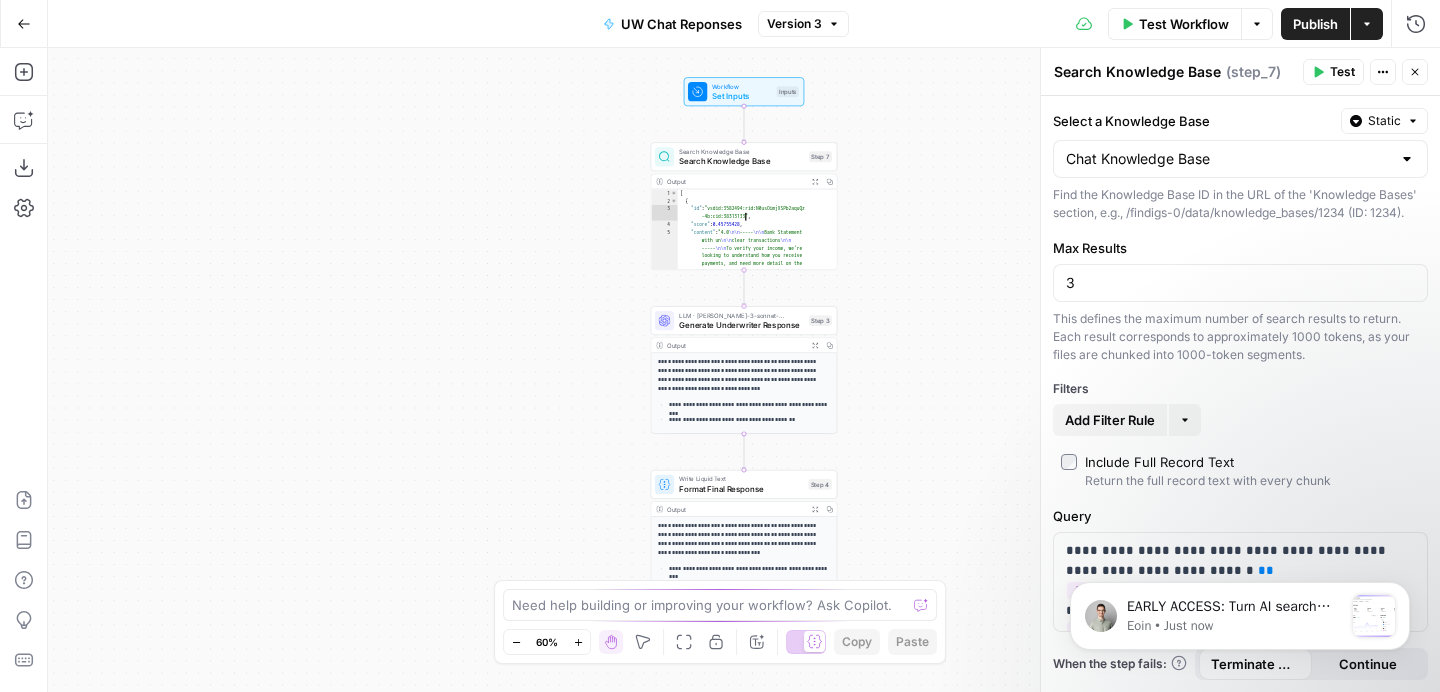 click on "[    {      "id" :  "vsdid:3582494:rid:N0usOimjXSPb2aquQz          -4b:cid:38313133" ,      "score" :  0.45755428 ,      "content" :  "4.0 \n\n ----- \n\n Bank Statement           with un \n\n clear transactions \n\n          ----- \n\n To verify your income, we're           looking to understand how you receive           payments, and need more detail on the           income transactions in your bank           statement, especially transactions made           through Zelle, Venmo, Cash App, or cash           deposits. Can you share more detail           about these transactions and the nature           of each payment, so we can determine           what can be counted as income? Let us           know if you have any questions. Thanks          . \n\n ----- \n\n Request more information           regarding what transactions we are           verifying specially income from Zelle,  ," at bounding box center [758, 300] 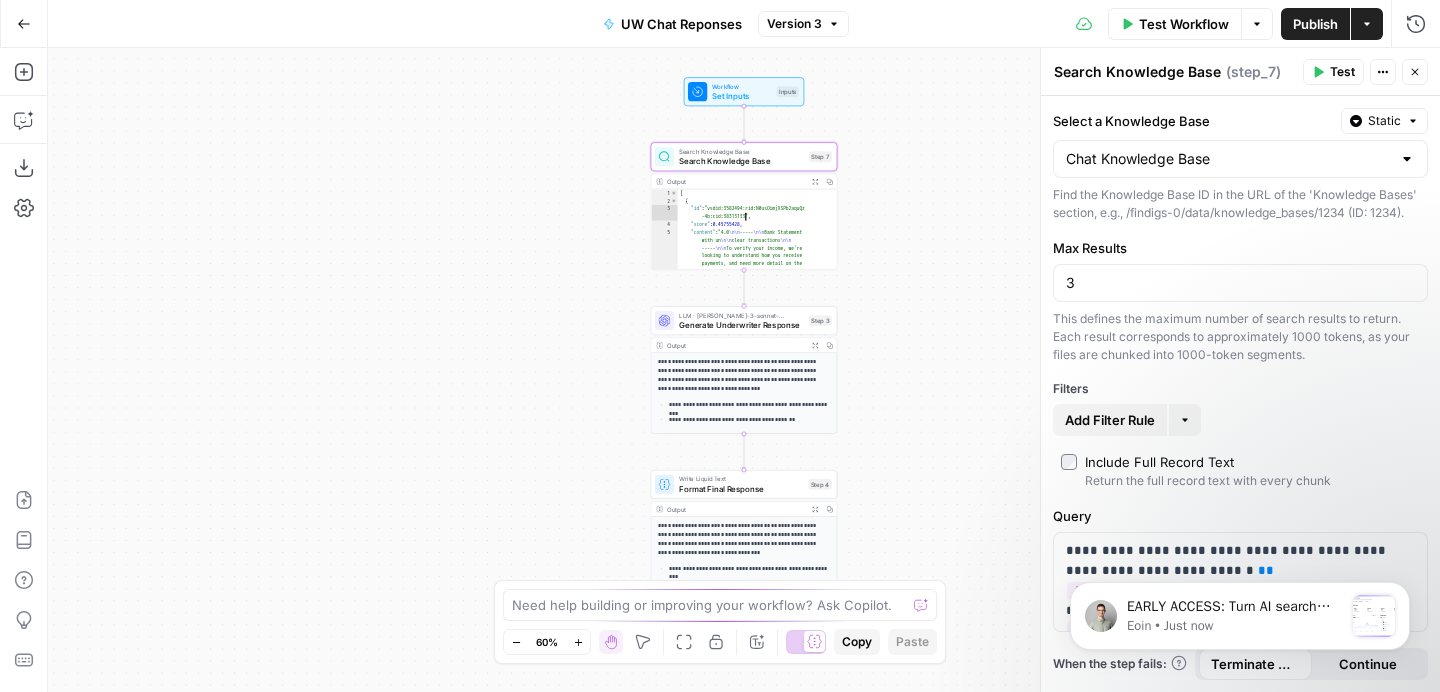 click 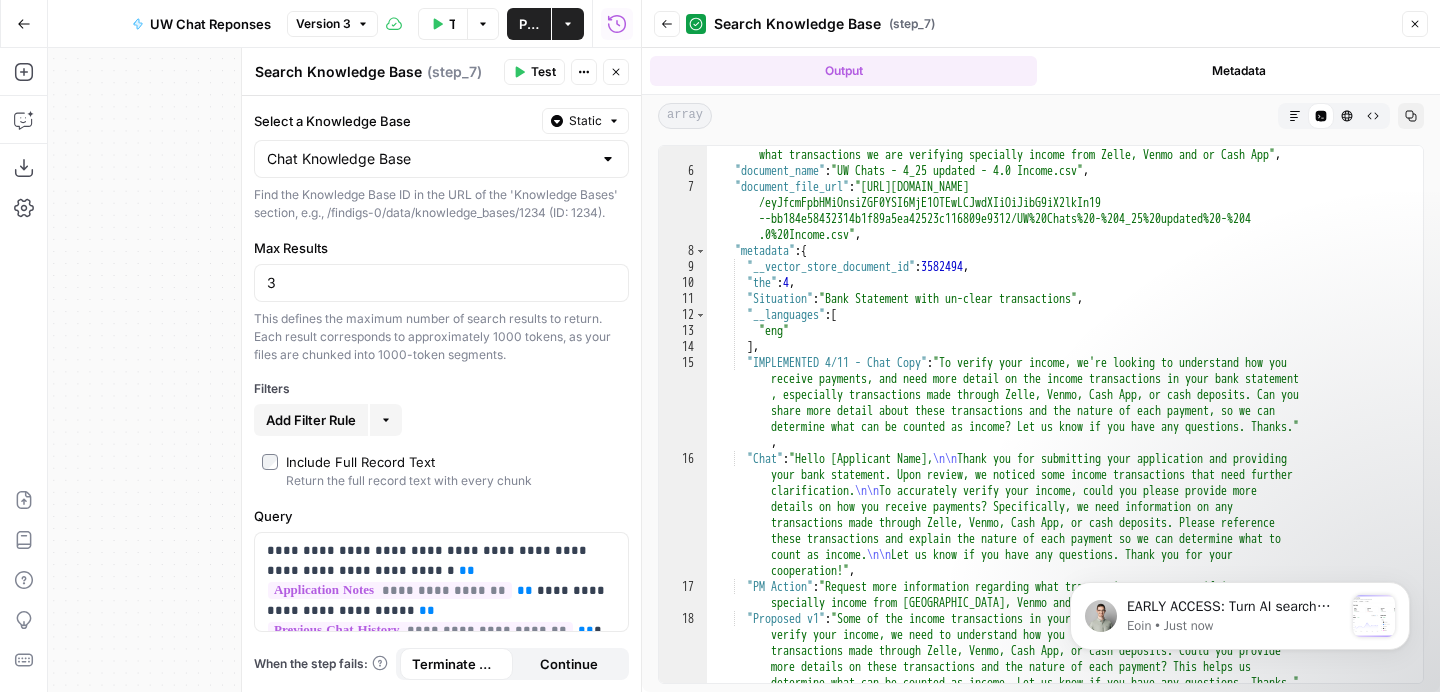 scroll, scrollTop: 0, scrollLeft: 0, axis: both 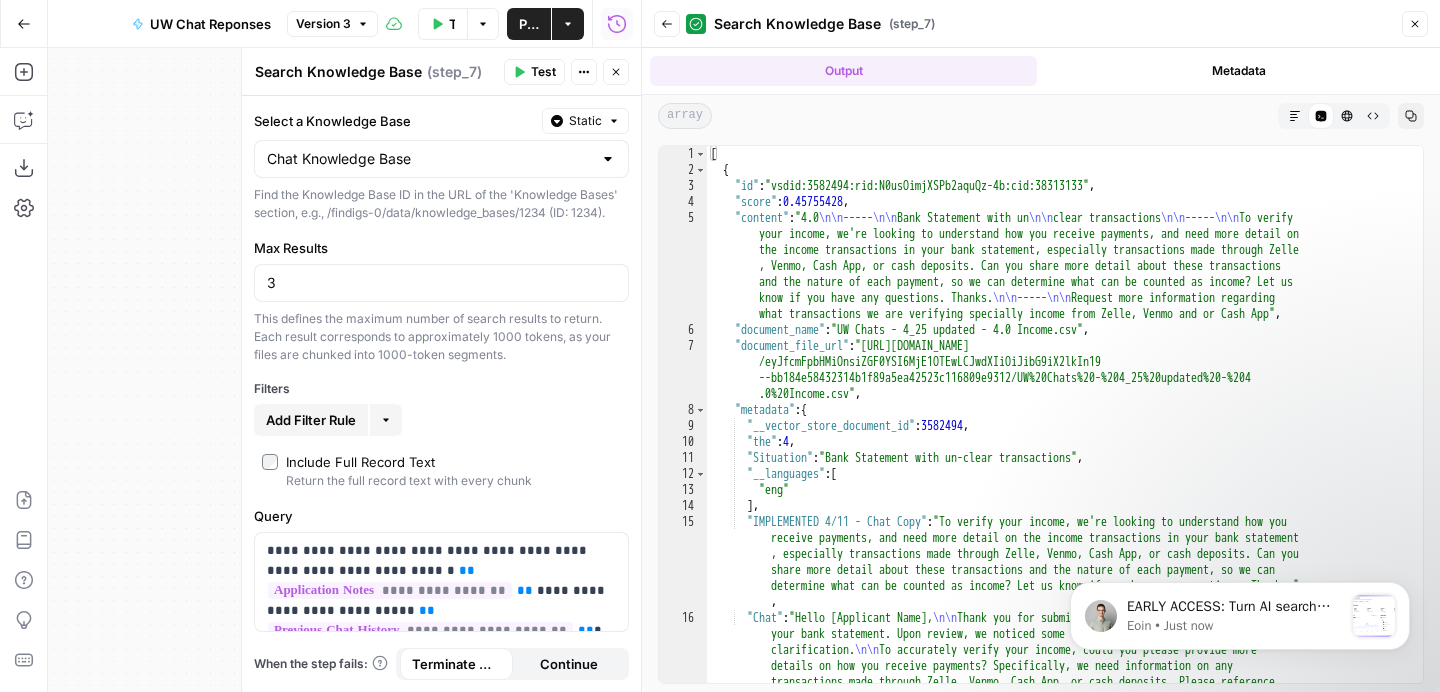 click on "Close" at bounding box center [1415, 24] 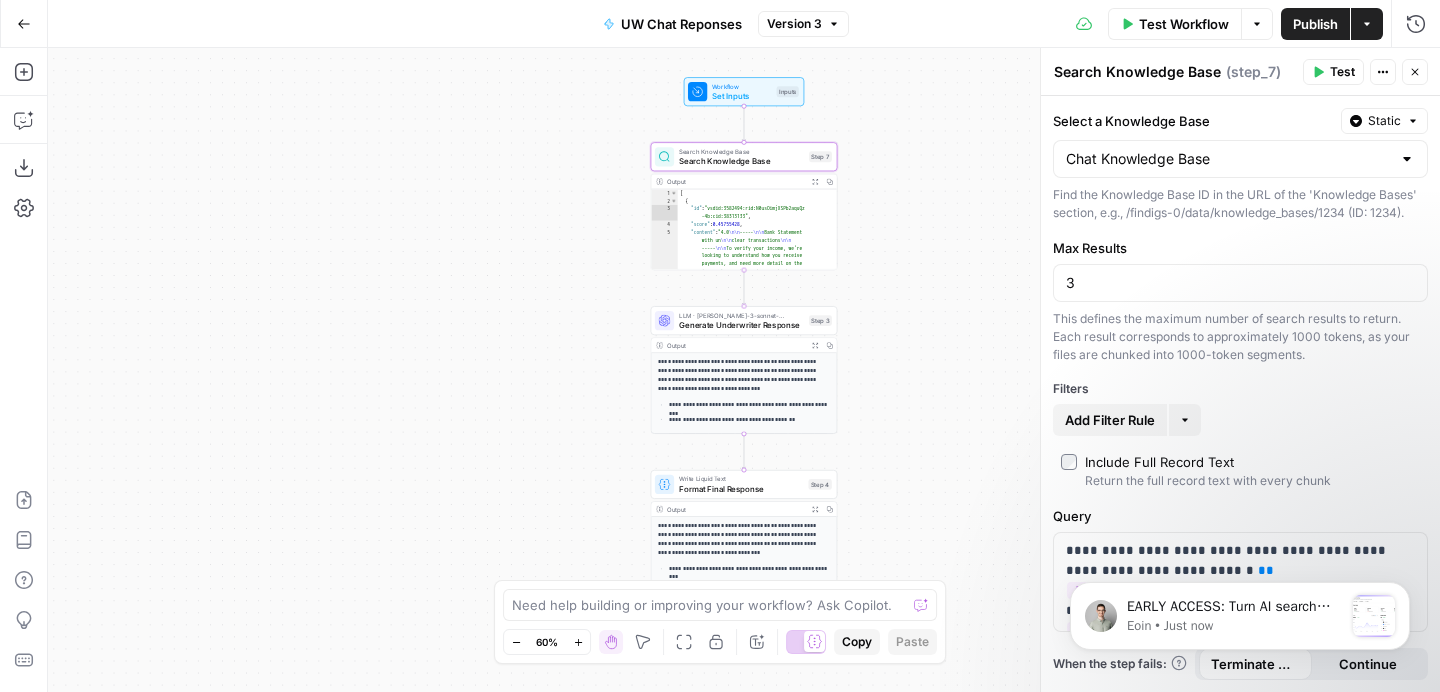 click on "**********" at bounding box center [744, 375] 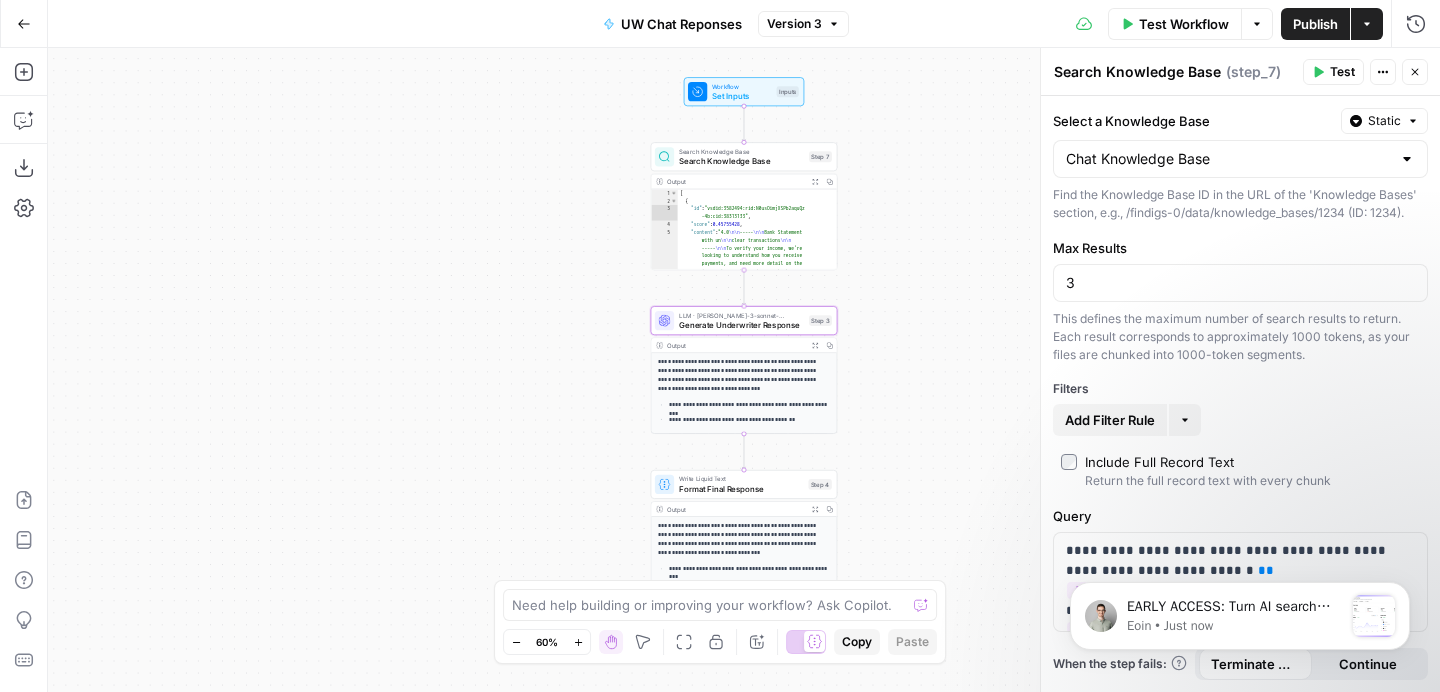 click on "**********" at bounding box center [744, 375] 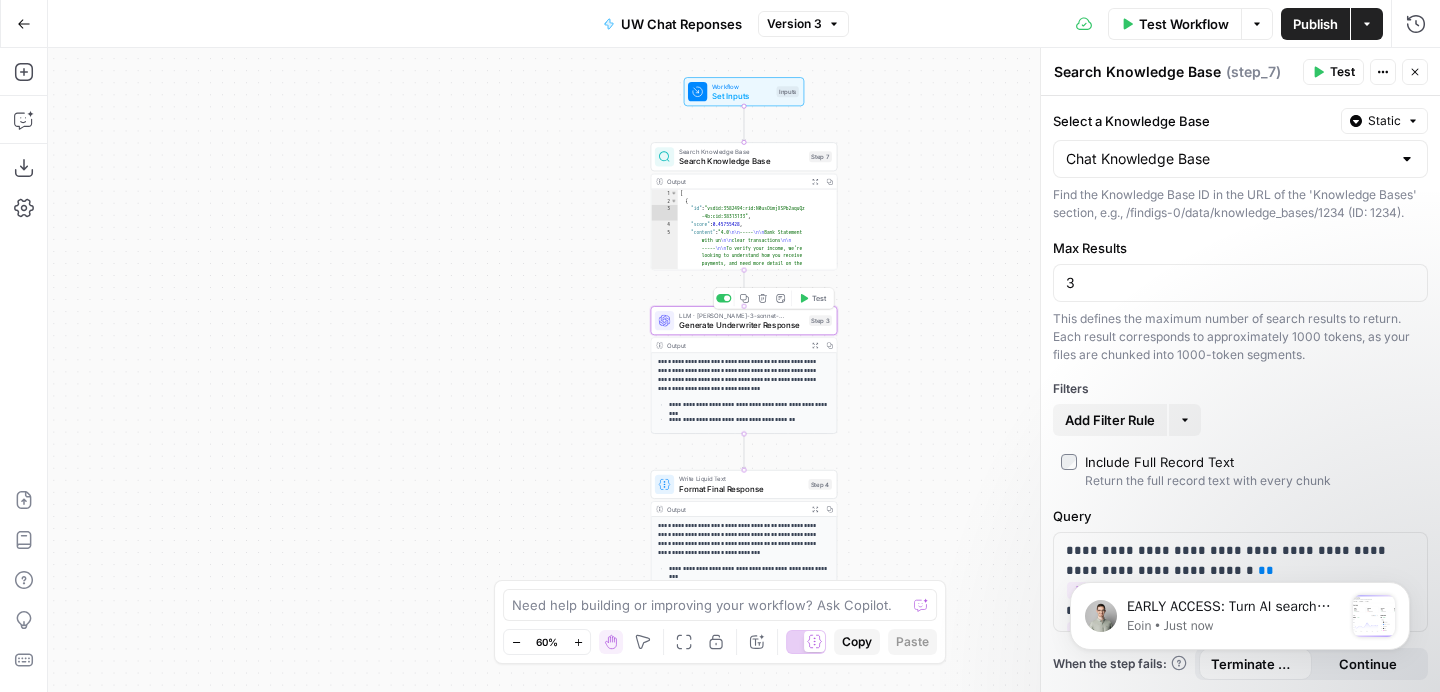 click on "**********" at bounding box center (748, 404) 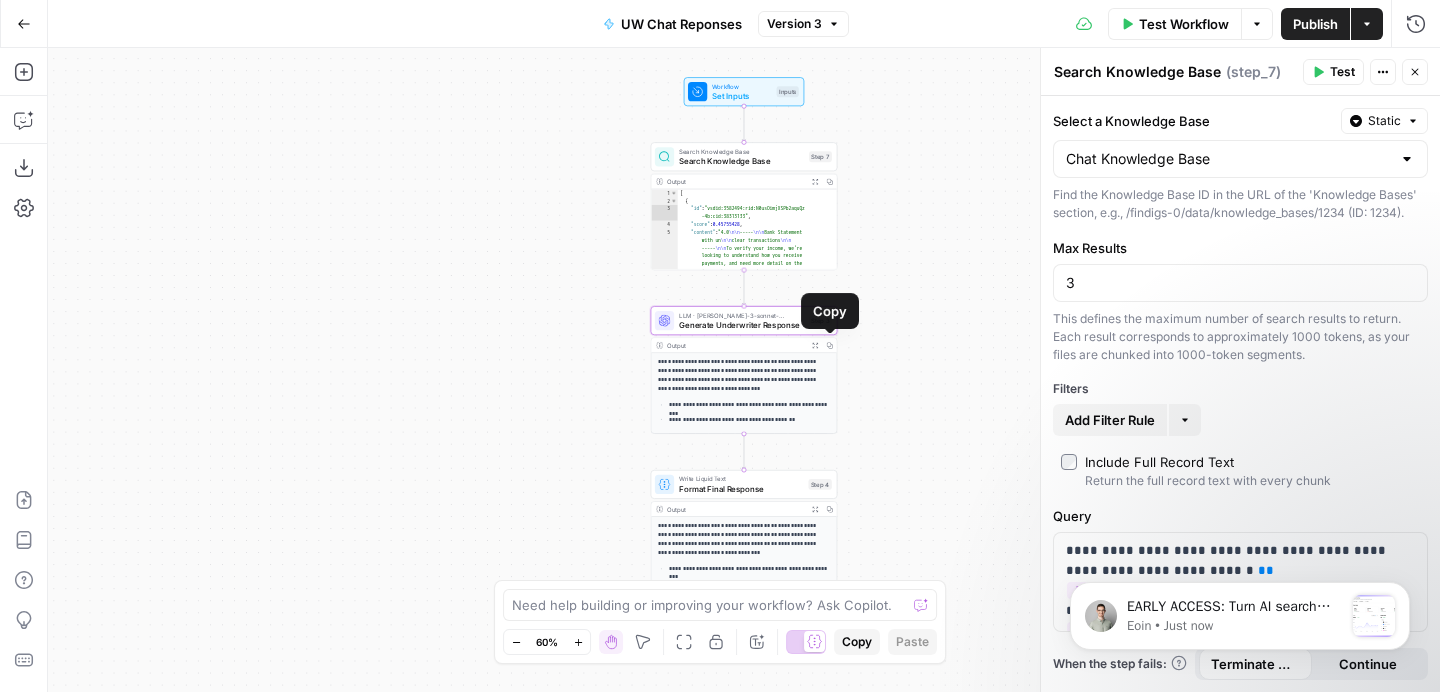 click on "Expand Output" at bounding box center (815, 345) 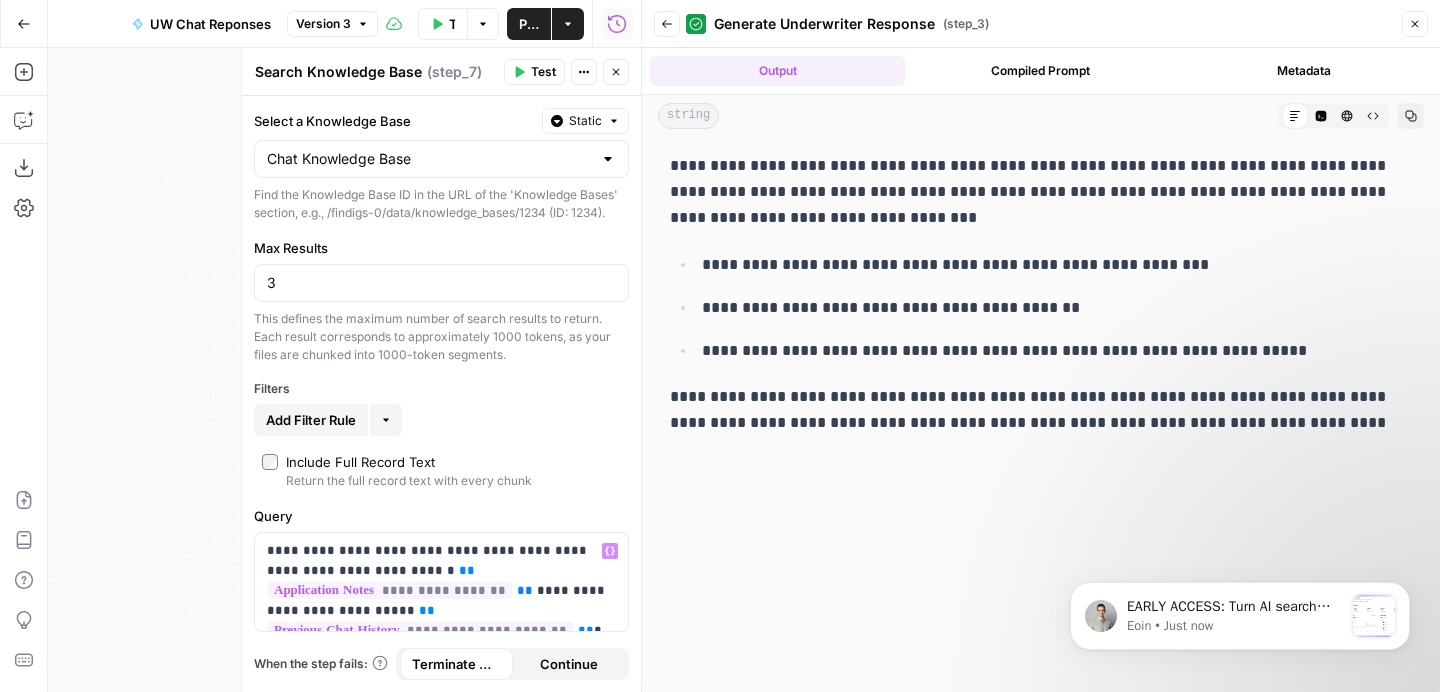 scroll, scrollTop: 18, scrollLeft: 0, axis: vertical 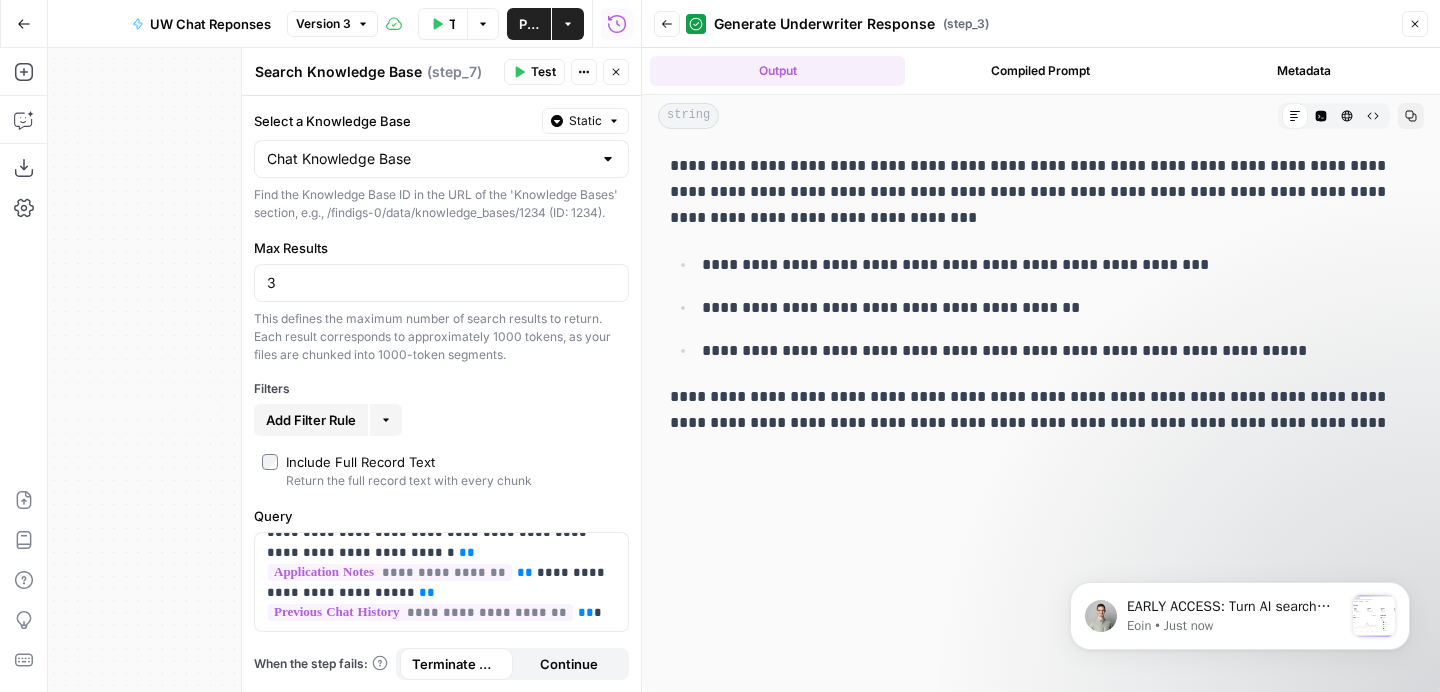 click on "Close" at bounding box center (1415, 24) 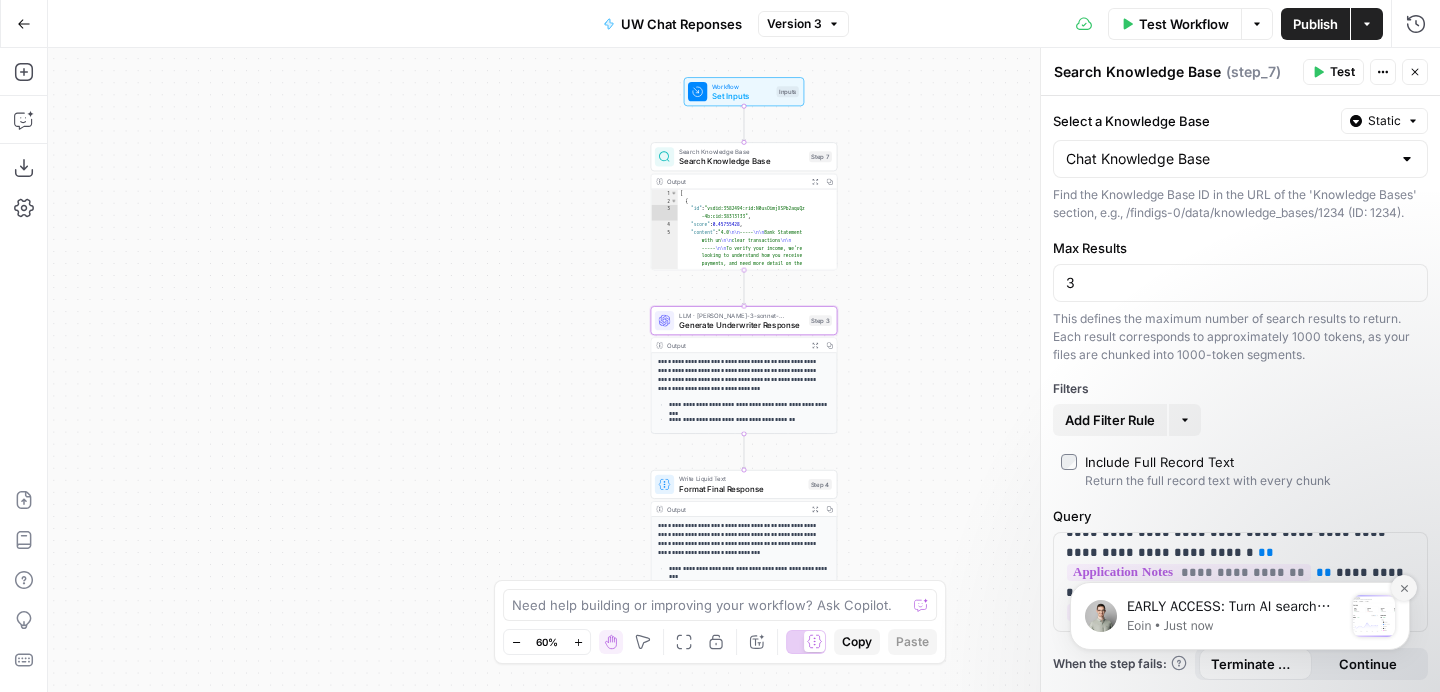 click 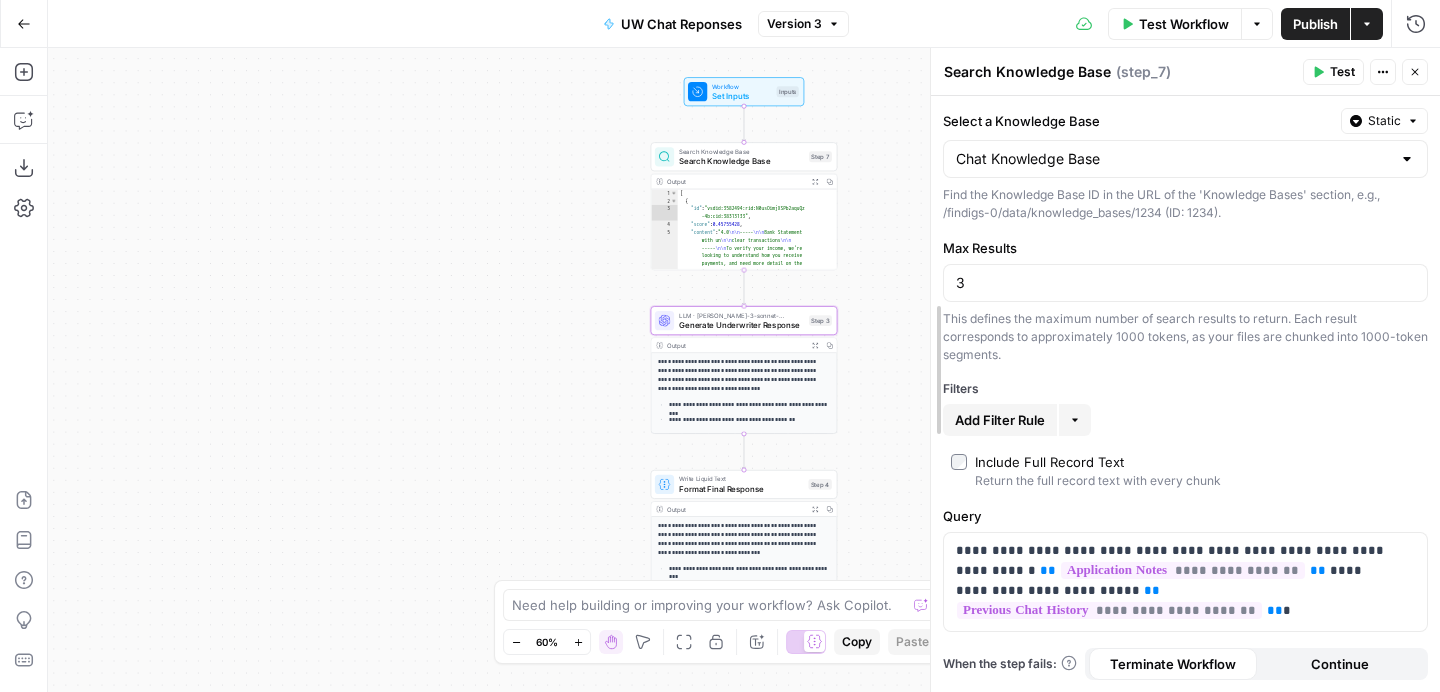scroll, scrollTop: 0, scrollLeft: 0, axis: both 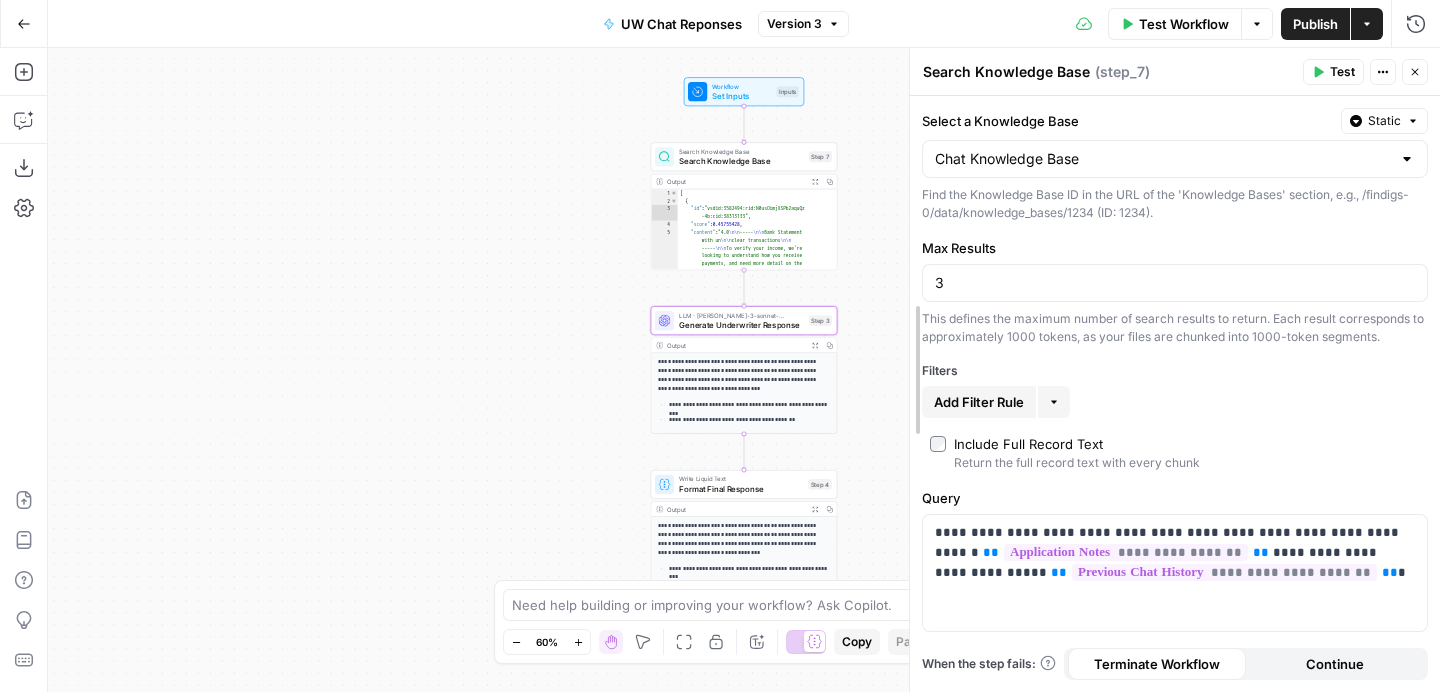 drag, startPoint x: 1040, startPoint y: 510, endPoint x: 909, endPoint y: 490, distance: 132.51793 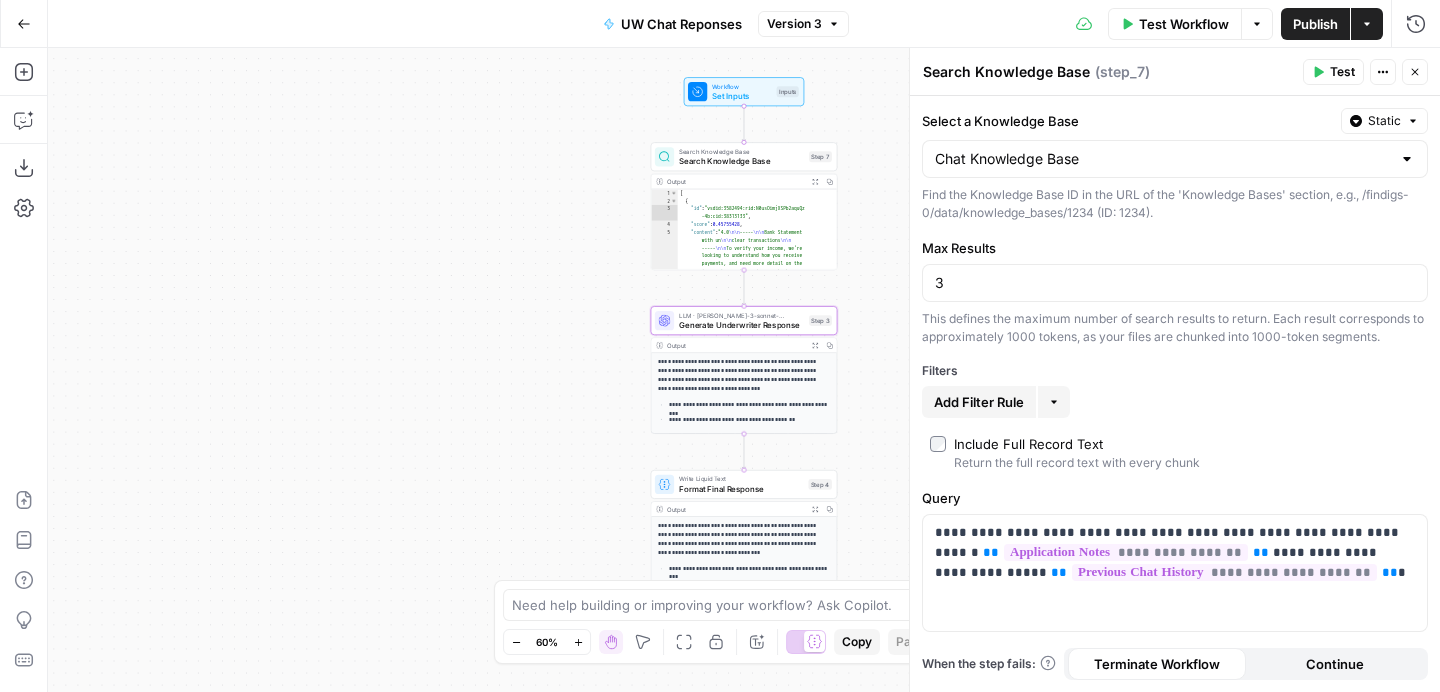 click on "LLM · [PERSON_NAME]-3-sonnet-20240229" at bounding box center (741, 315) 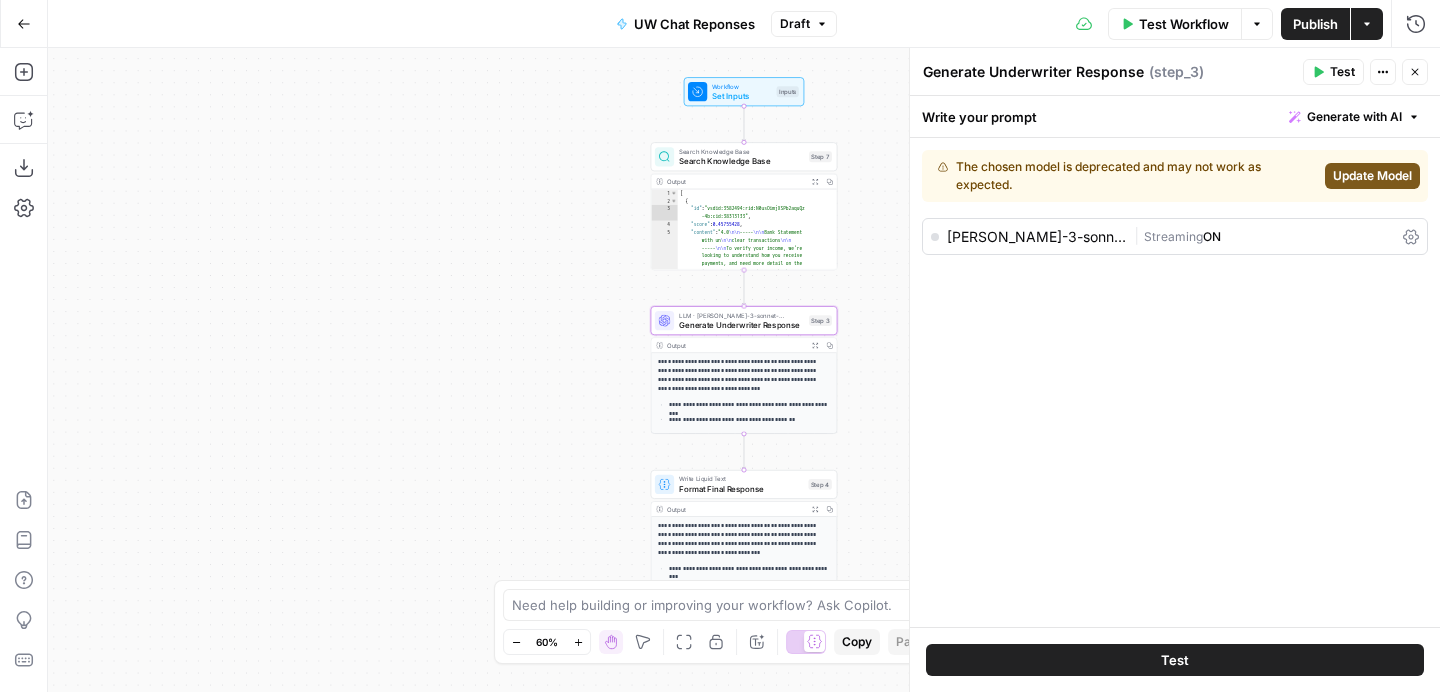 click on "The chosen model is deprecated and may not work as expected." at bounding box center [1127, 176] 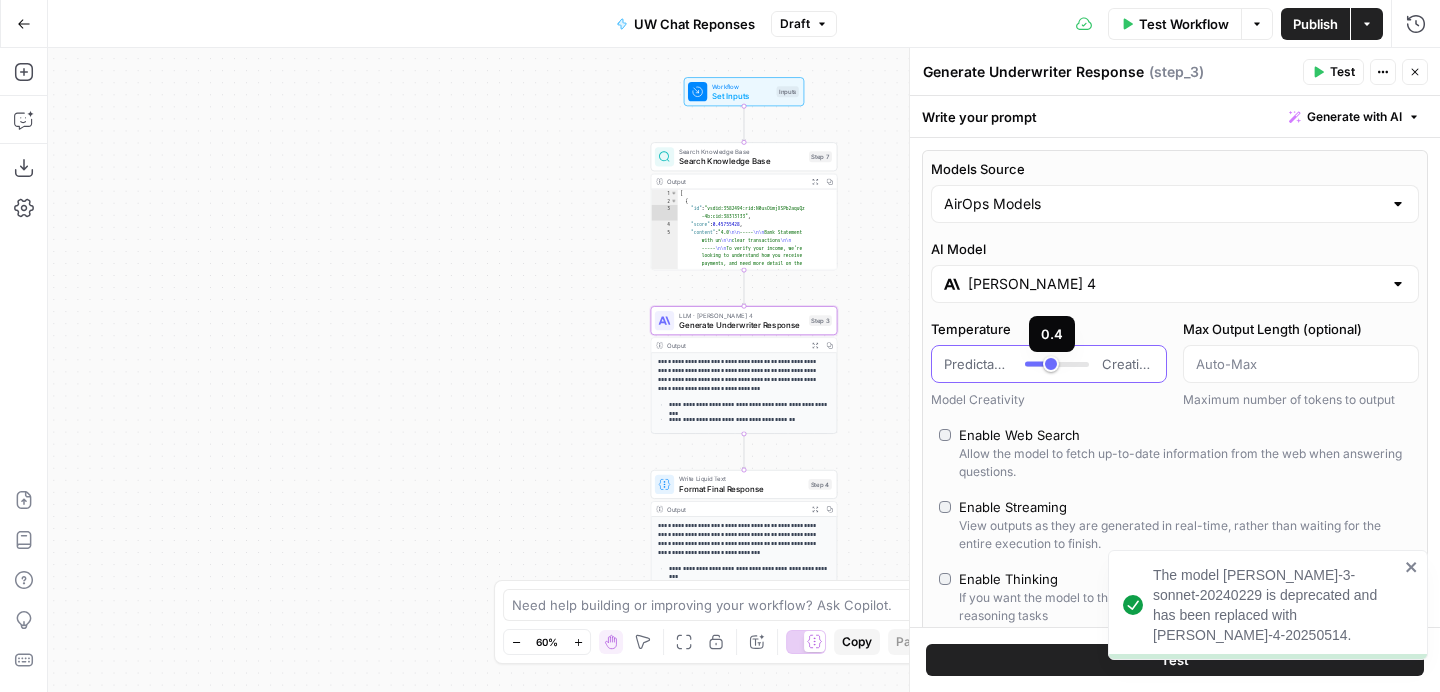 type on "*" 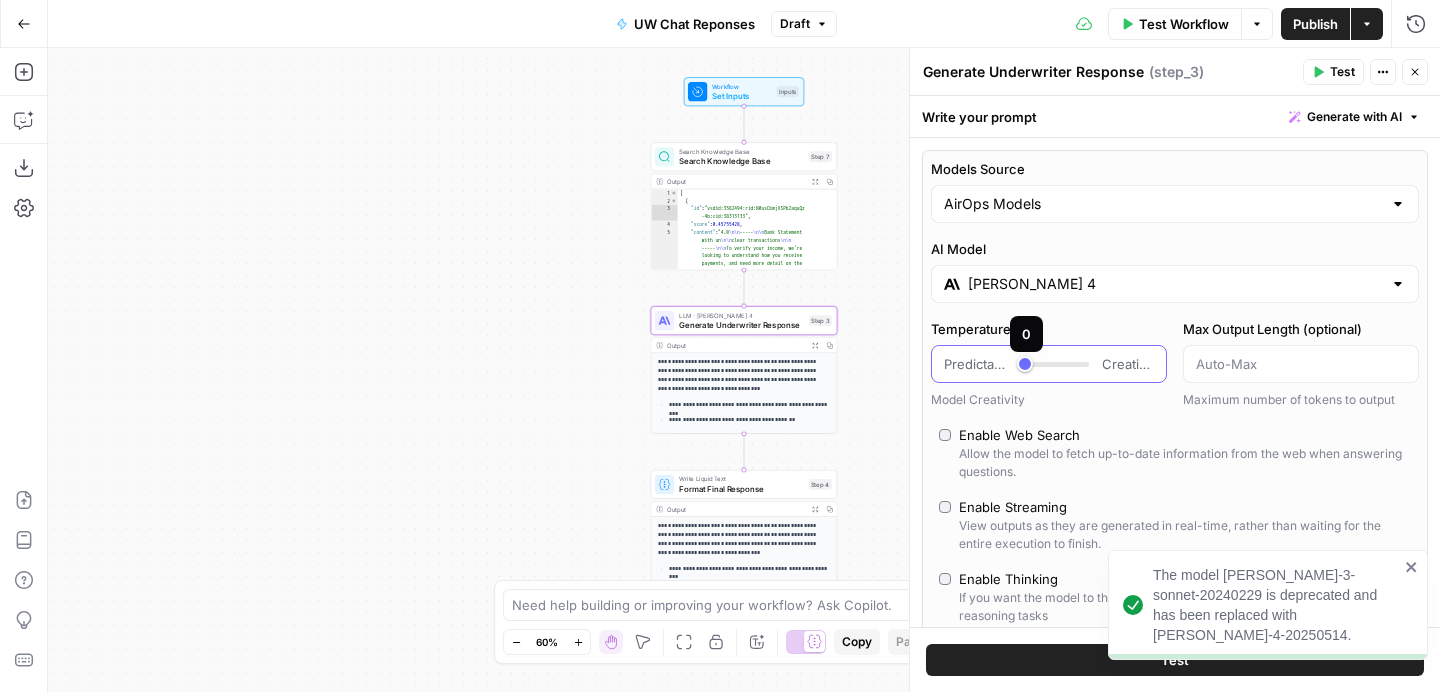 drag, startPoint x: 1039, startPoint y: 372, endPoint x: 1006, endPoint y: 375, distance: 33.13608 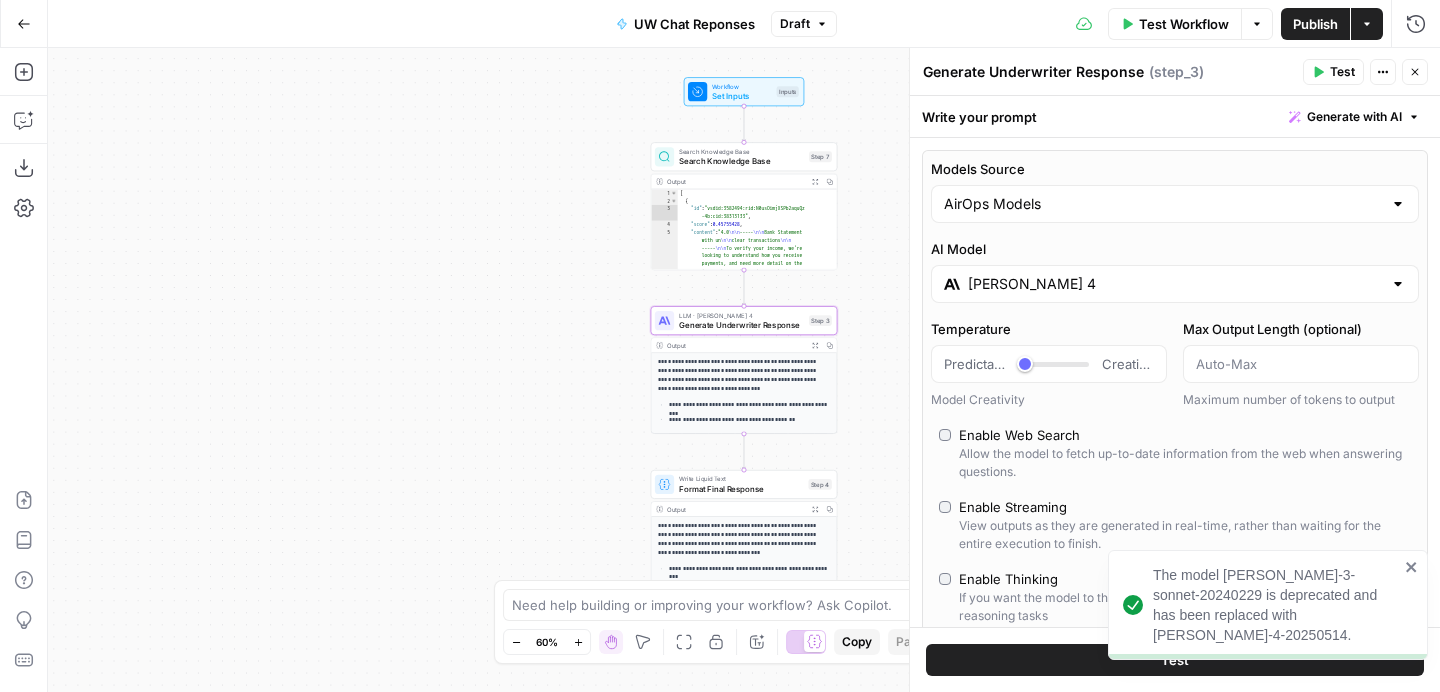 click on "The model [PERSON_NAME]-3-sonnet-20240229 is deprecated and has been replaced with [PERSON_NAME]-4-20250514." at bounding box center [1268, 605] 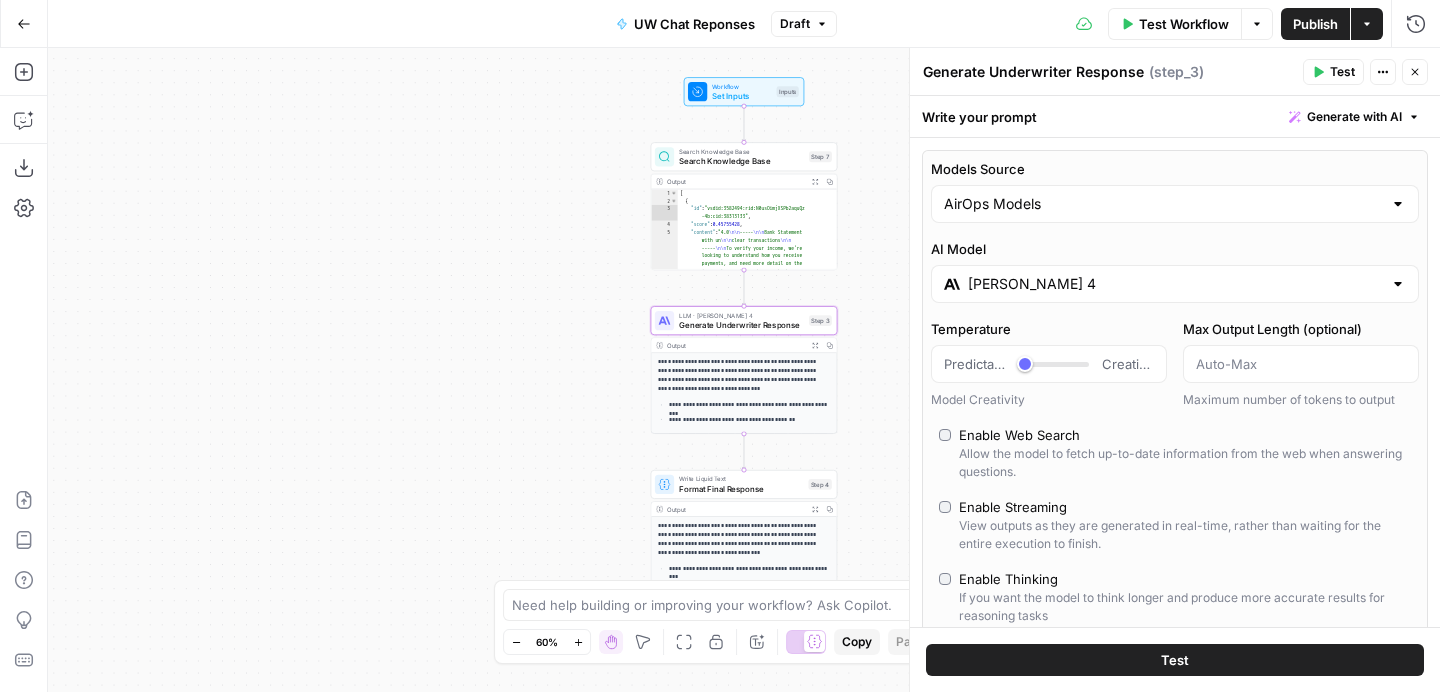 click on "Test" at bounding box center (1175, 660) 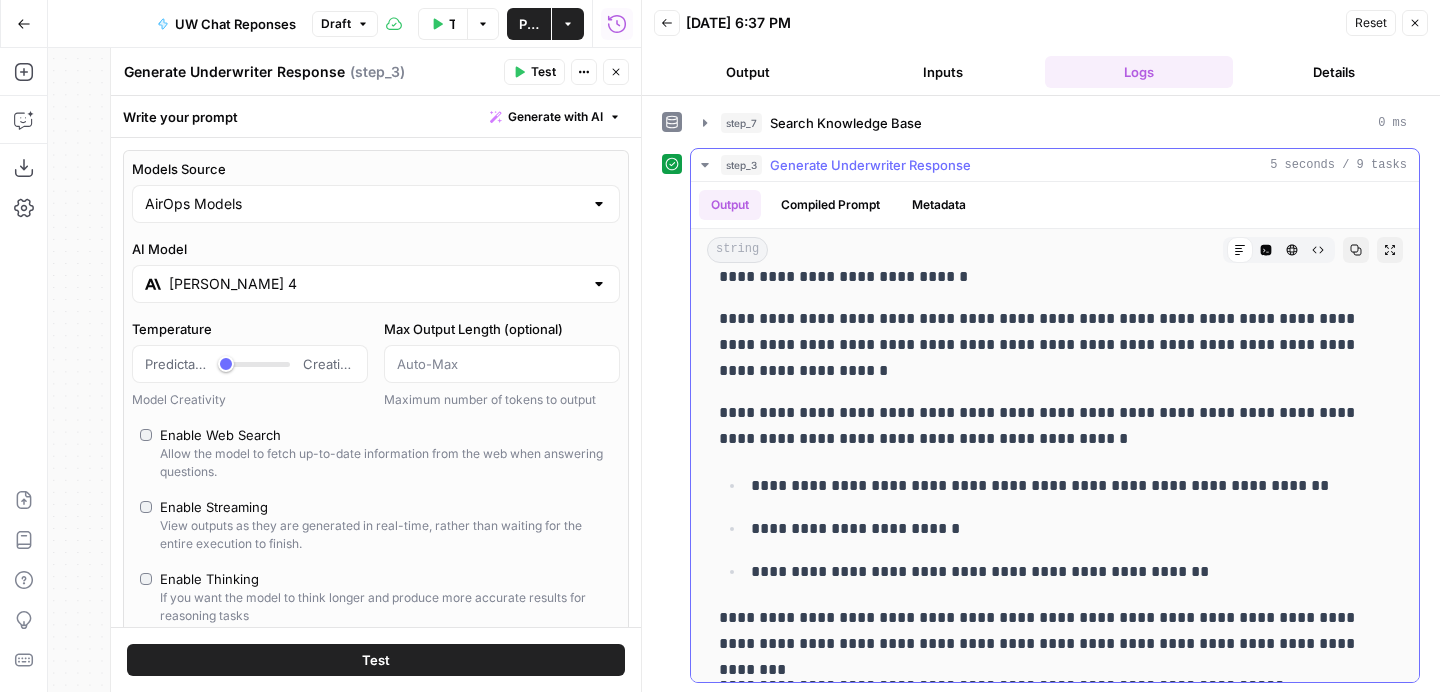 scroll, scrollTop: 56, scrollLeft: 0, axis: vertical 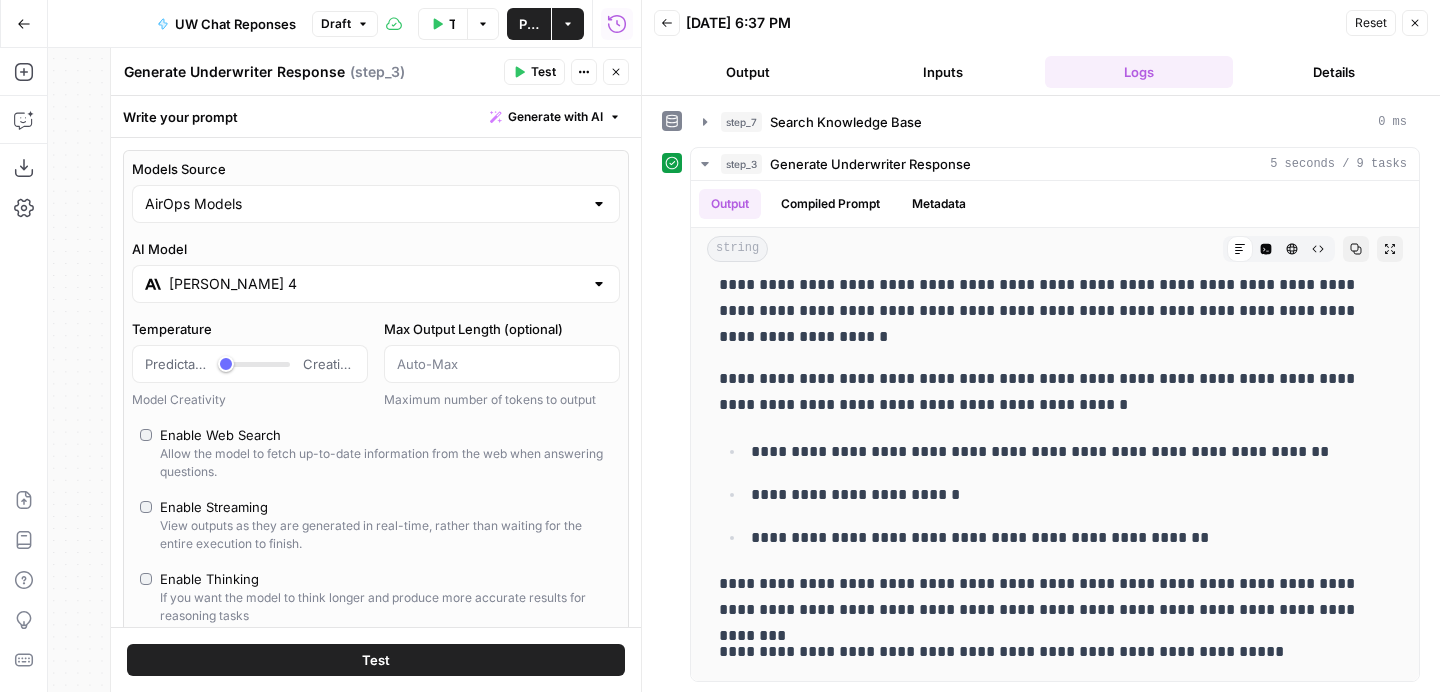 click on "Close" at bounding box center [1415, 23] 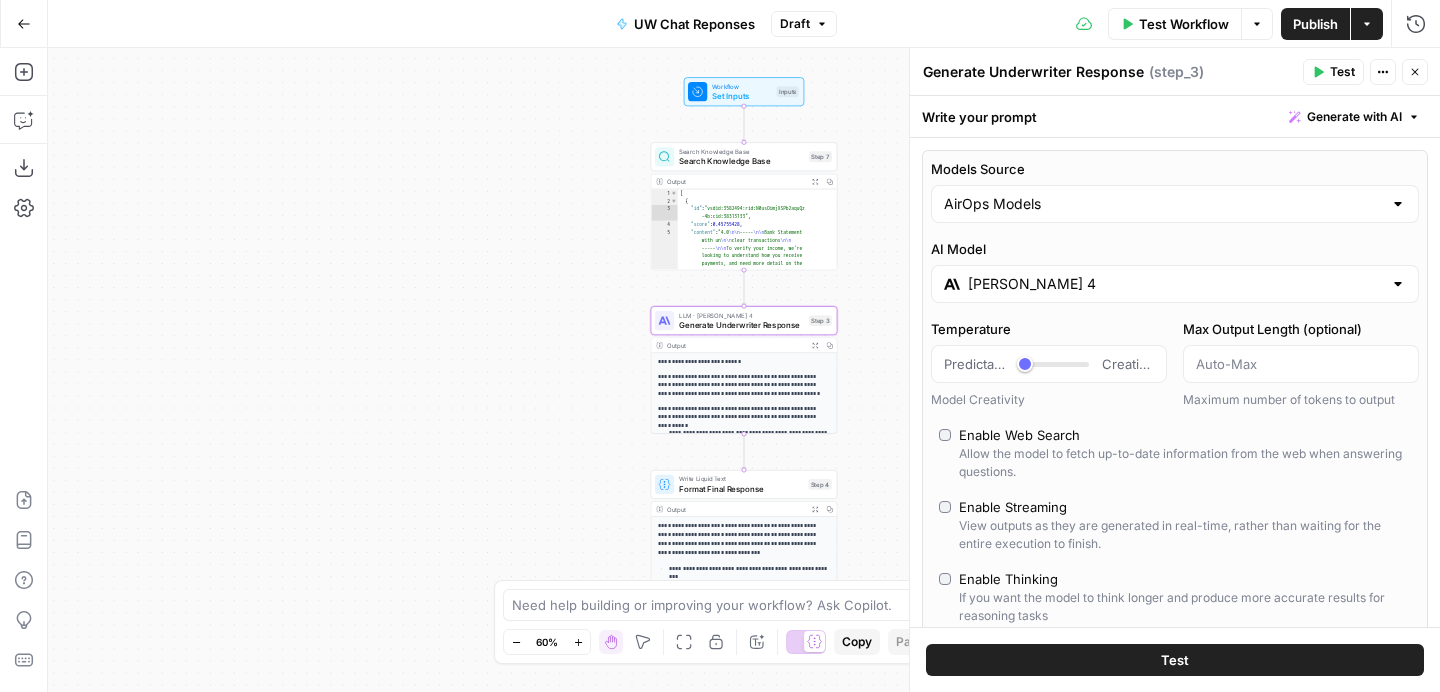 click on "**********" at bounding box center (744, 413) 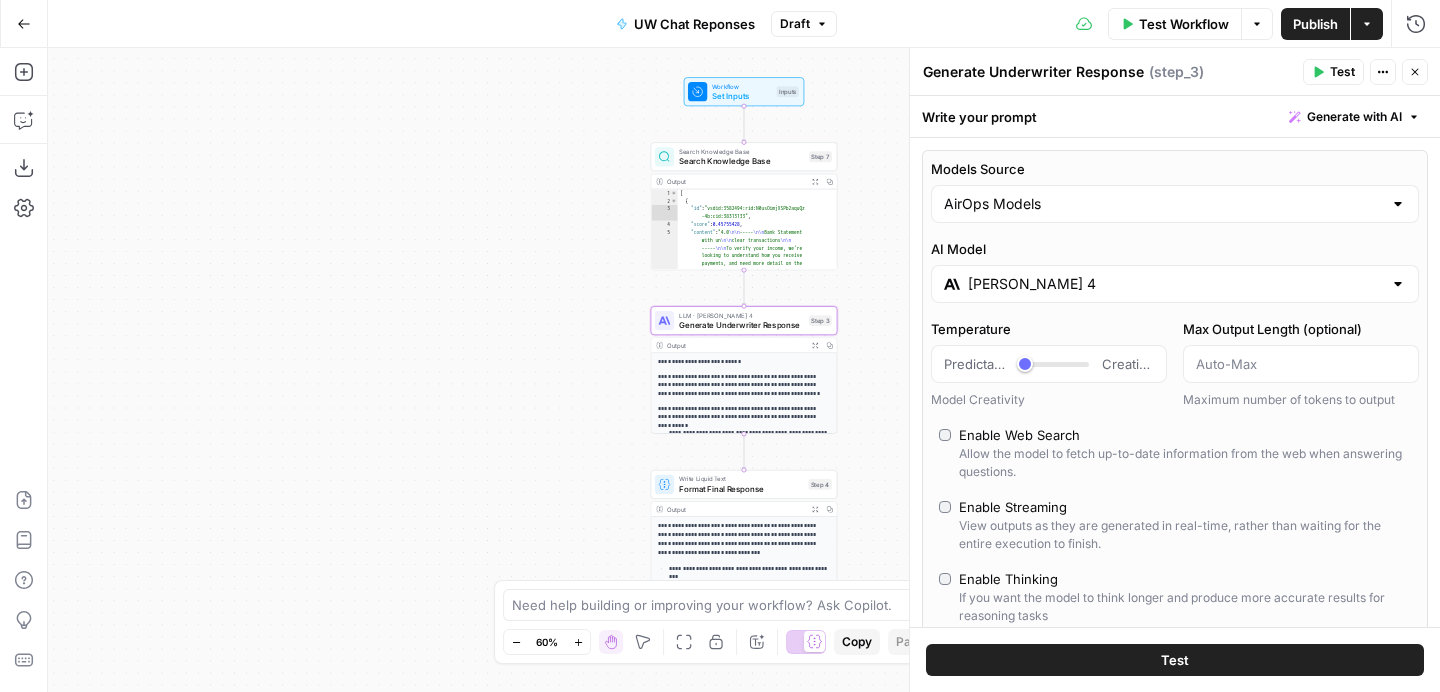 click on "Write your prompt Generate with AI" at bounding box center (1175, 116) 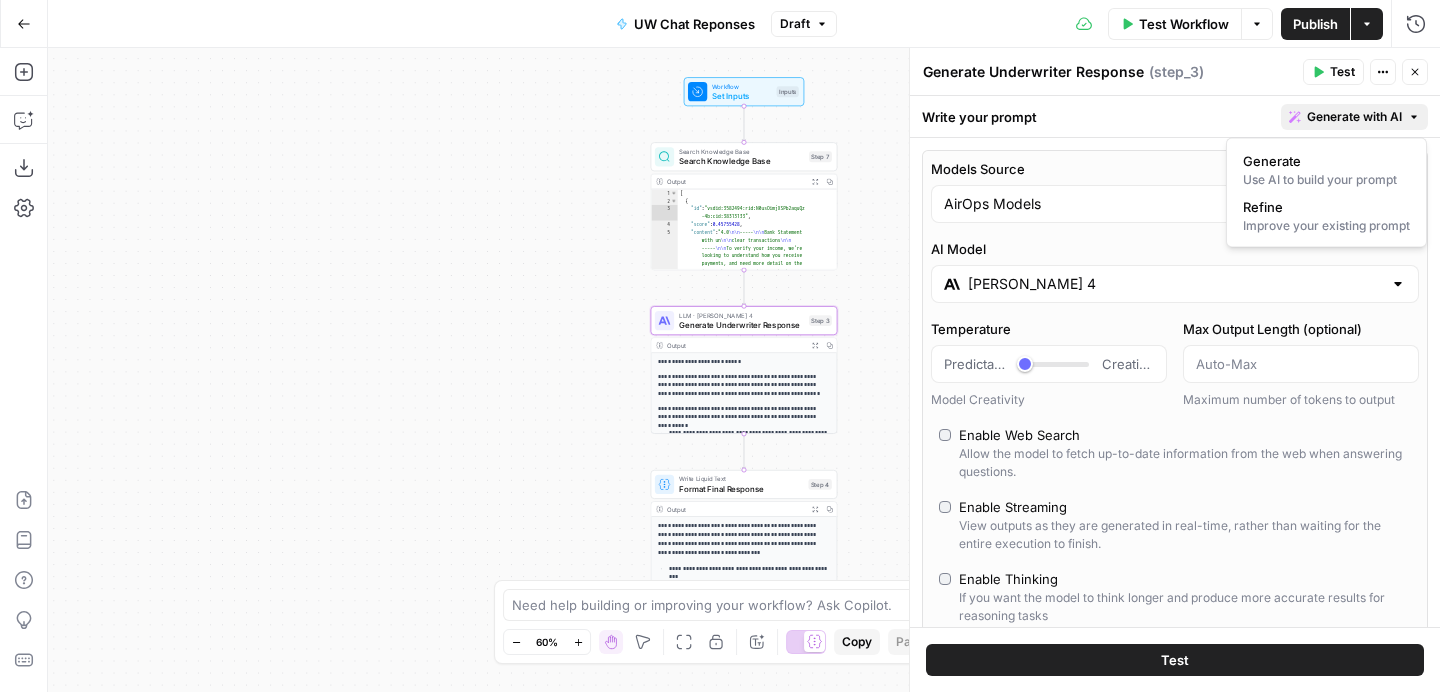 click on "Generate with AI" at bounding box center (1354, 117) 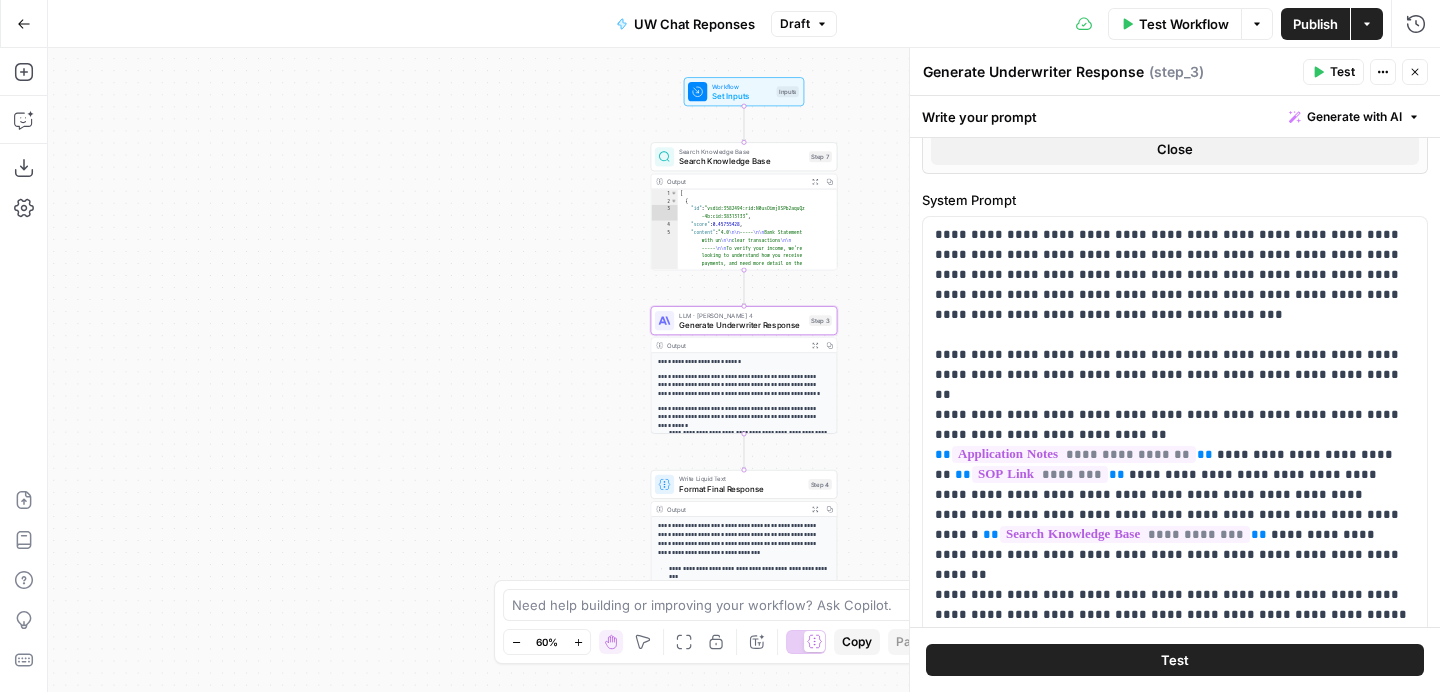 scroll, scrollTop: 720, scrollLeft: 0, axis: vertical 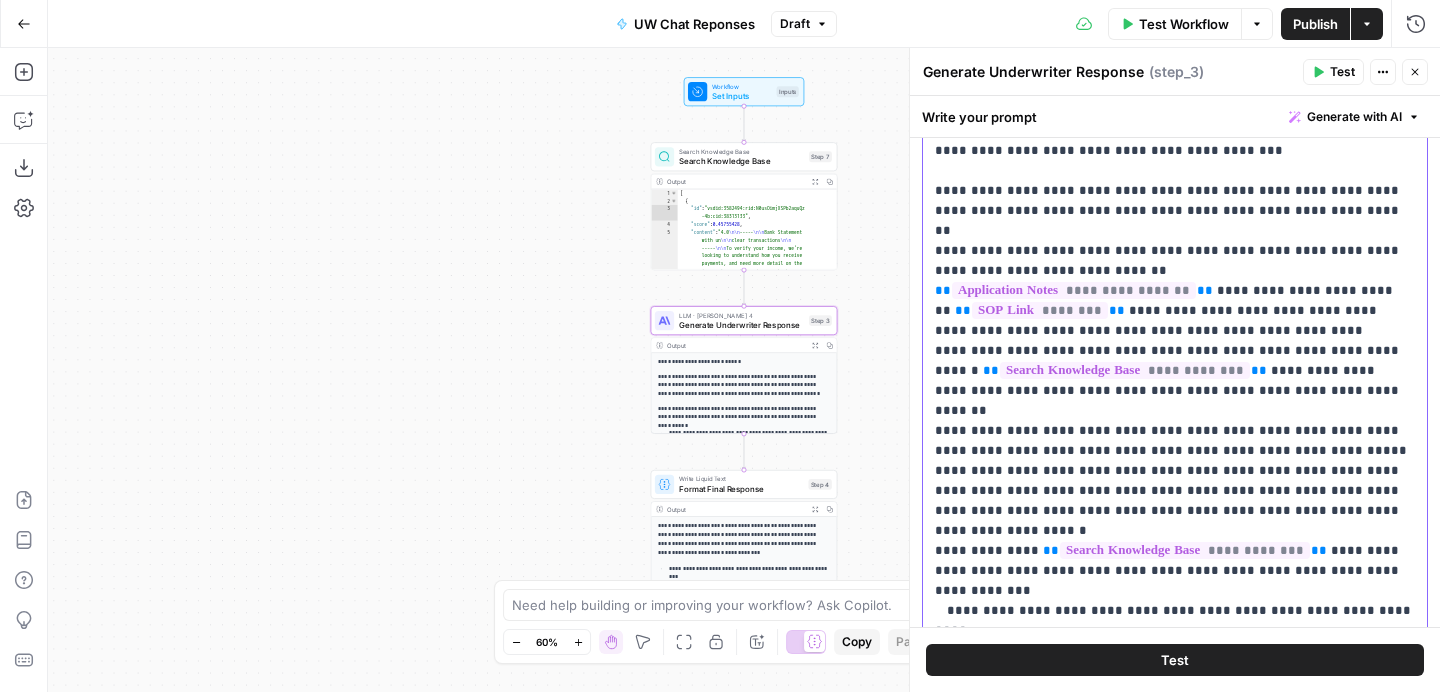 click on "**********" at bounding box center [1175, 631] 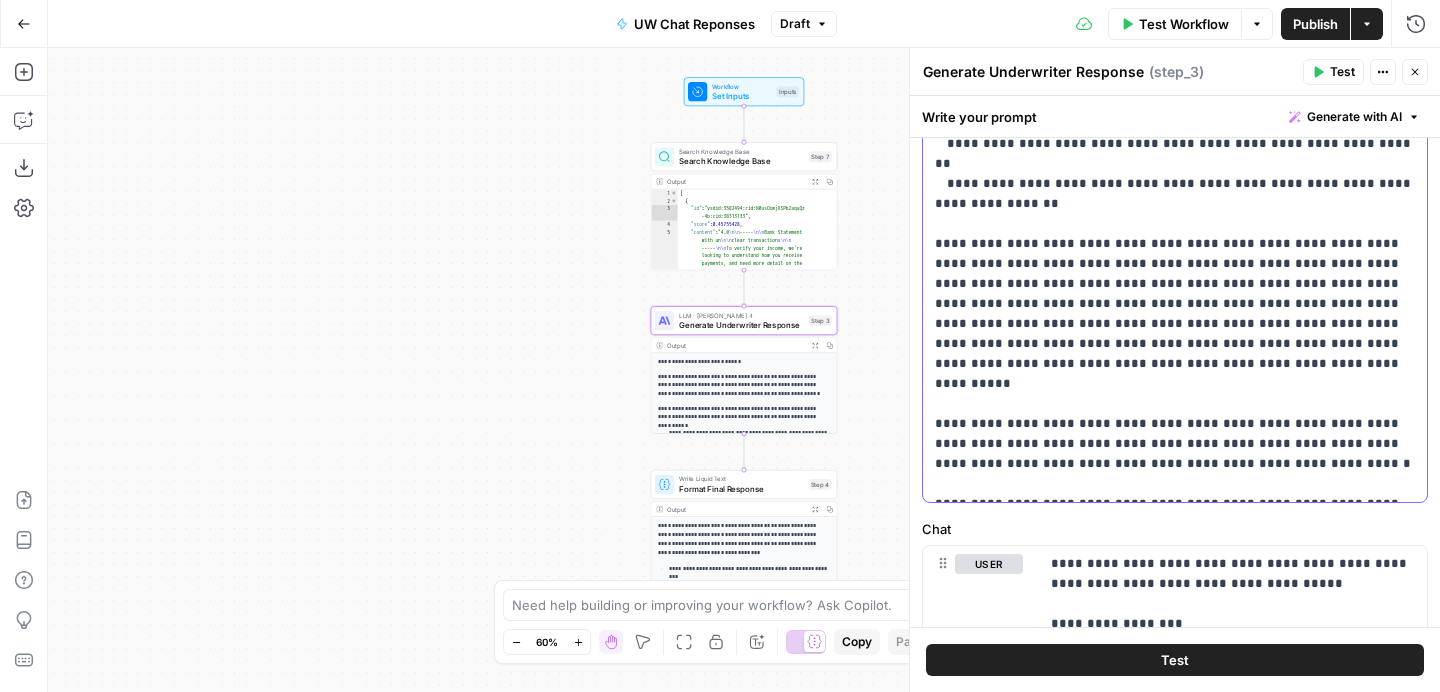 scroll, scrollTop: 635, scrollLeft: 0, axis: vertical 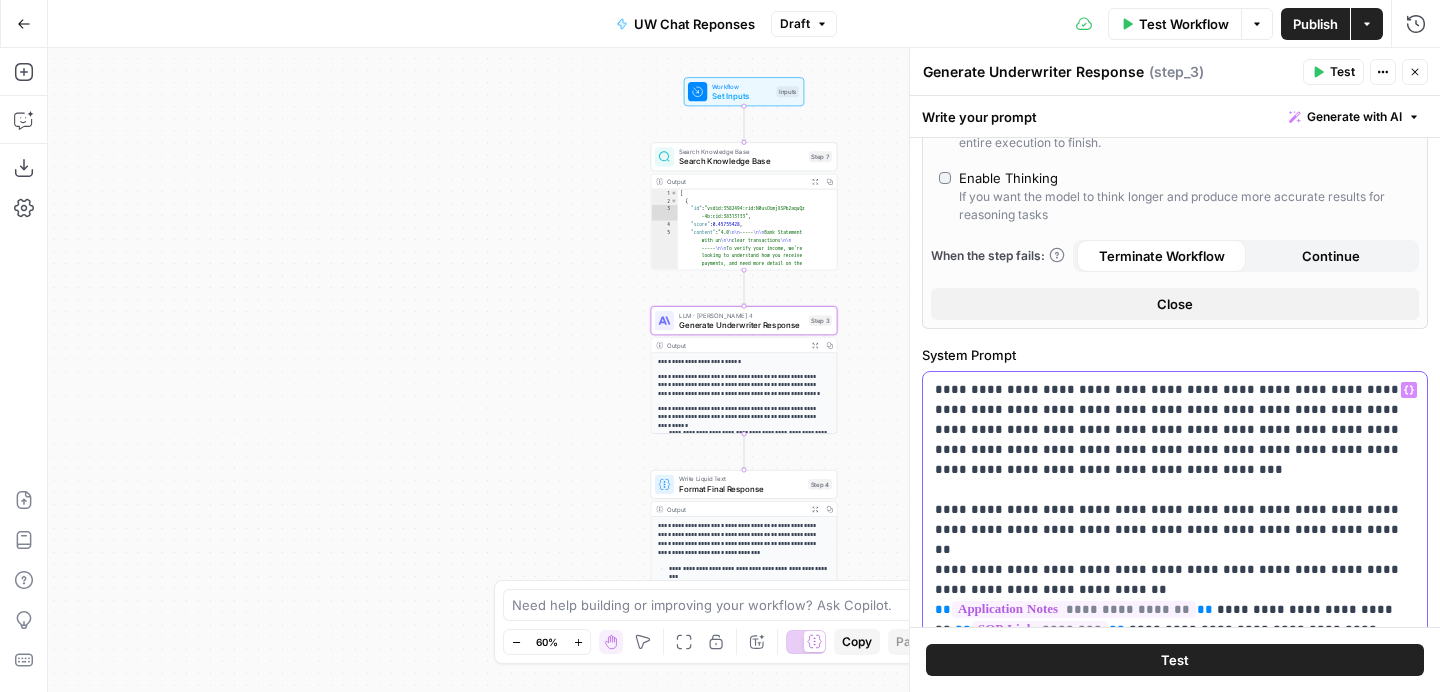 drag, startPoint x: 1241, startPoint y: 490, endPoint x: 936, endPoint y: 377, distance: 325.2599 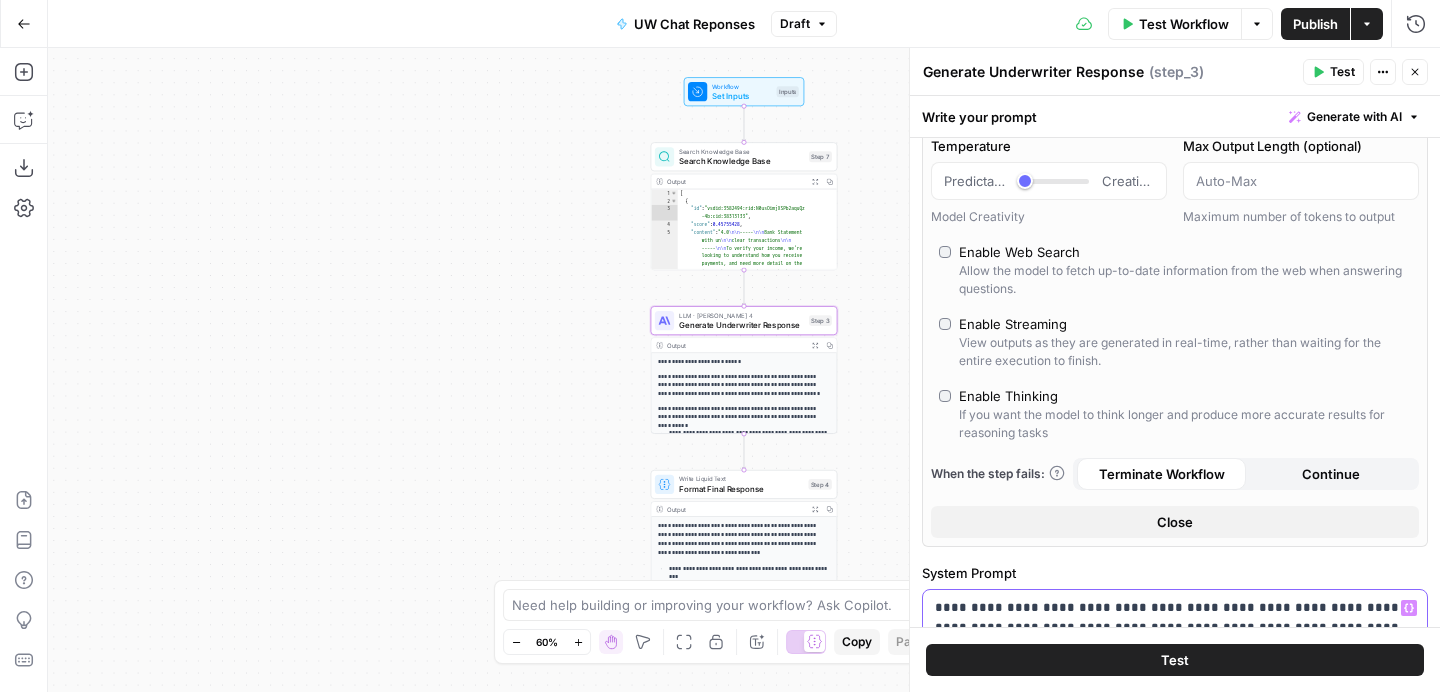 scroll, scrollTop: 0, scrollLeft: 0, axis: both 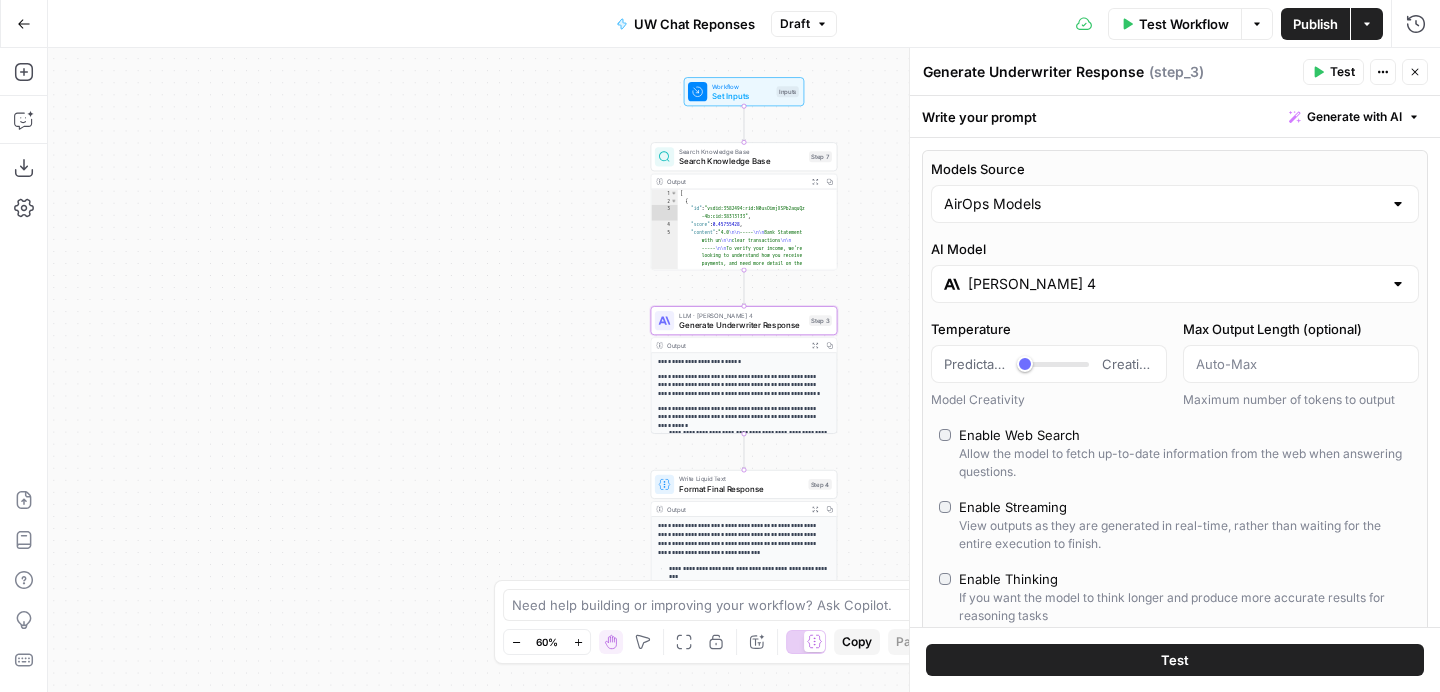 click on "Generate with AI" at bounding box center (1354, 117) 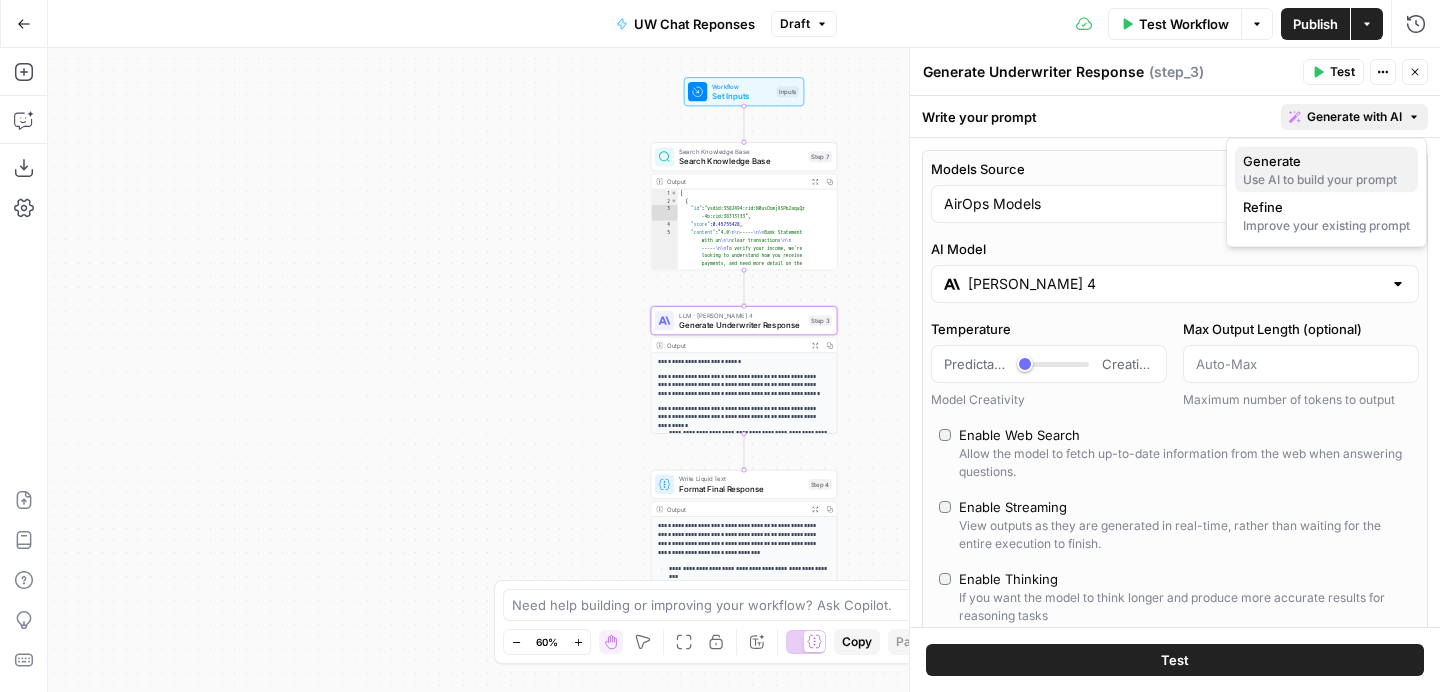 click on "Use AI to build your prompt" at bounding box center (1326, 180) 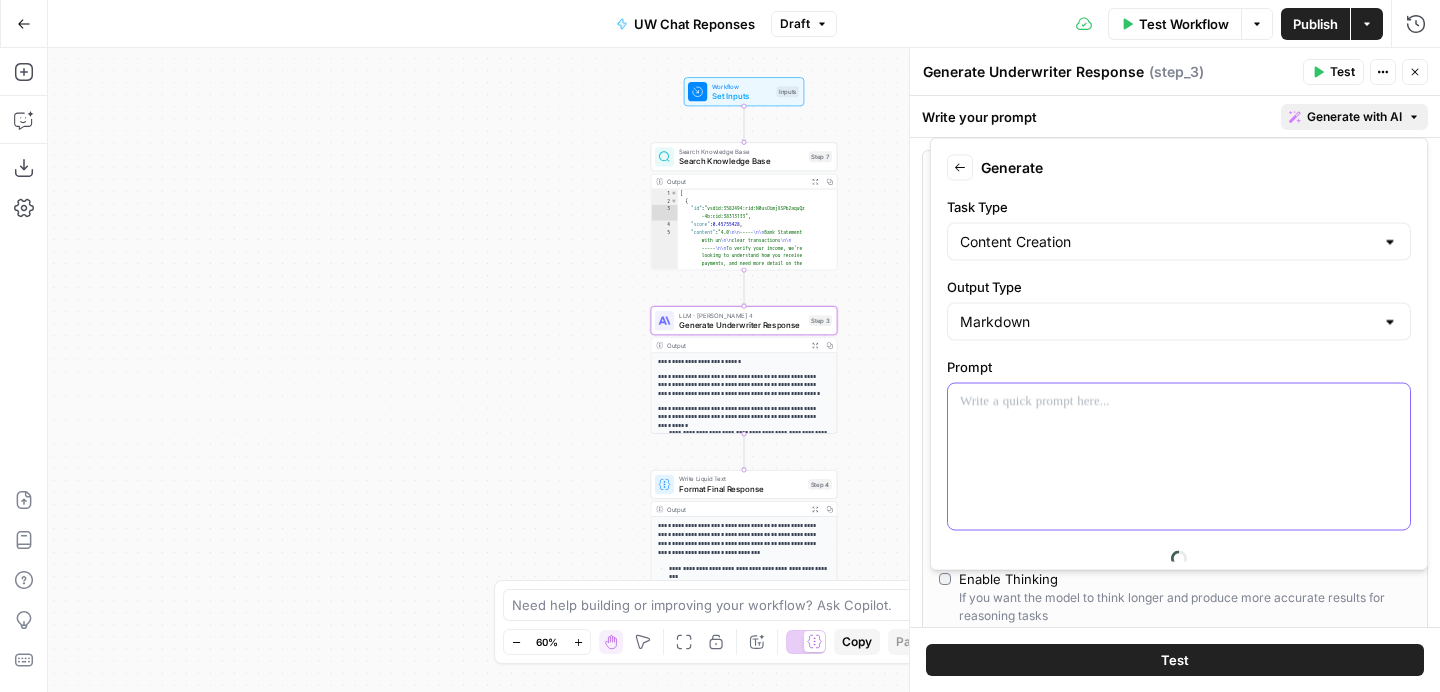 click at bounding box center [1179, 457] 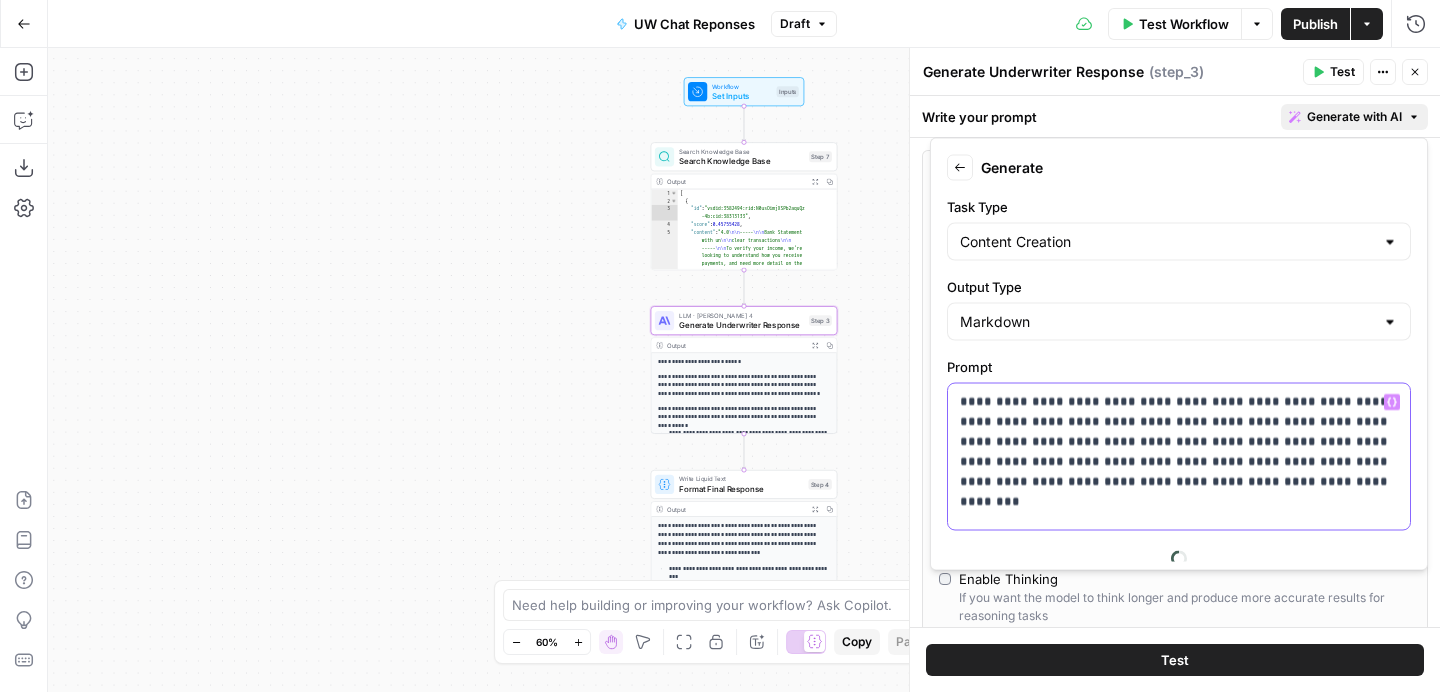 click on "**********" at bounding box center [1179, 1032] 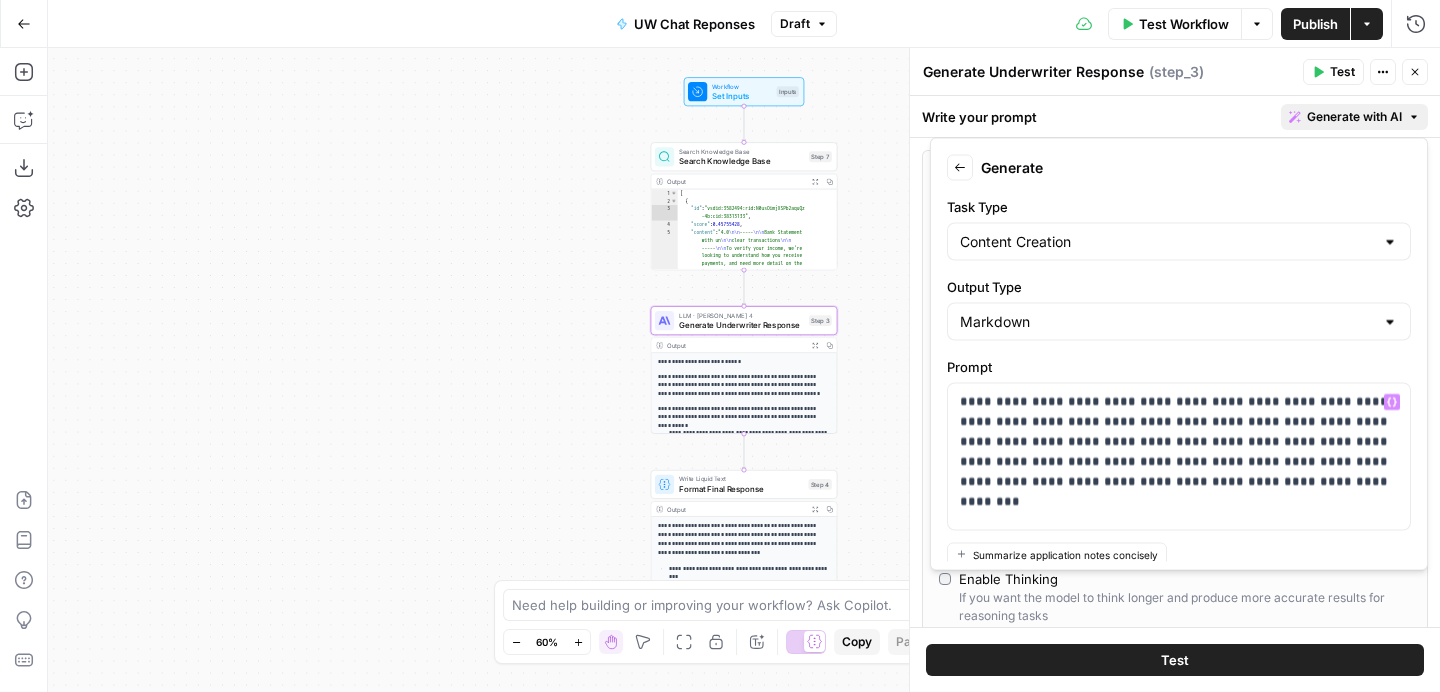 click on "**********" at bounding box center (744, 370) 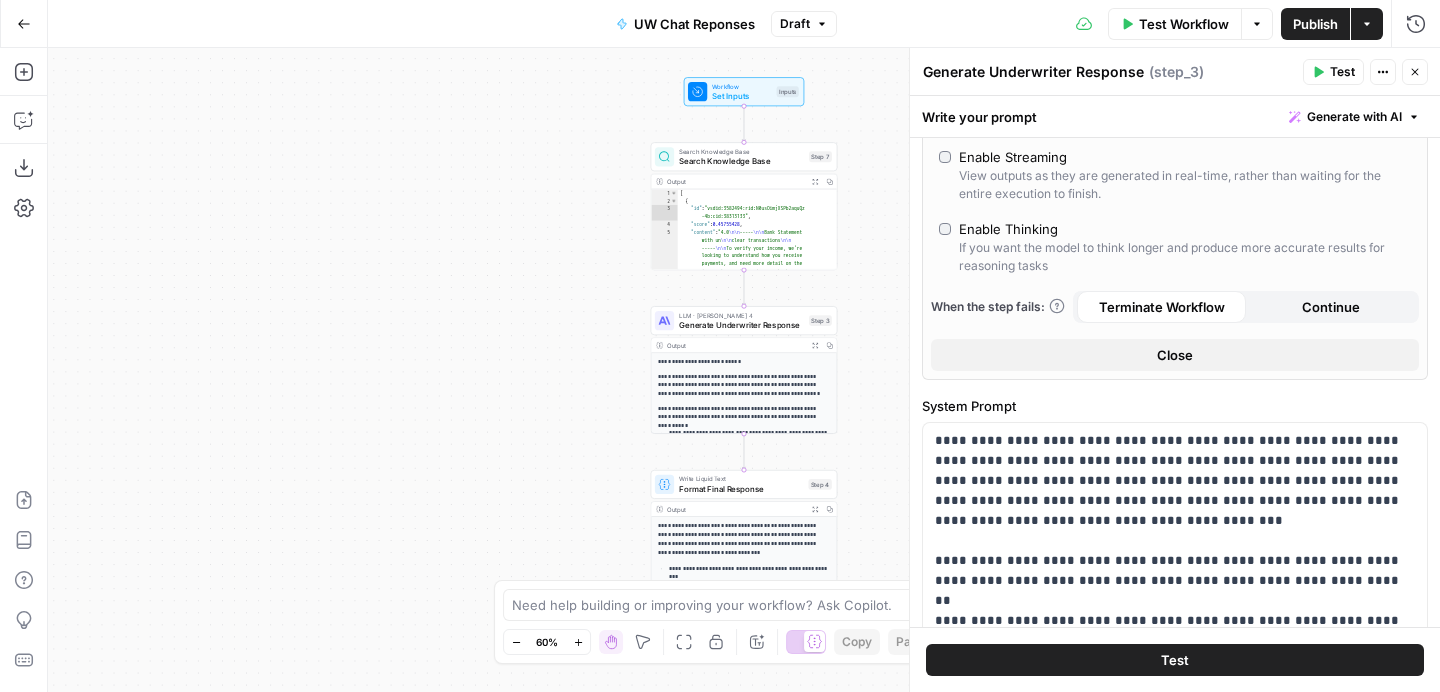 scroll, scrollTop: 816, scrollLeft: 0, axis: vertical 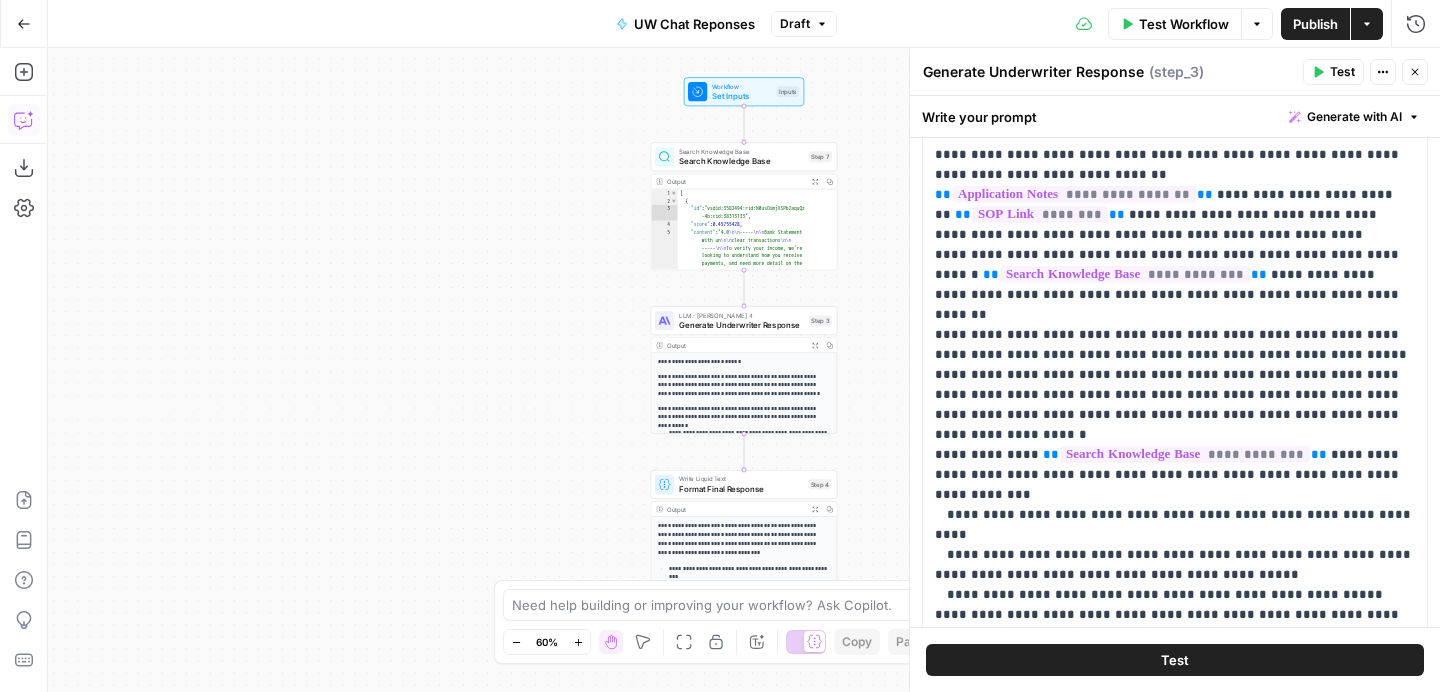 click 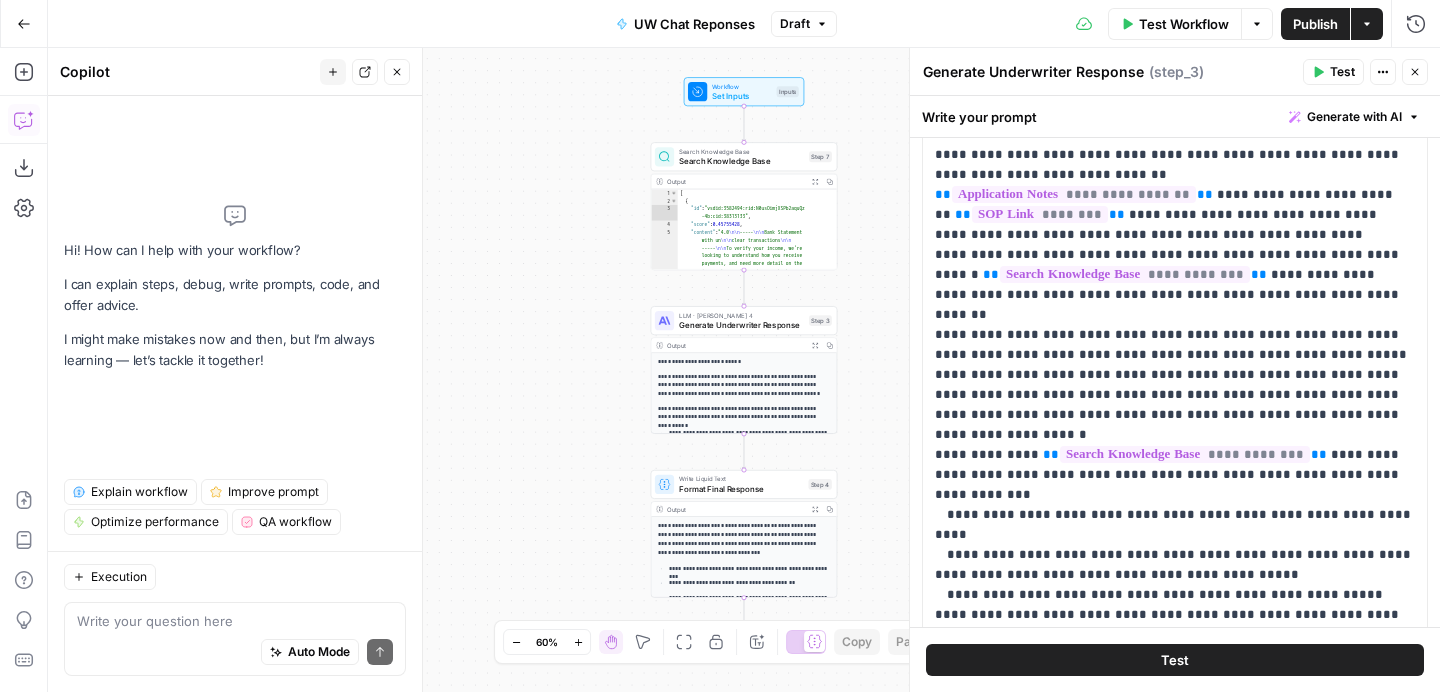 click on "Auto Mode Send" at bounding box center (235, 653) 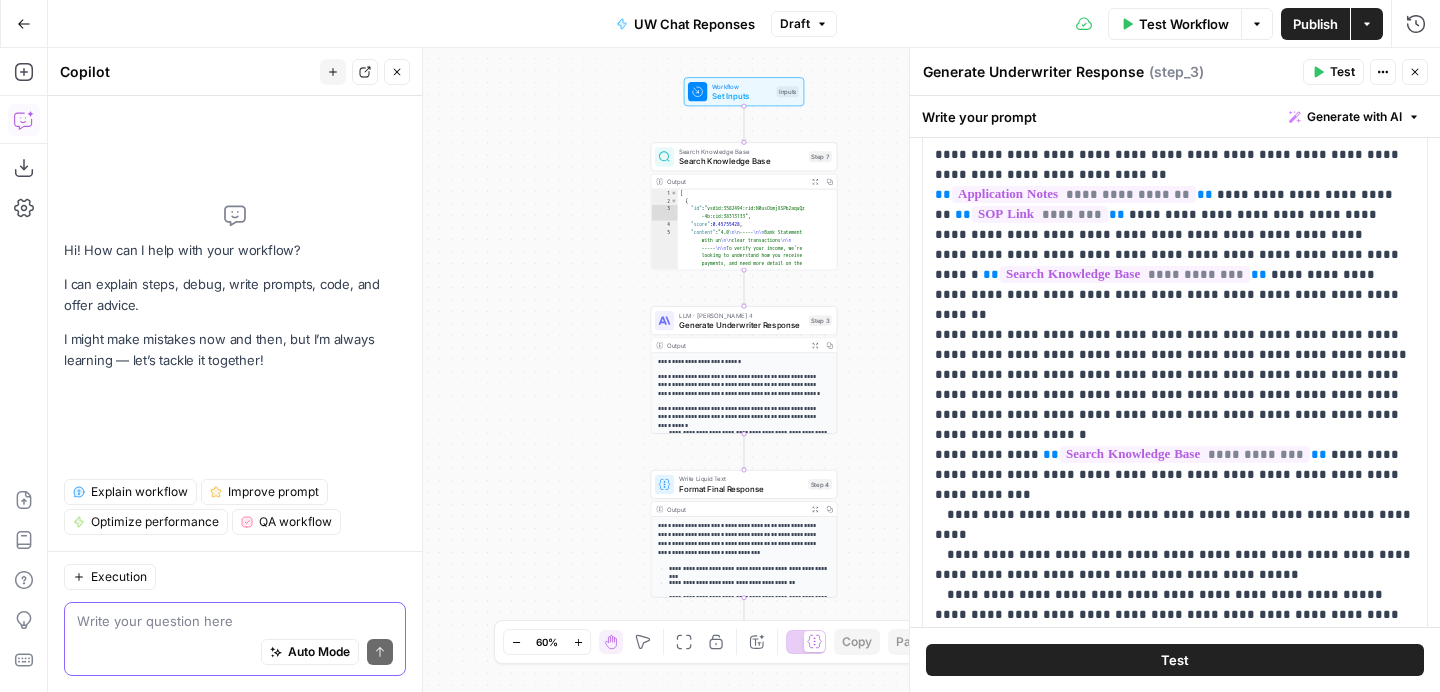 type on "V" 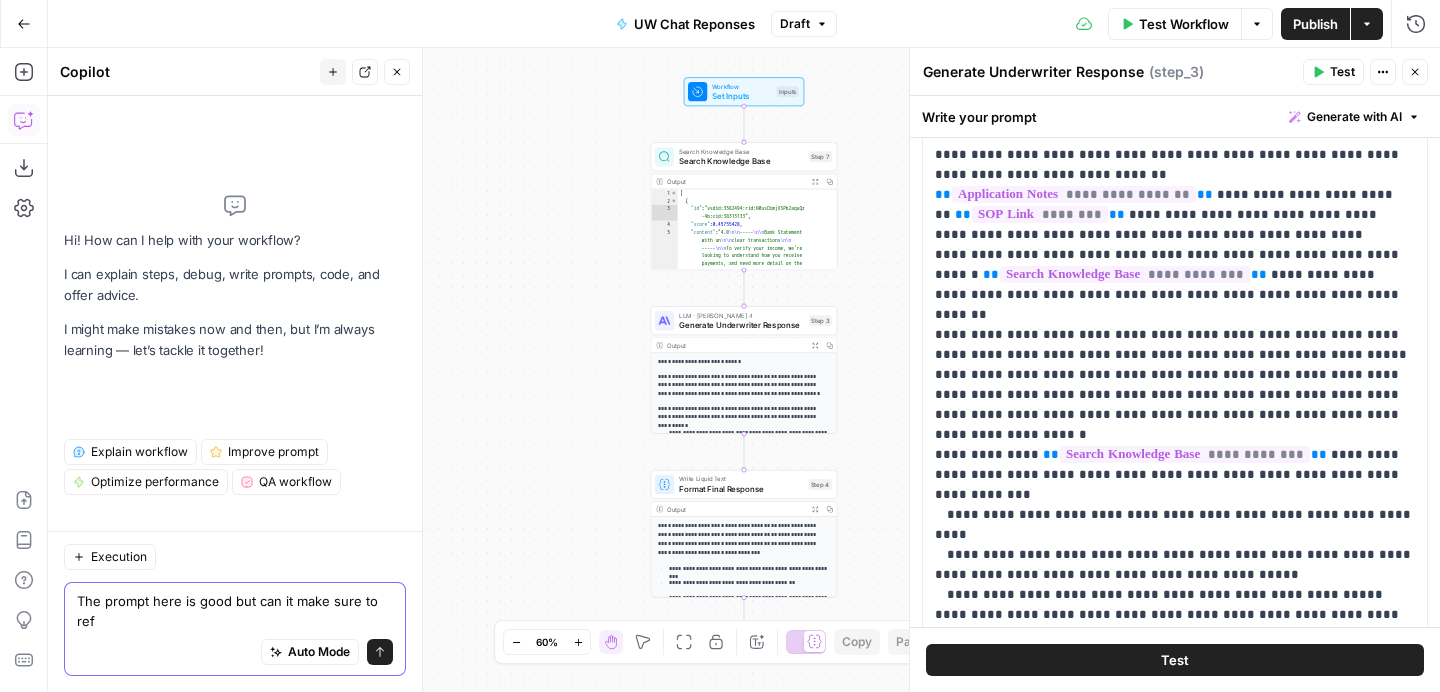 scroll, scrollTop: 0, scrollLeft: 0, axis: both 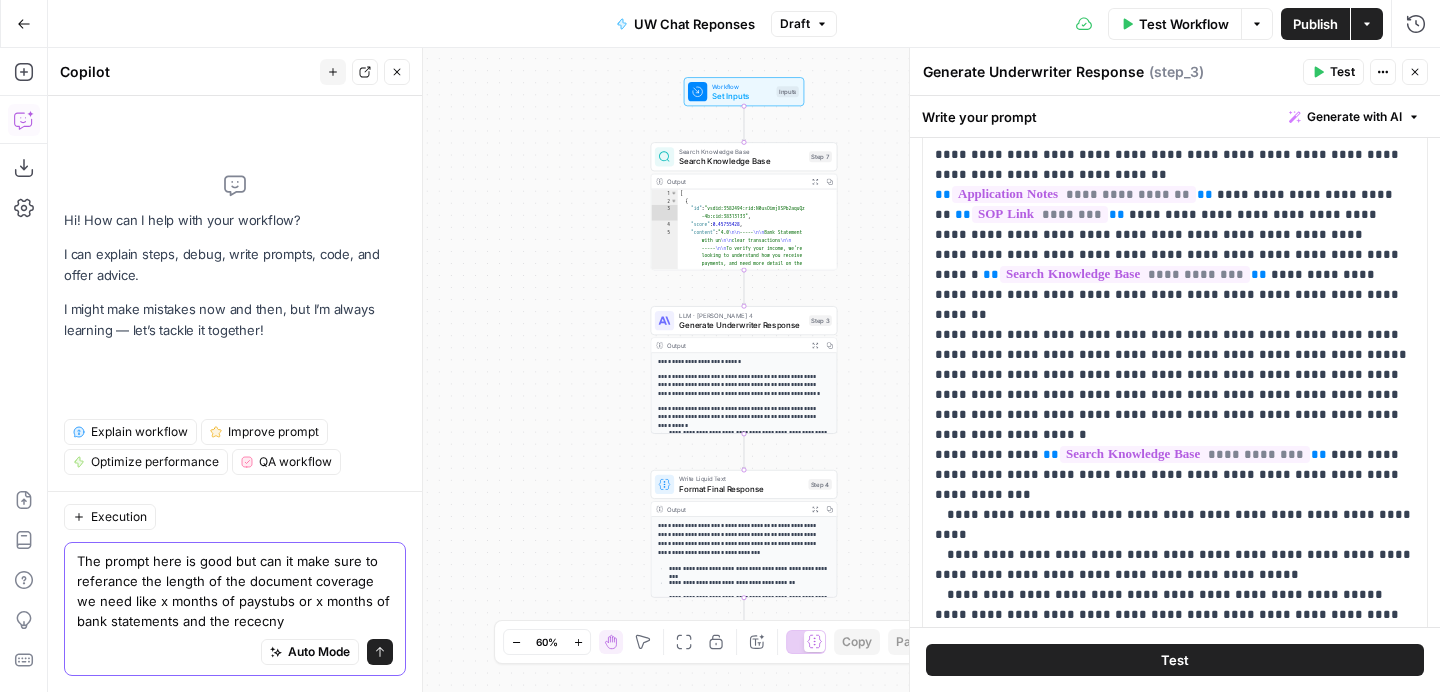 type on "The prompt here is good but can it make sure to referance the length of the document coverage we need like x months of paystubs or x months of bank statements and the rececny" 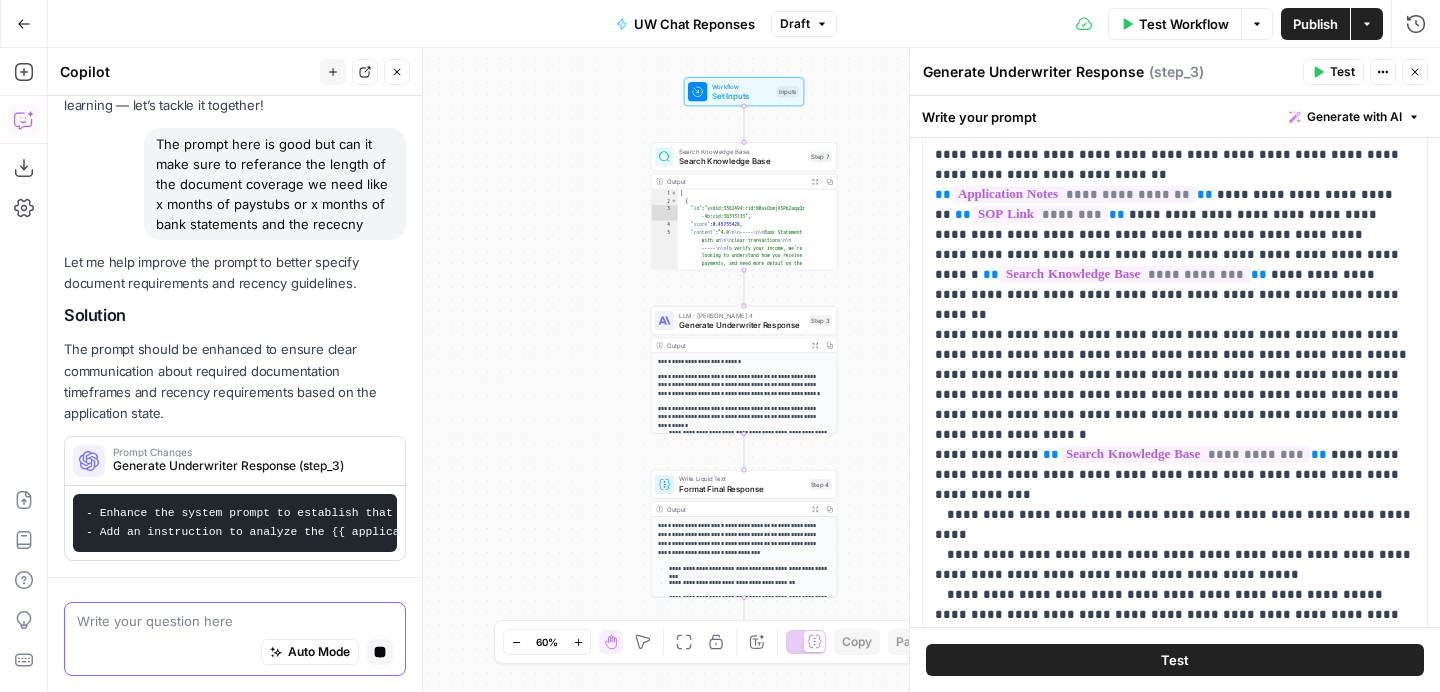 scroll, scrollTop: 148, scrollLeft: 0, axis: vertical 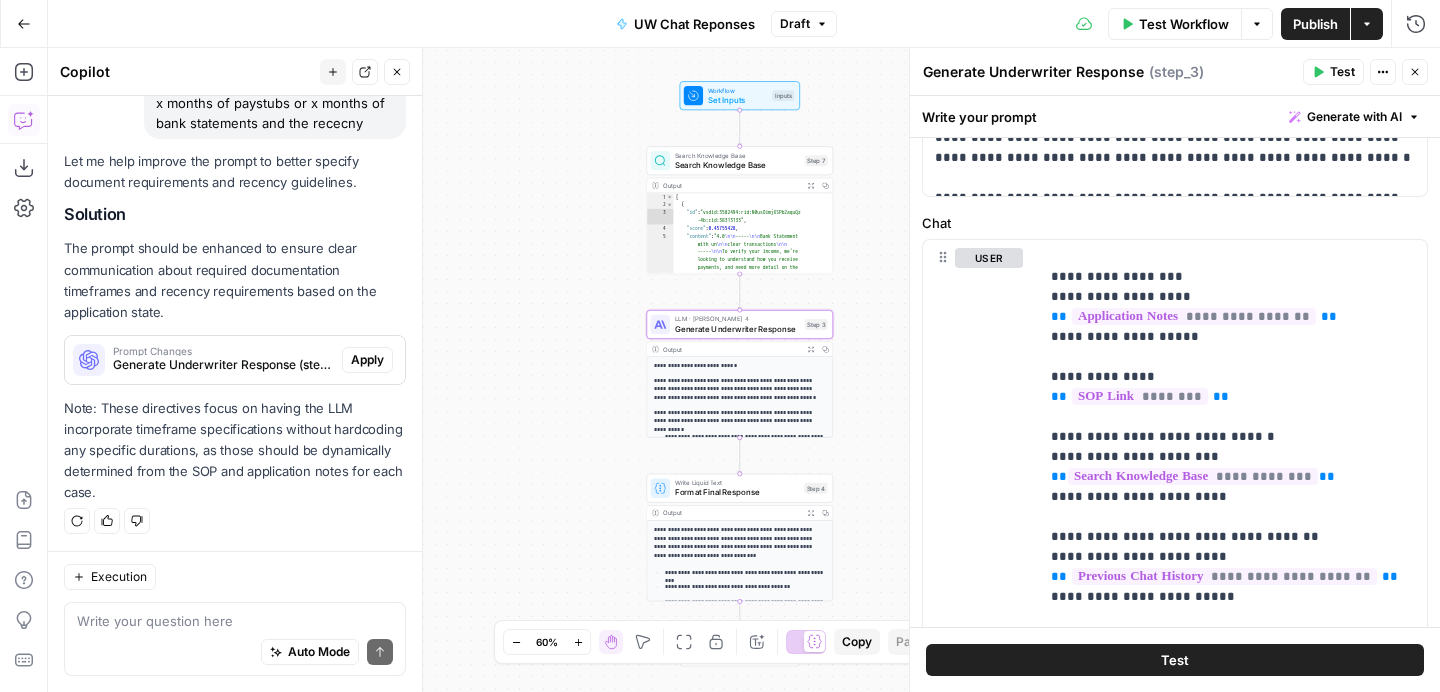 click on "Apply" at bounding box center [367, 360] 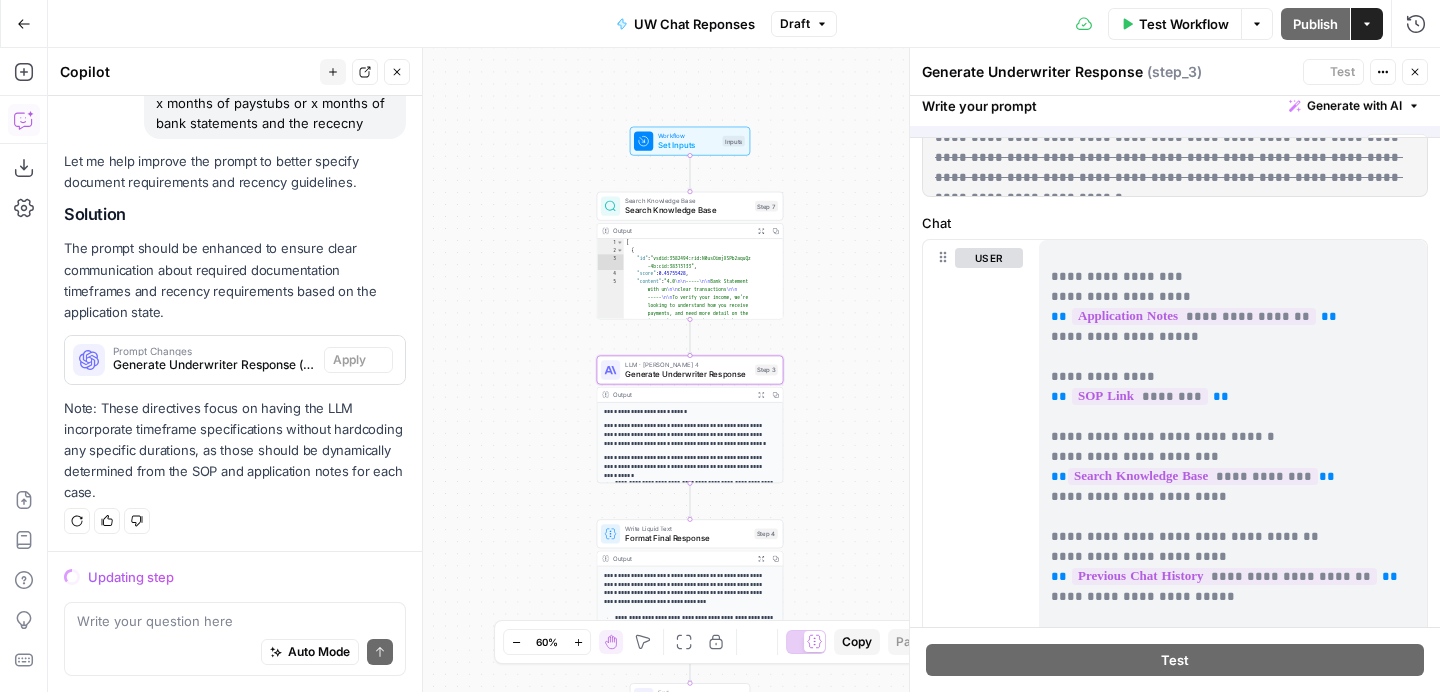 scroll, scrollTop: 0, scrollLeft: 0, axis: both 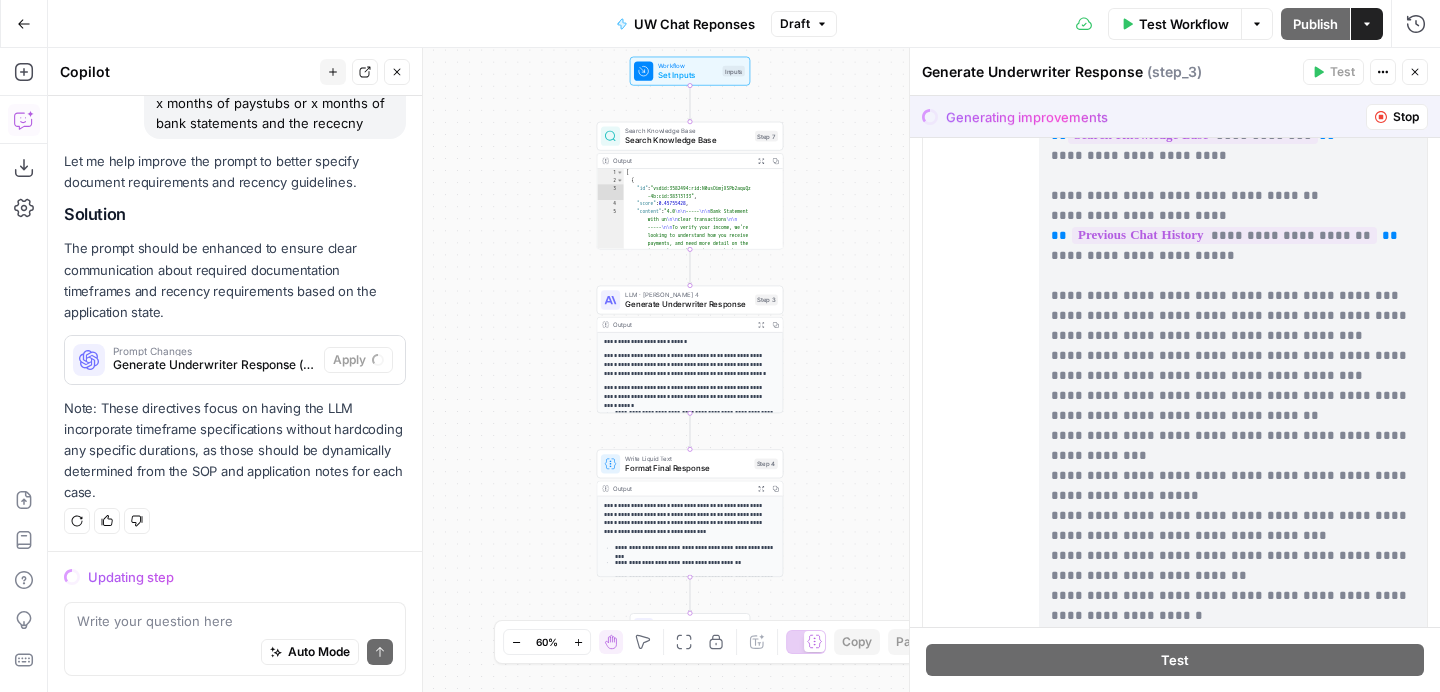 click on "Format Final Response" at bounding box center [687, 468] 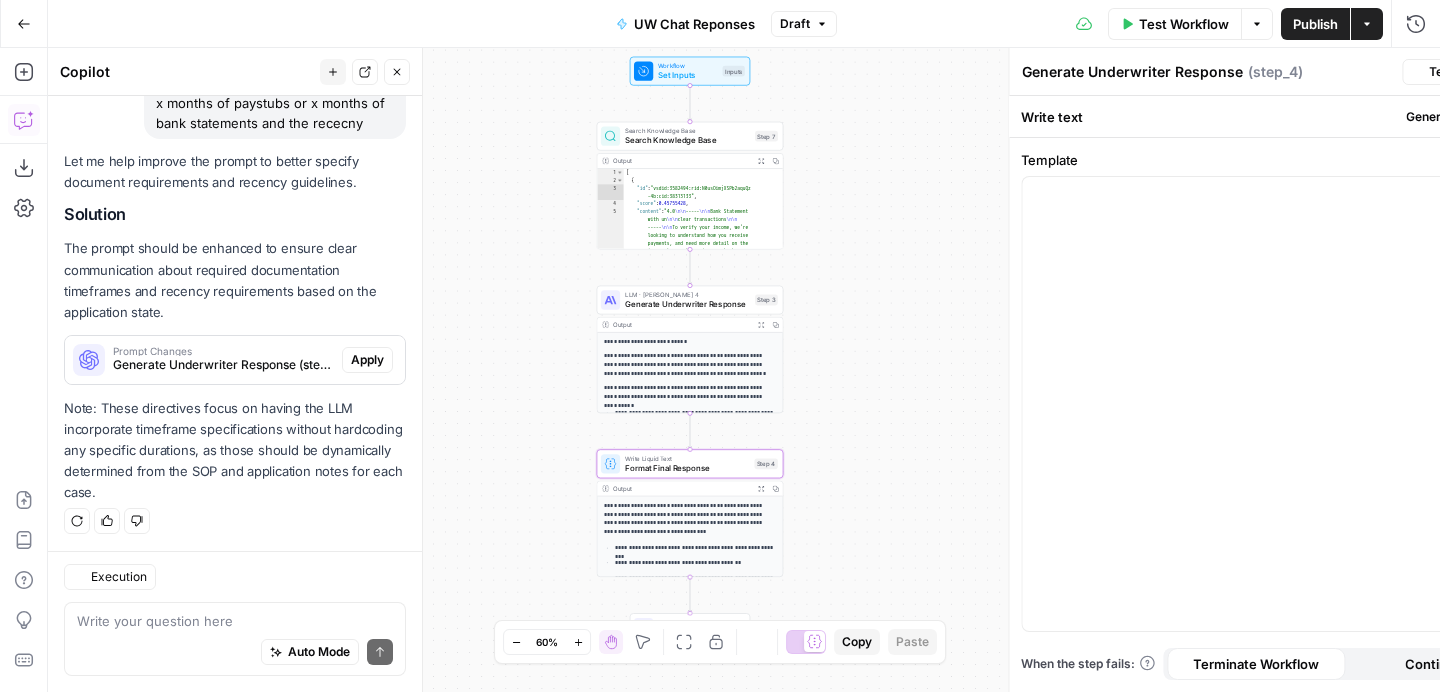 type on "Format Final Response" 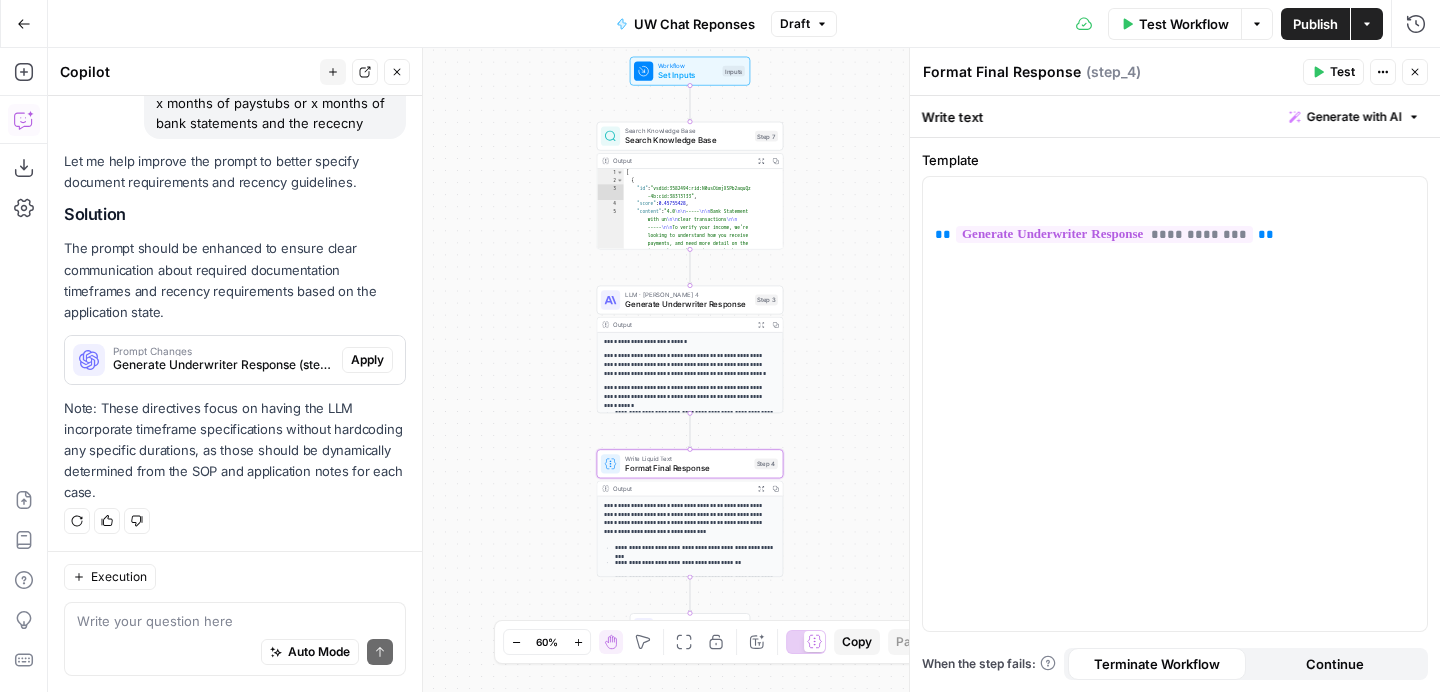 click on "**********" at bounding box center (690, 518) 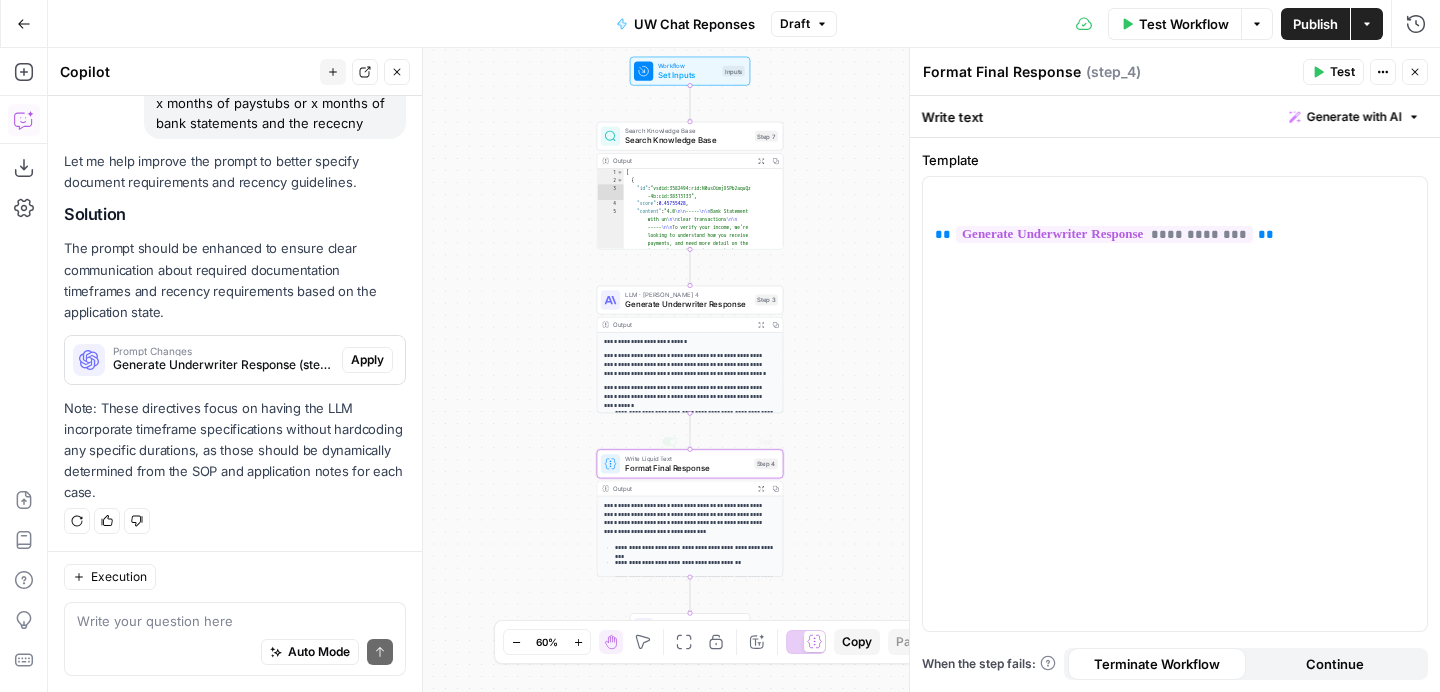 click on "**********" at bounding box center [690, 425] 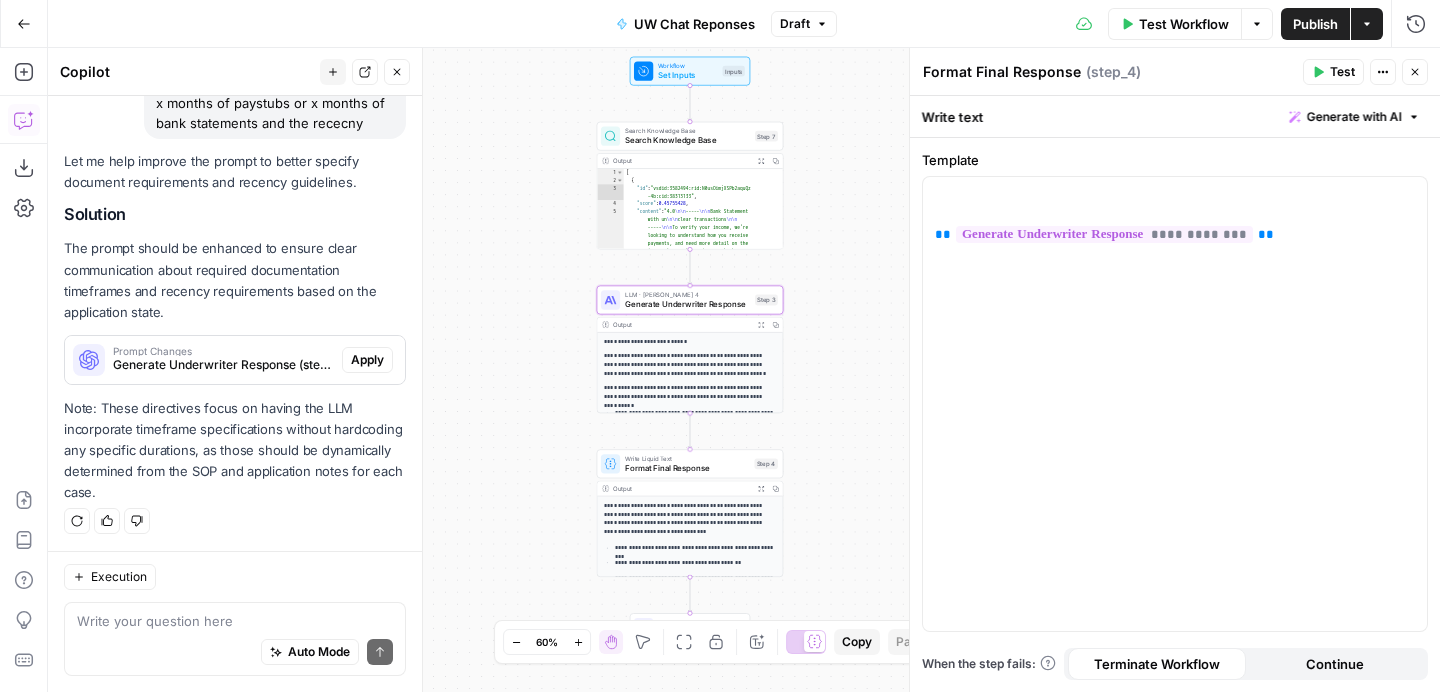 click on "LLM · [PERSON_NAME] 4" at bounding box center (687, 295) 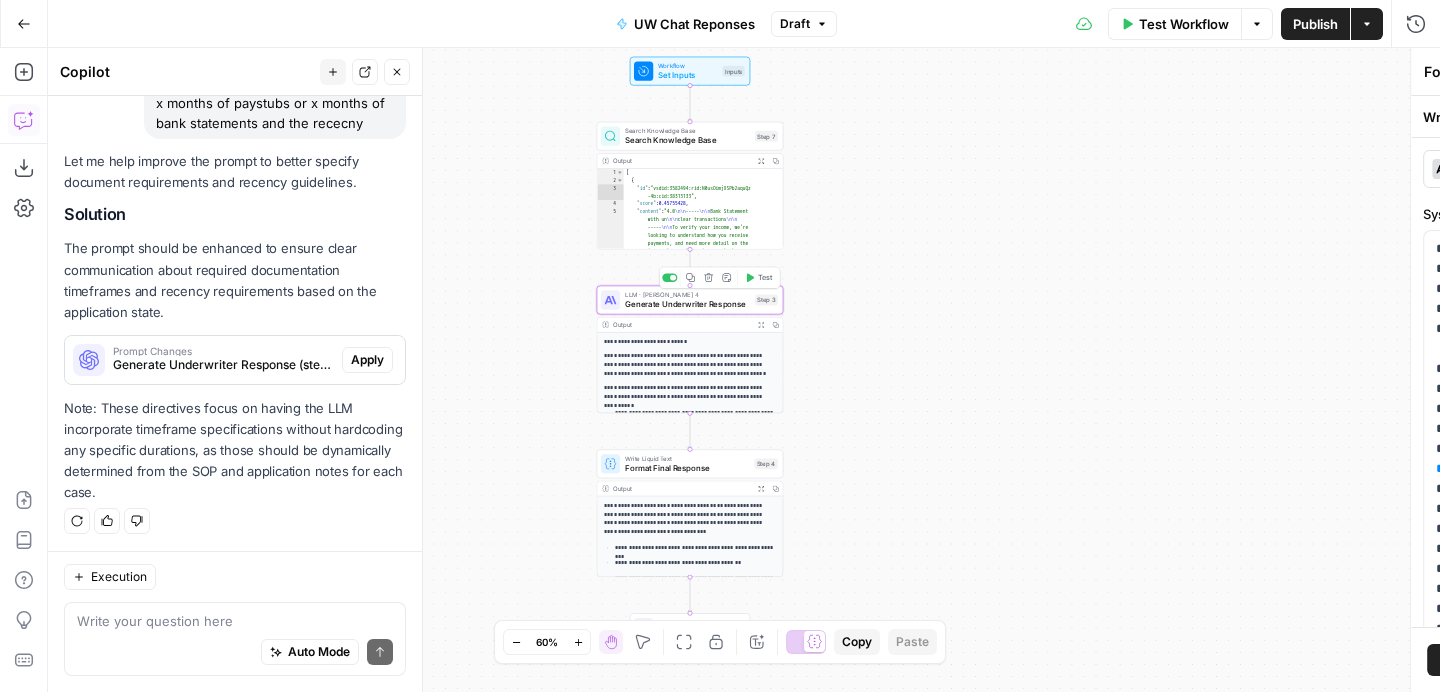 type on "Generate Underwriter Response" 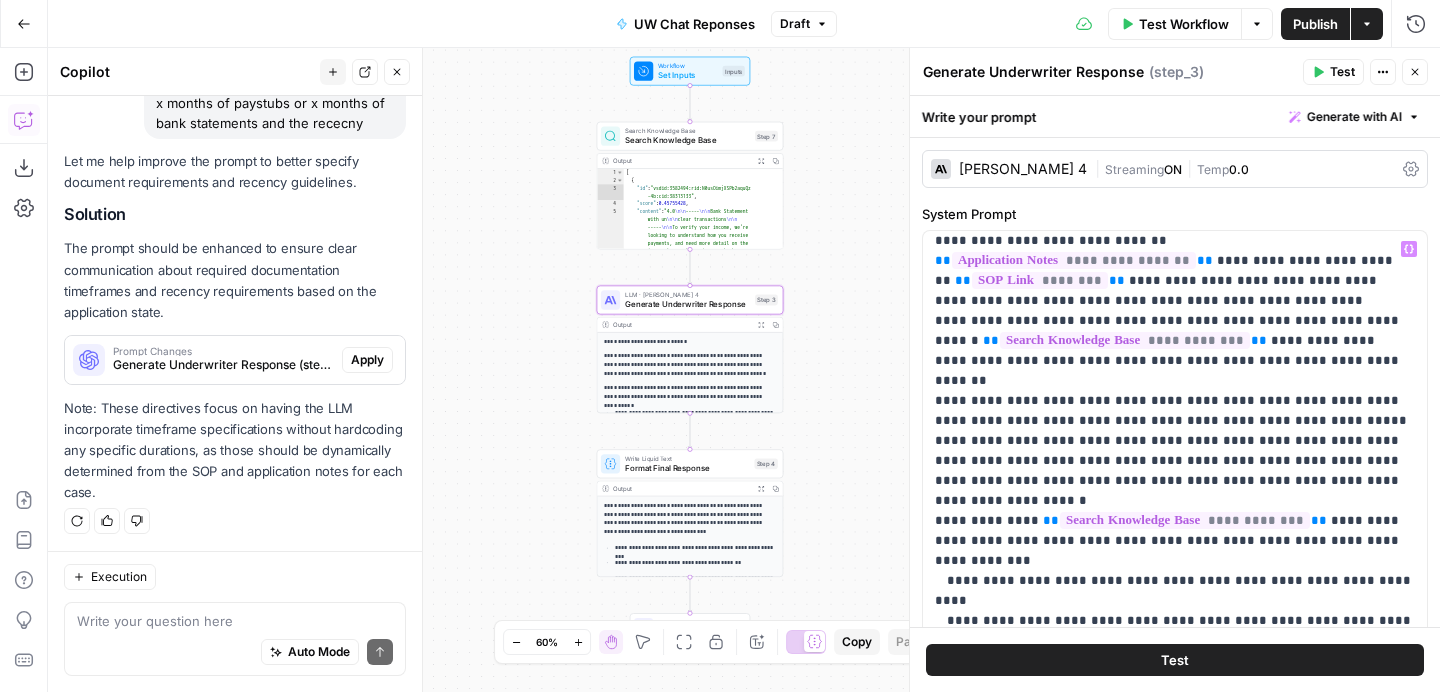 scroll, scrollTop: 341, scrollLeft: 0, axis: vertical 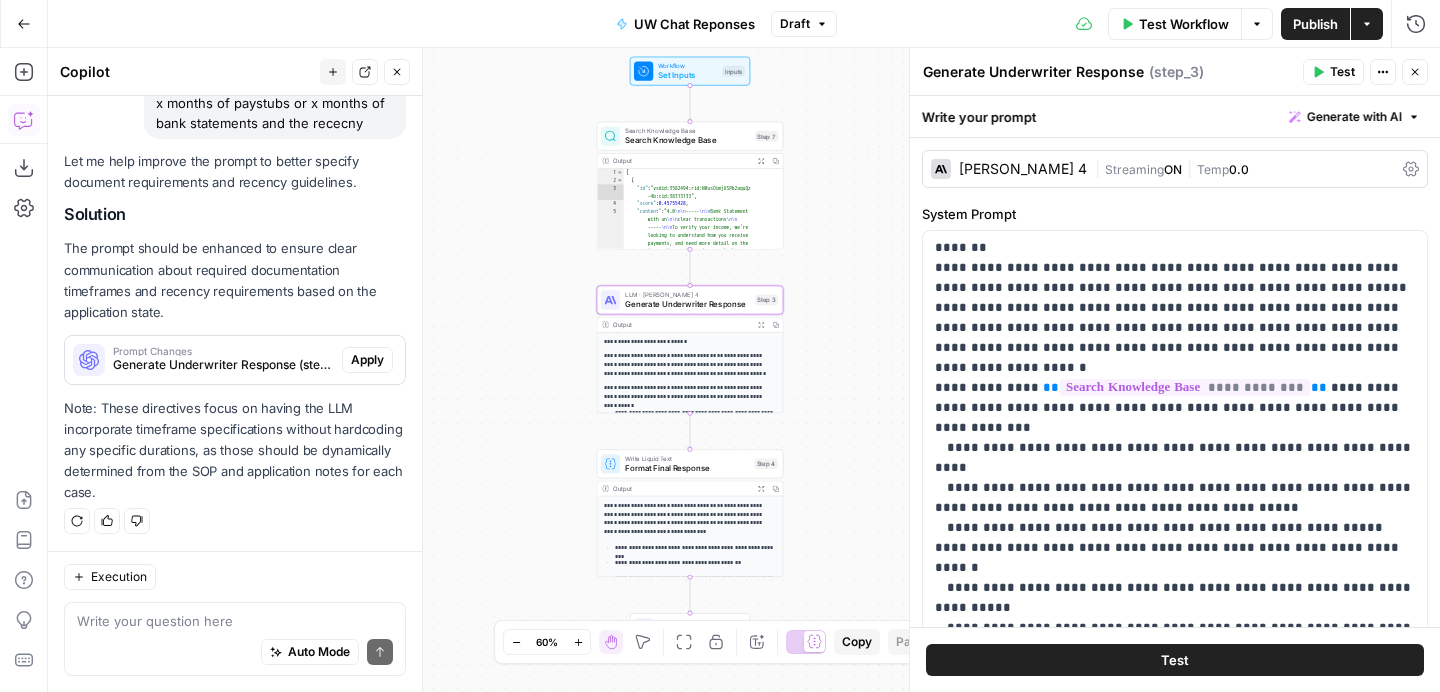 click on "Test Workflow" at bounding box center [1184, 24] 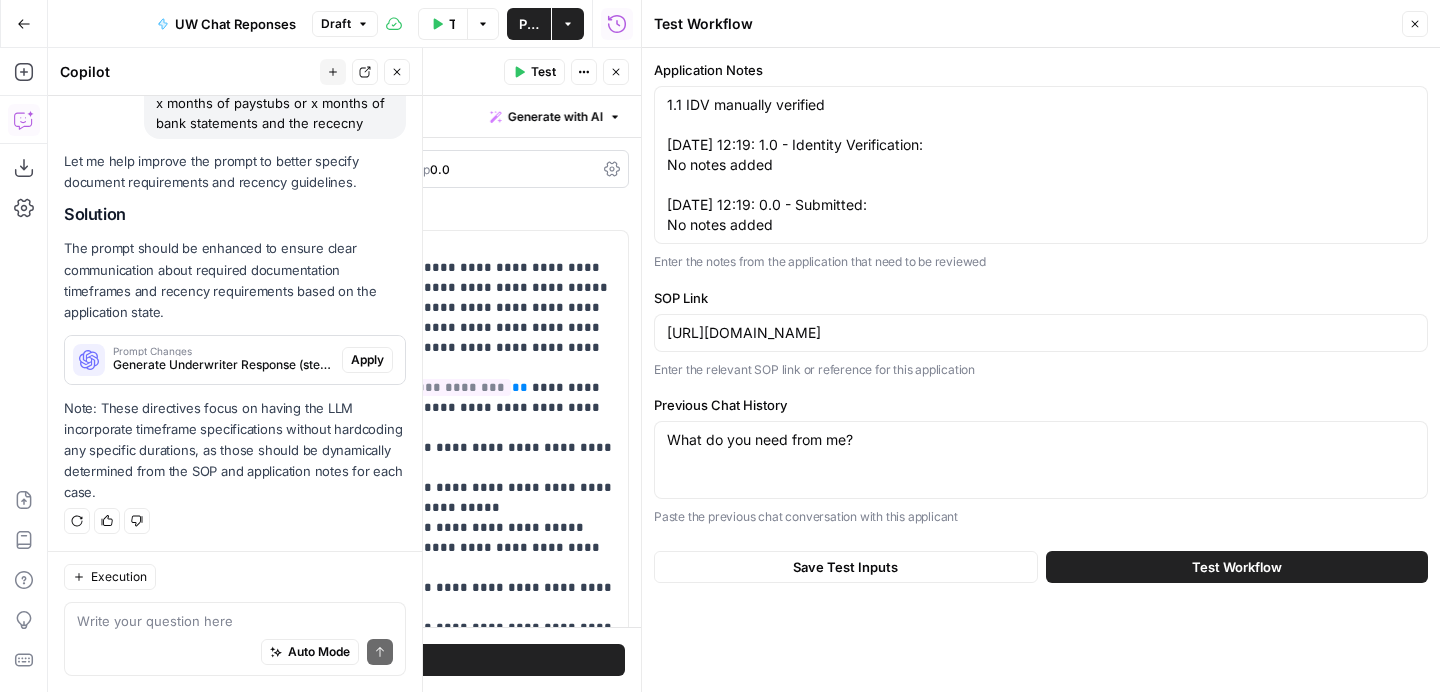 click on "Test Workflow" at bounding box center [1237, 567] 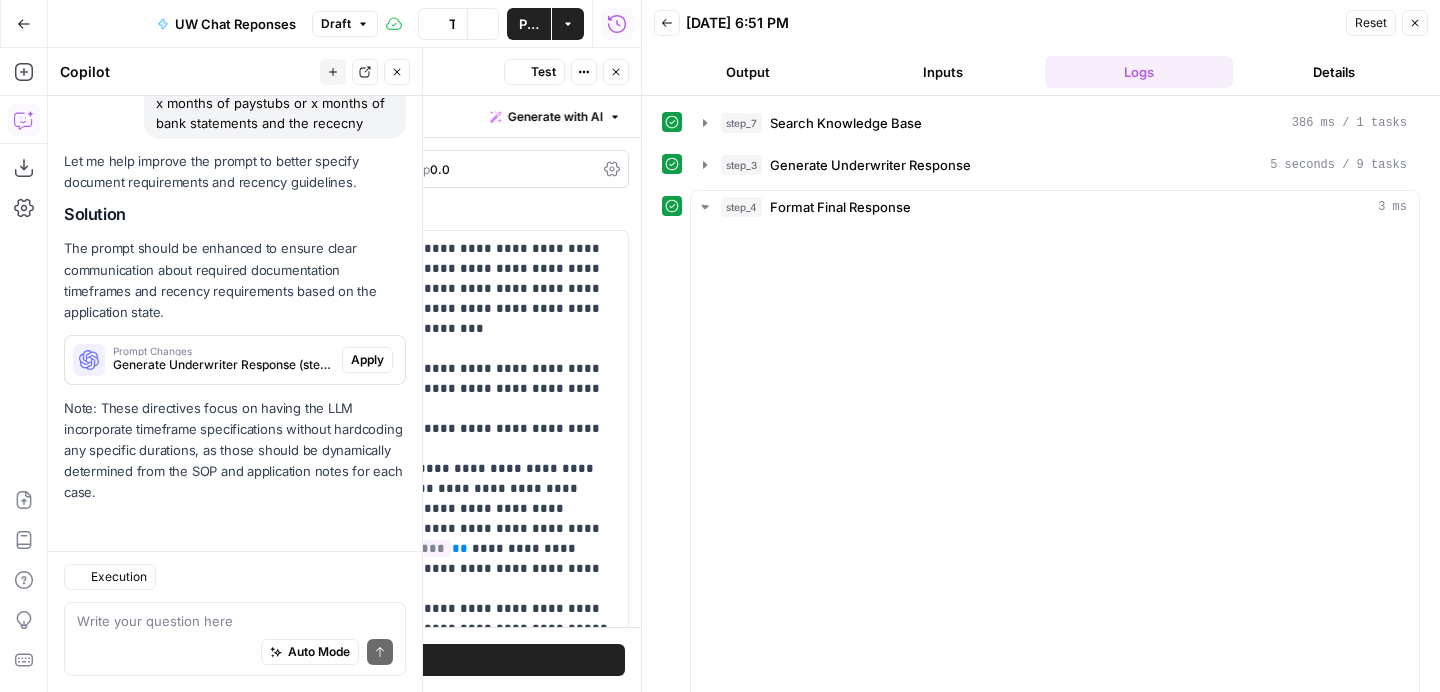 scroll, scrollTop: 229, scrollLeft: 0, axis: vertical 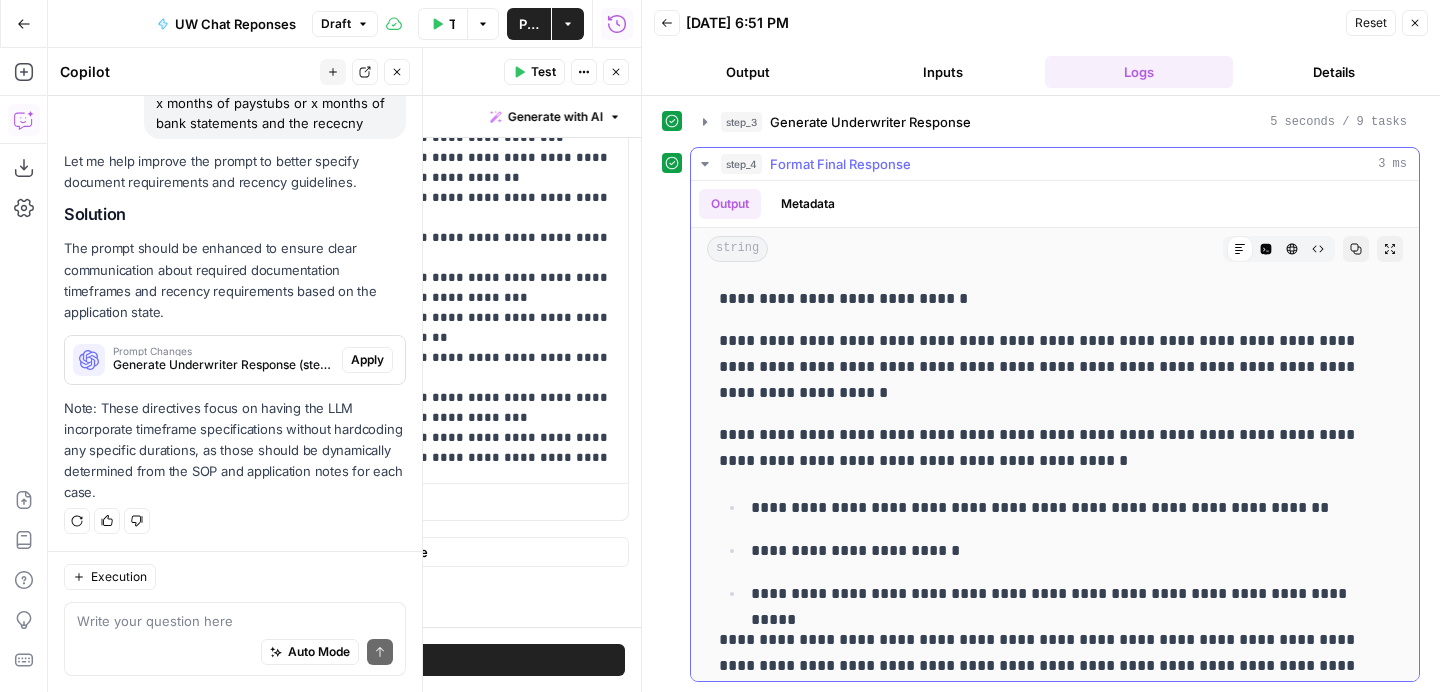 click 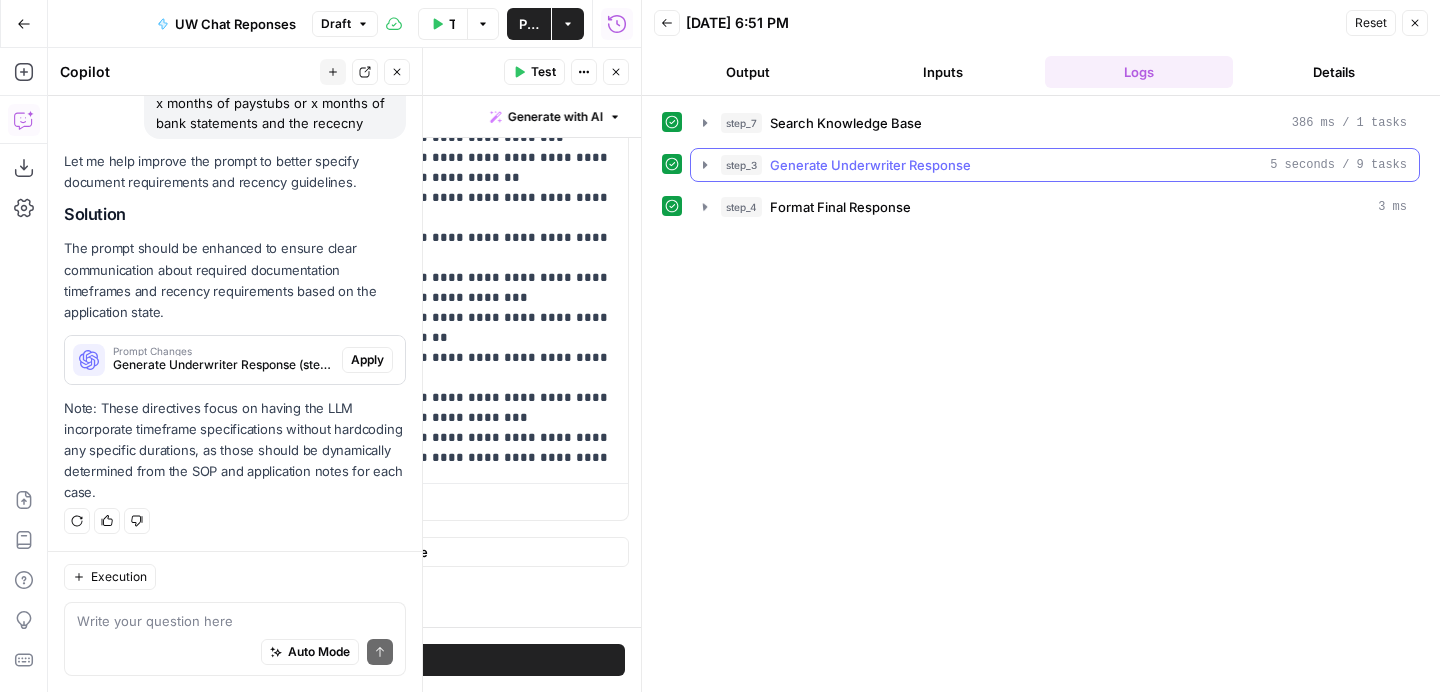 scroll, scrollTop: 0, scrollLeft: 0, axis: both 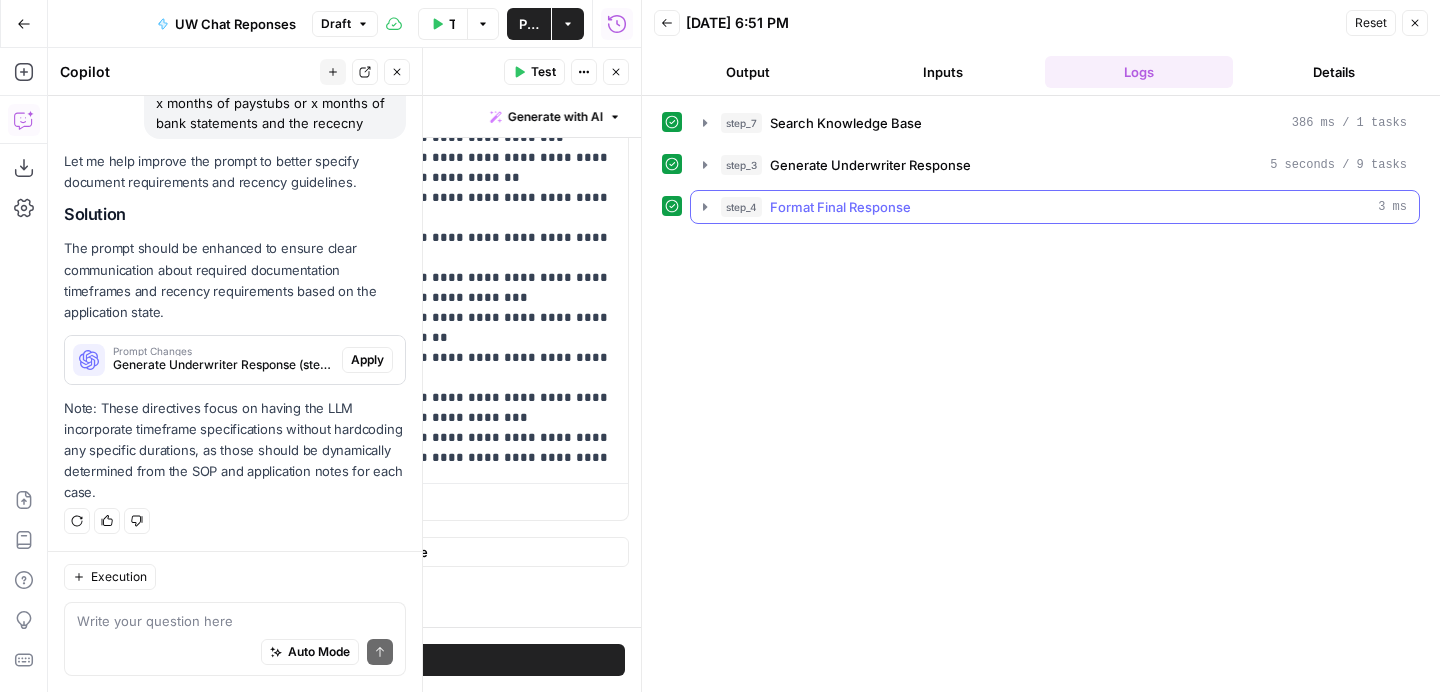 click on "step_4 Format Final Response 3 ms" at bounding box center [1055, 207] 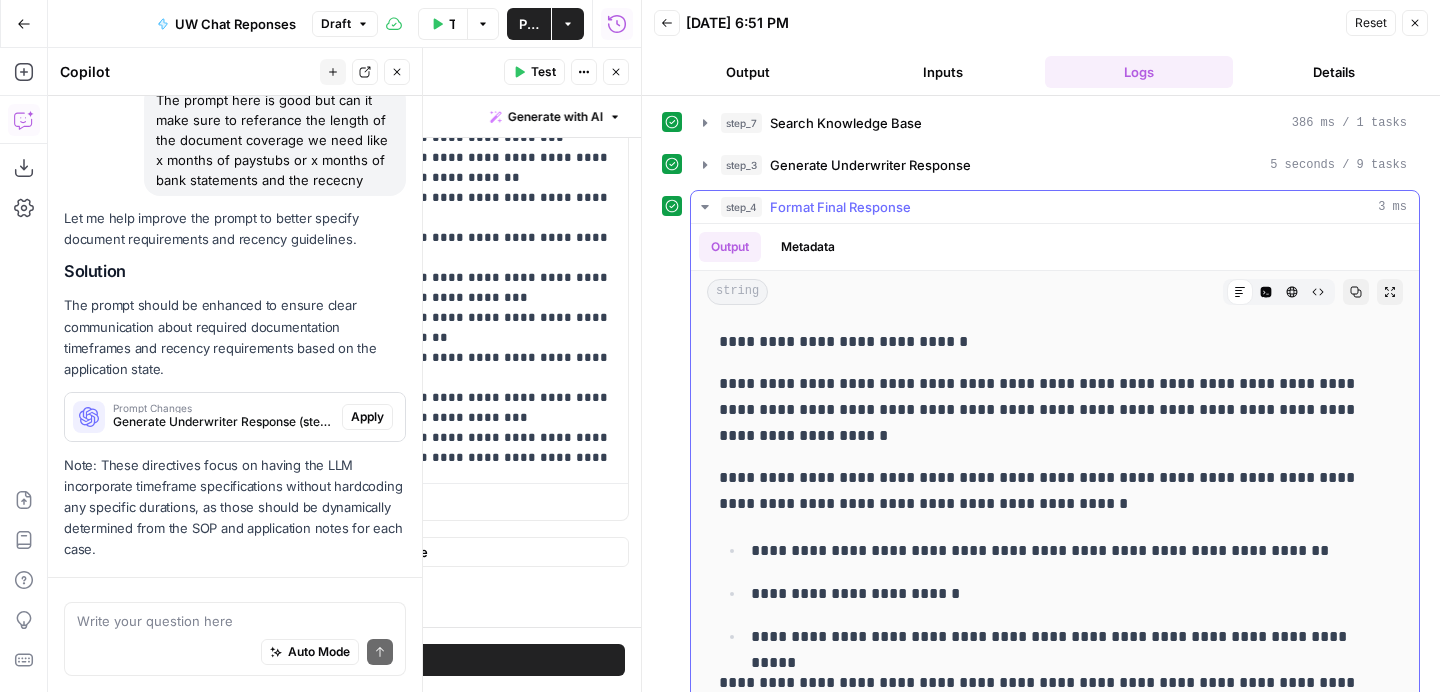 scroll, scrollTop: 171, scrollLeft: 0, axis: vertical 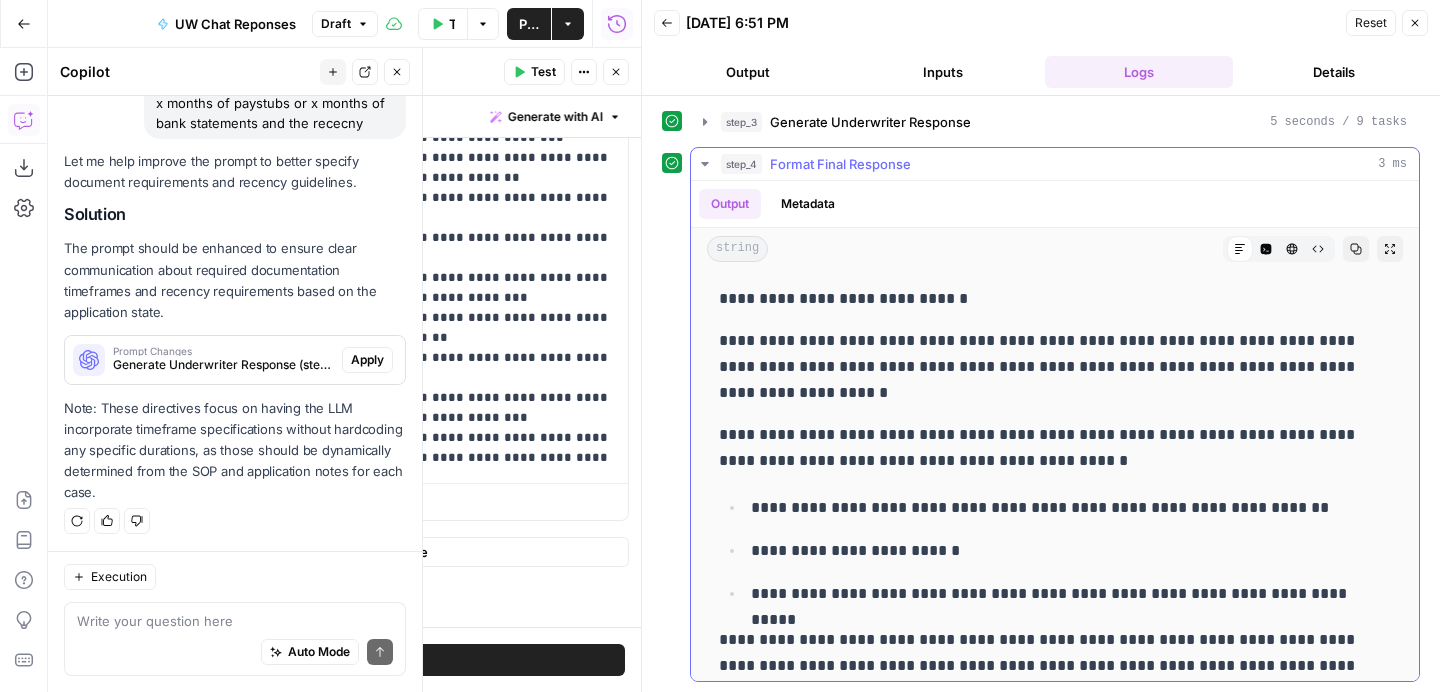 drag, startPoint x: 1266, startPoint y: 649, endPoint x: 709, endPoint y: 292, distance: 661.58746 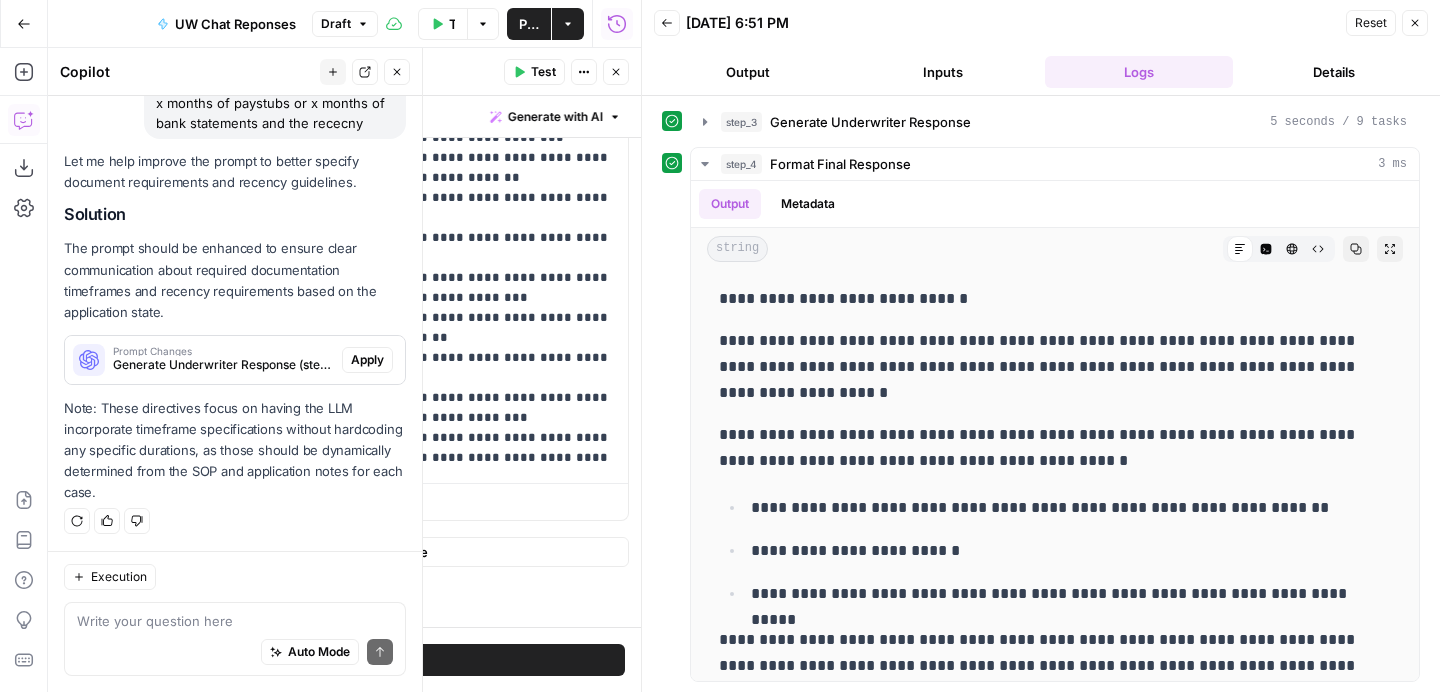 click on "Auto Mode Send" at bounding box center [235, 653] 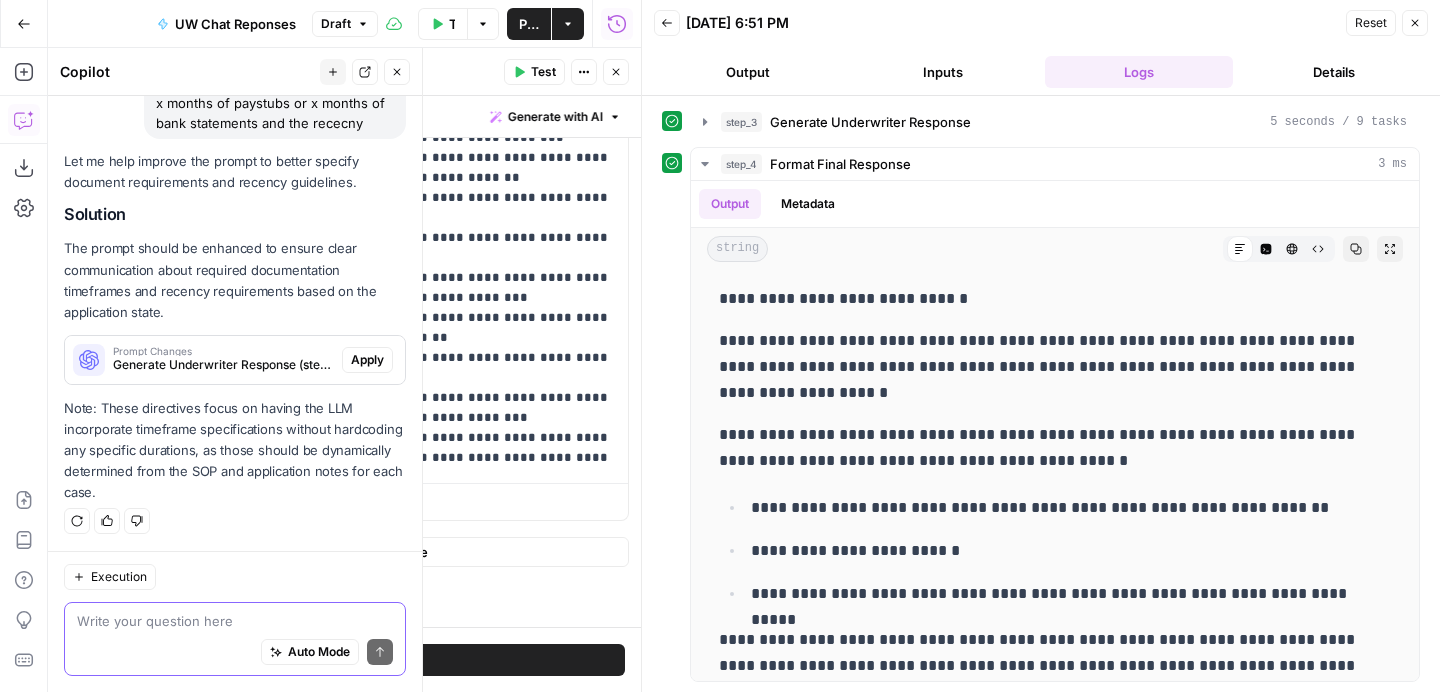 paste on "Thank you for your application!
Great news - your identity verification has been successfully completed and manually verified. Your application is now ready to move forward to the next stage of our review process.
We will now begin reviewing your credit and income documentation. Please ensure you have uploaded all required documents including:
Proof of income (pay stubs, employment verification, or bank statements)
Government-issued photo ID
Any additional supporting documentation requested during the application process
If you haven't already uploaded these documents, please do so at your earliest convenience. We'll review everything and reach out if we need any additional information or clarification.
Let us know if you have any questions. Thank you for your cooperation!" 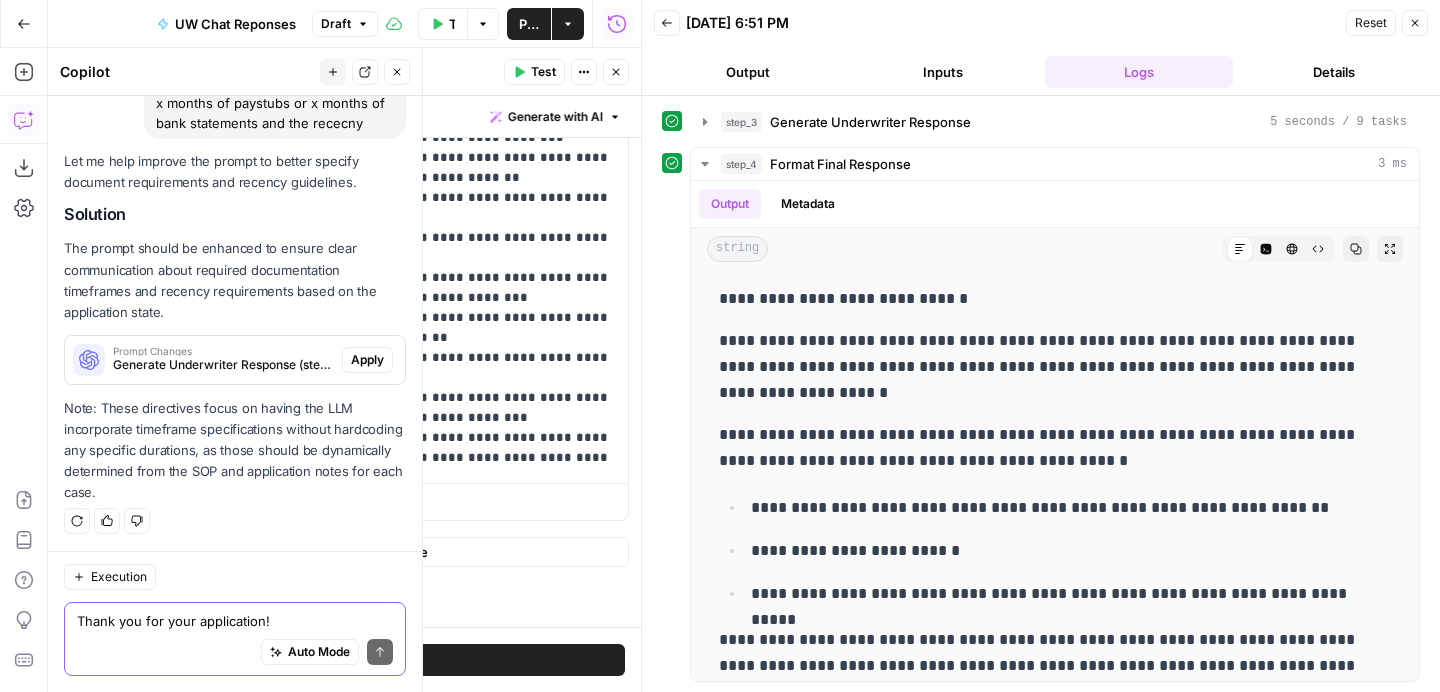 scroll, scrollTop: 473, scrollLeft: 0, axis: vertical 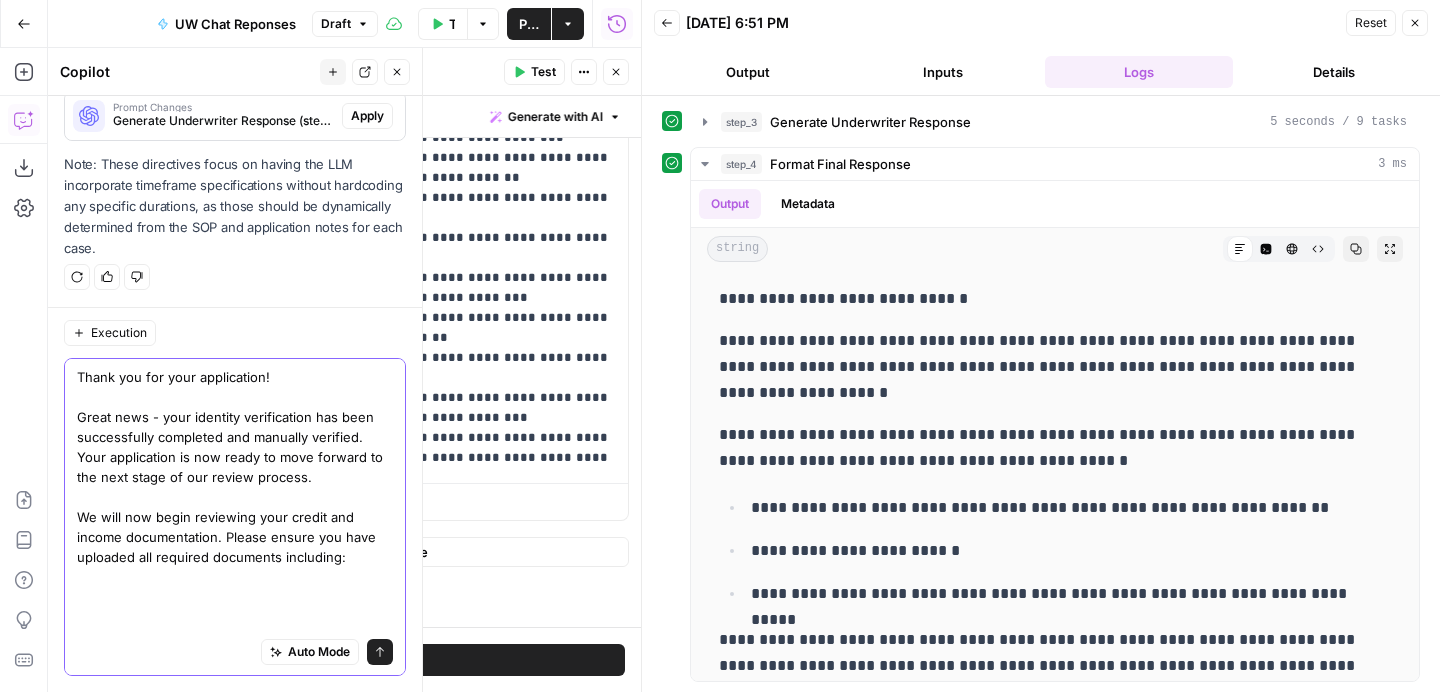 drag, startPoint x: 285, startPoint y: 379, endPoint x: 63, endPoint y: 372, distance: 222.11034 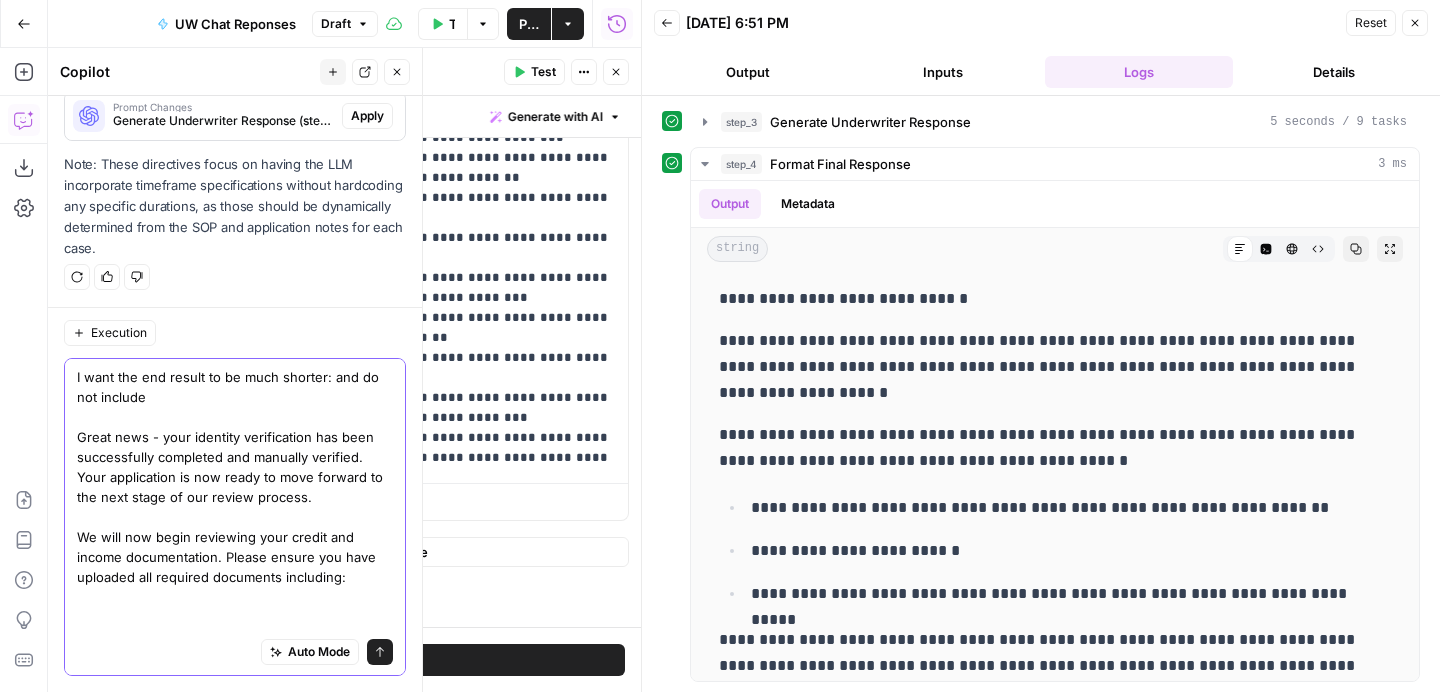 paste on "Thank you for your application!
Great news - your identity verification has been successfully completed and manually verified. Your application is now ready to move forward to the next stage of our review process.
We will now begin reviewing your credit and income documentation. Please ensure you have uploaded all required documents including:
Proof of income (pay stubs, employment verification, or bank statements)
Government-issued photo ID
Any additional supporting documentation requested during the application process
If you haven't already uploaded these documents, please do so at your earliest convenience. We'll review everything and reach out if we need any additional information or clarification.
Let us know if you have any questions. Thank you for your cooperation!" 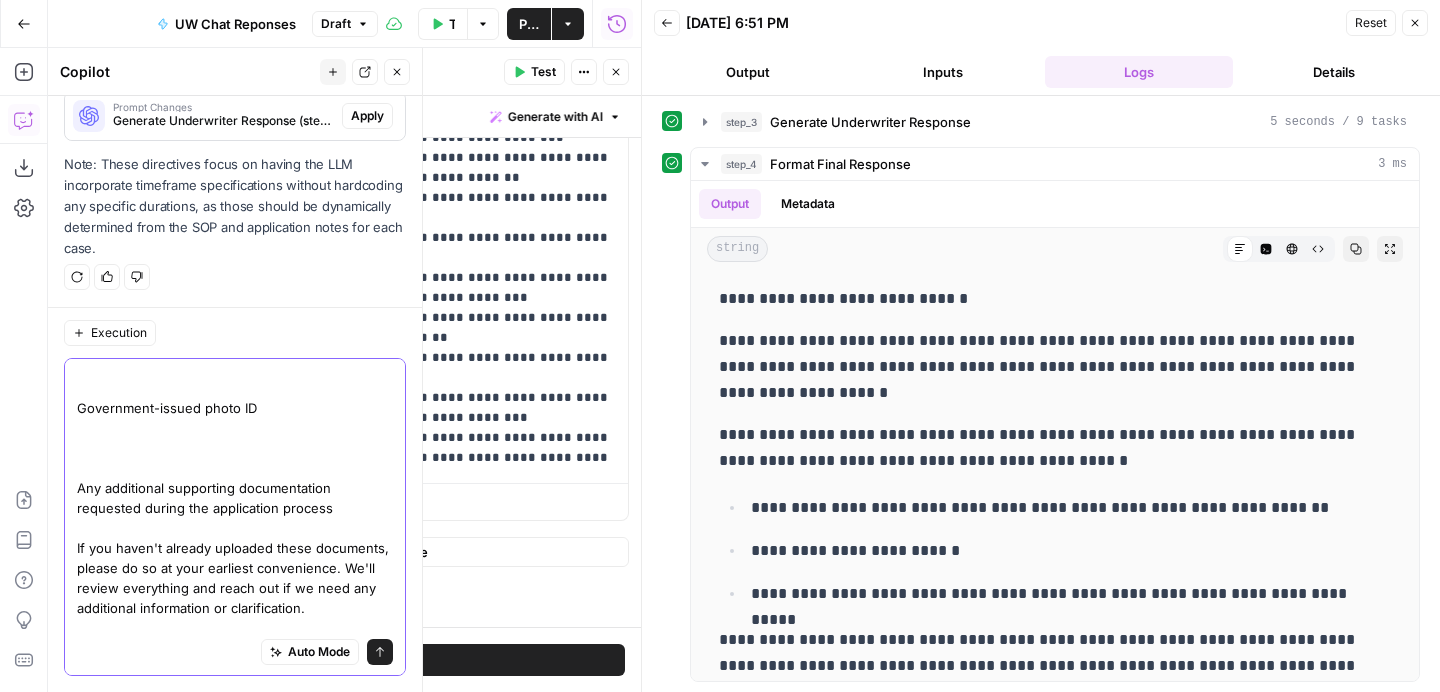 scroll, scrollTop: 119, scrollLeft: 0, axis: vertical 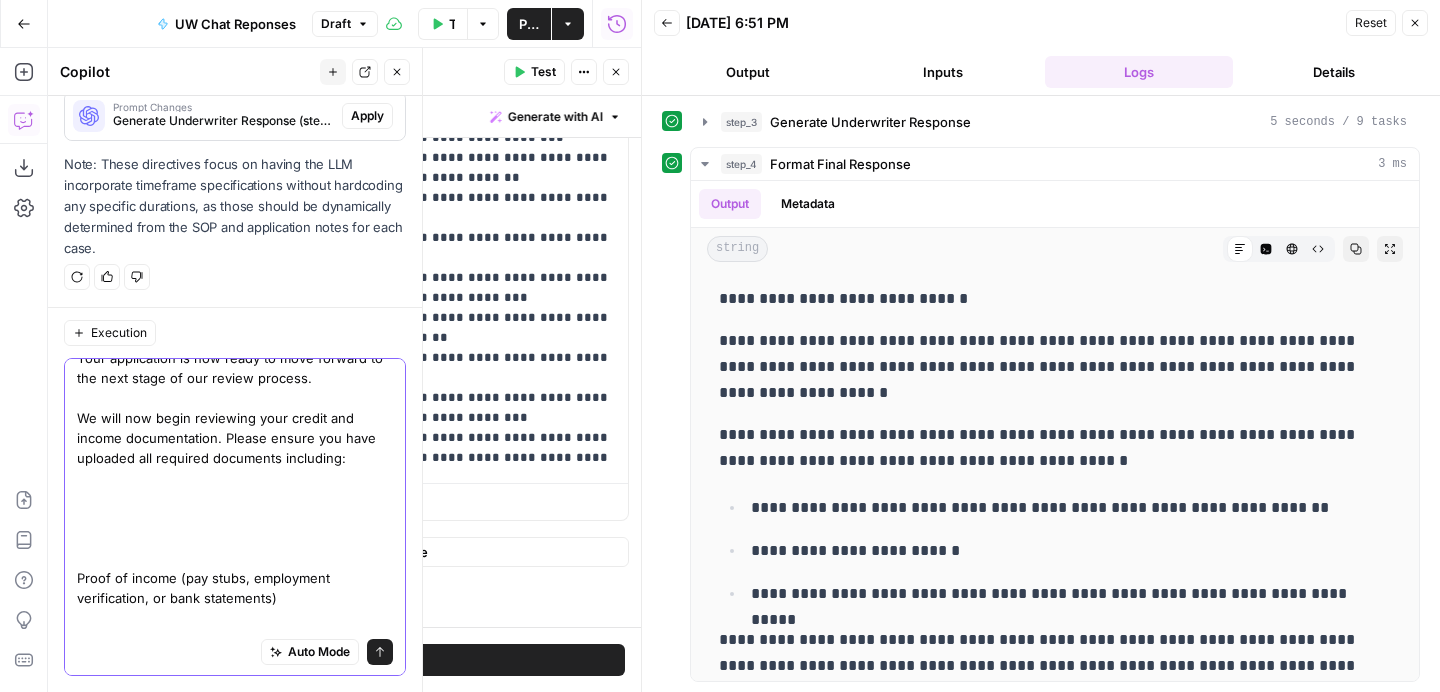 click on "I want the end result to be much shorter: and do not include
Great news - your identity verification has been successfully completed and manually verified. Your application is now ready to move forward to the next stage of our review process.
We will now begin reviewing your credit and income documentation. Please ensure you have uploaded all required documents including:
Proof of income (pay stubs, employment verification, or bank statements)
Government-issued photo ID
Any additional supporting documentation requested during the application process
If you haven't already uploaded these documents, please do so at your earliest convenience. We'll review everything and reach out if we need any additional information or clarification.
Let us know if you have any questions. Thank you for your cooperation!" at bounding box center (235, 598) 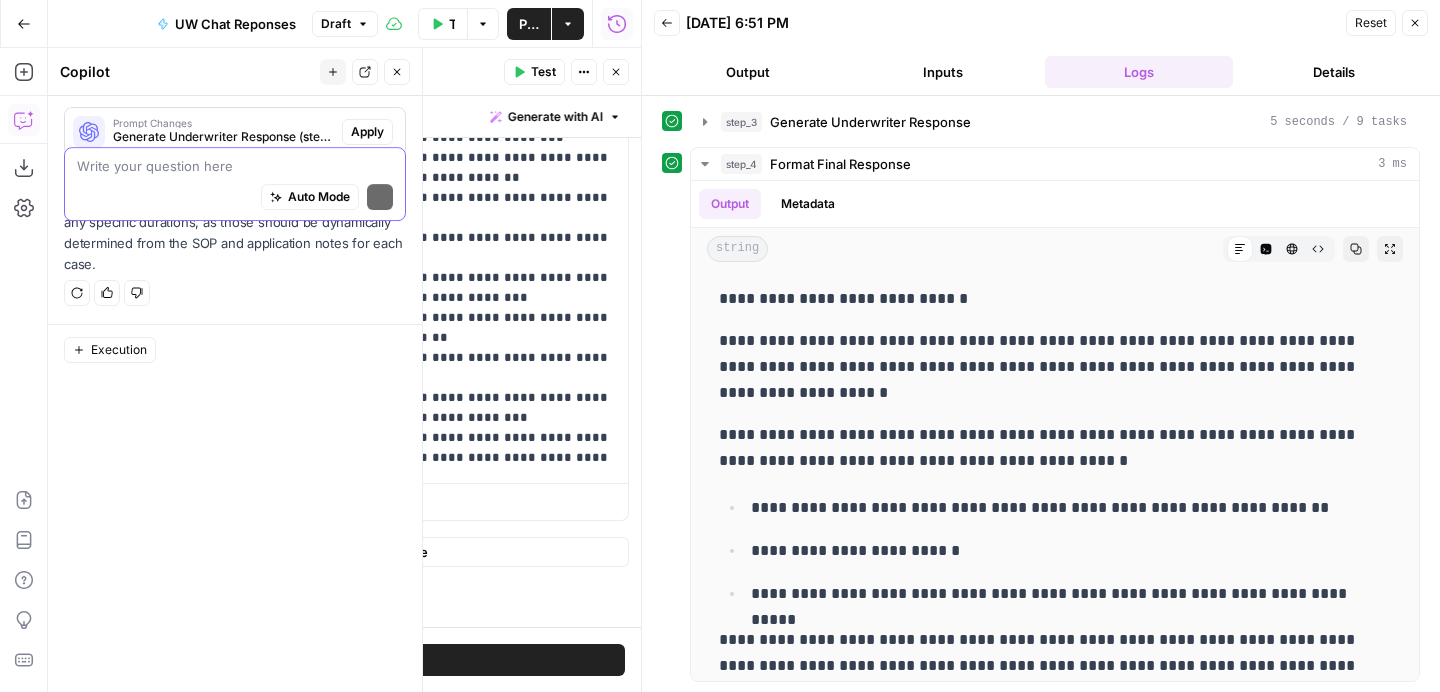 scroll, scrollTop: 0, scrollLeft: 0, axis: both 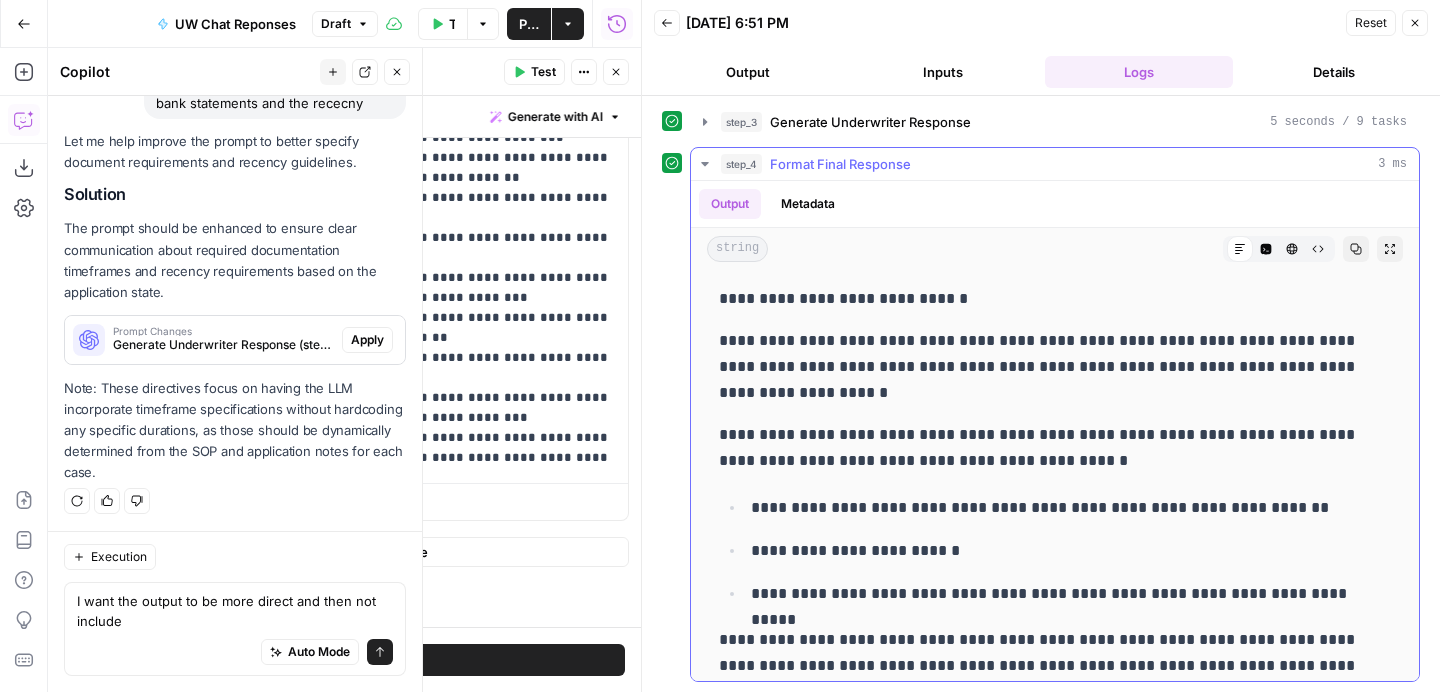 drag, startPoint x: 735, startPoint y: 291, endPoint x: 993, endPoint y: 289, distance: 258.00775 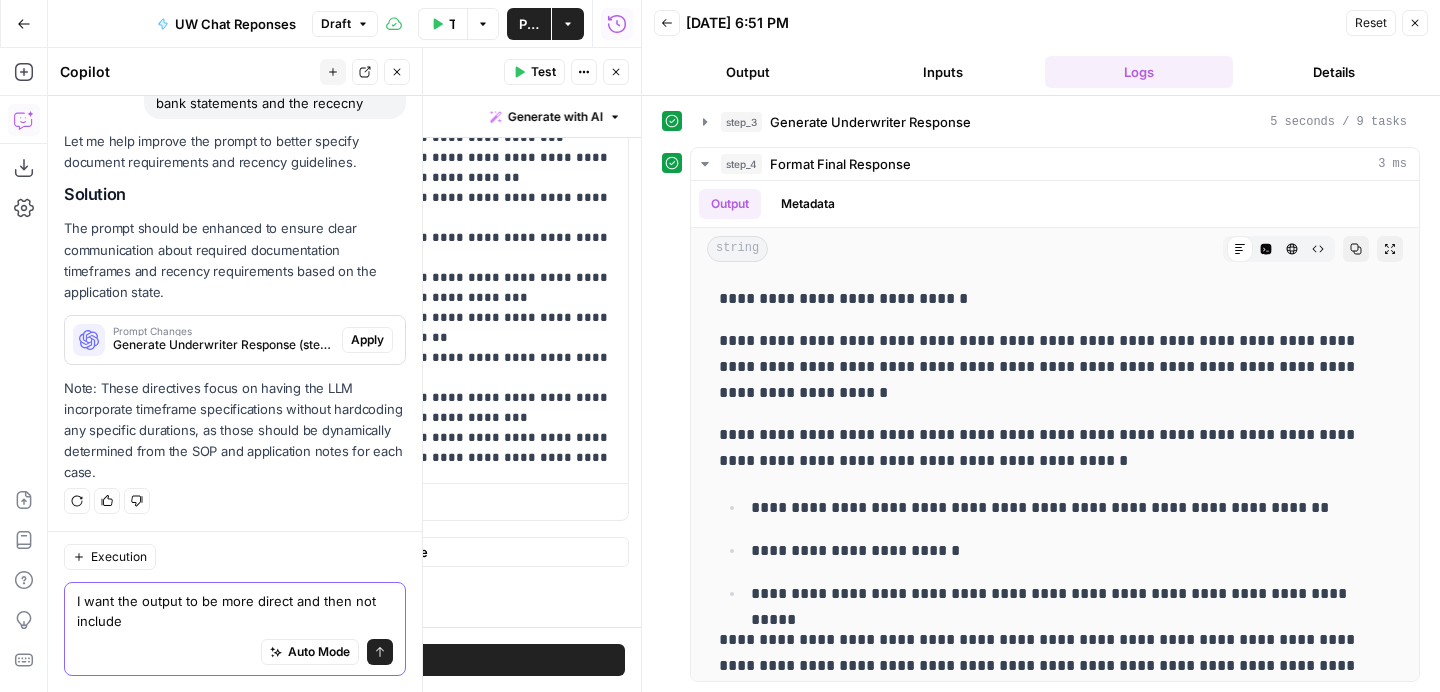 click on "I want the output to be more direct and then not include" at bounding box center [235, 611] 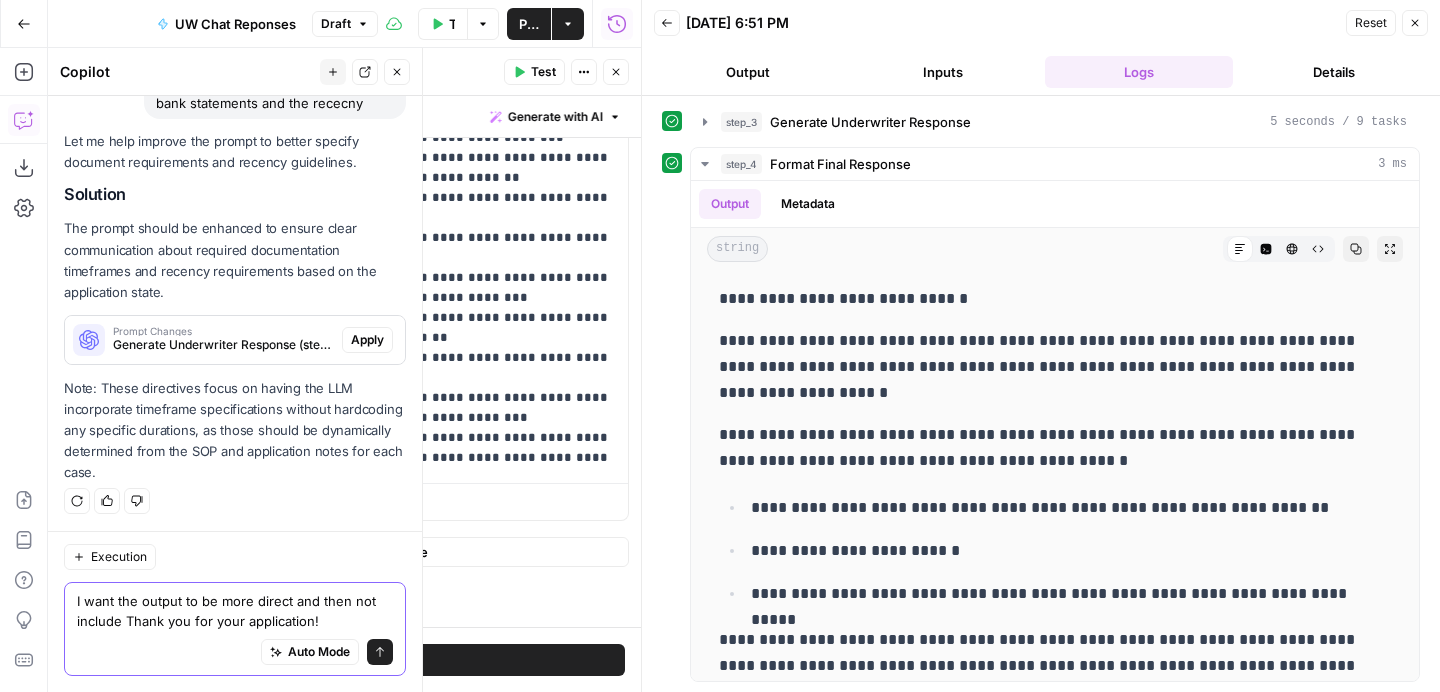 type on "I want the output to be more direct and then not include Thank you for your application!" 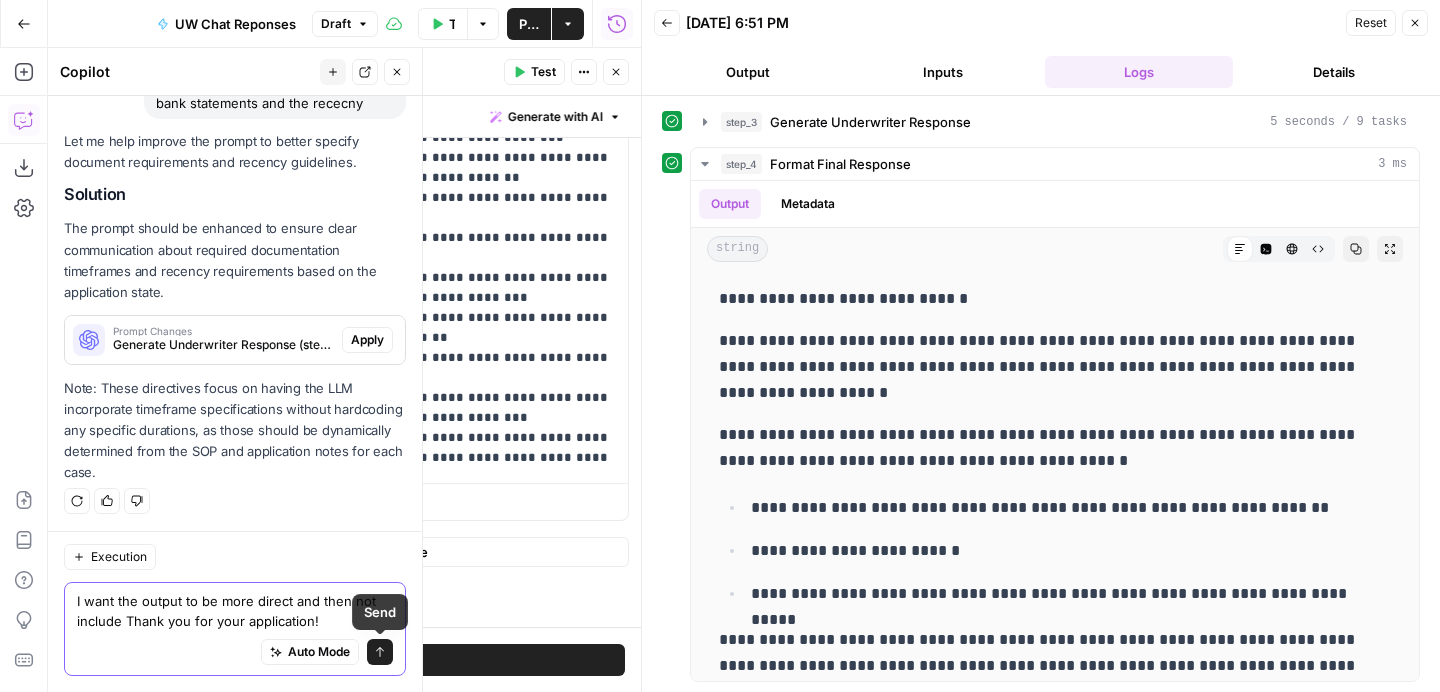 click 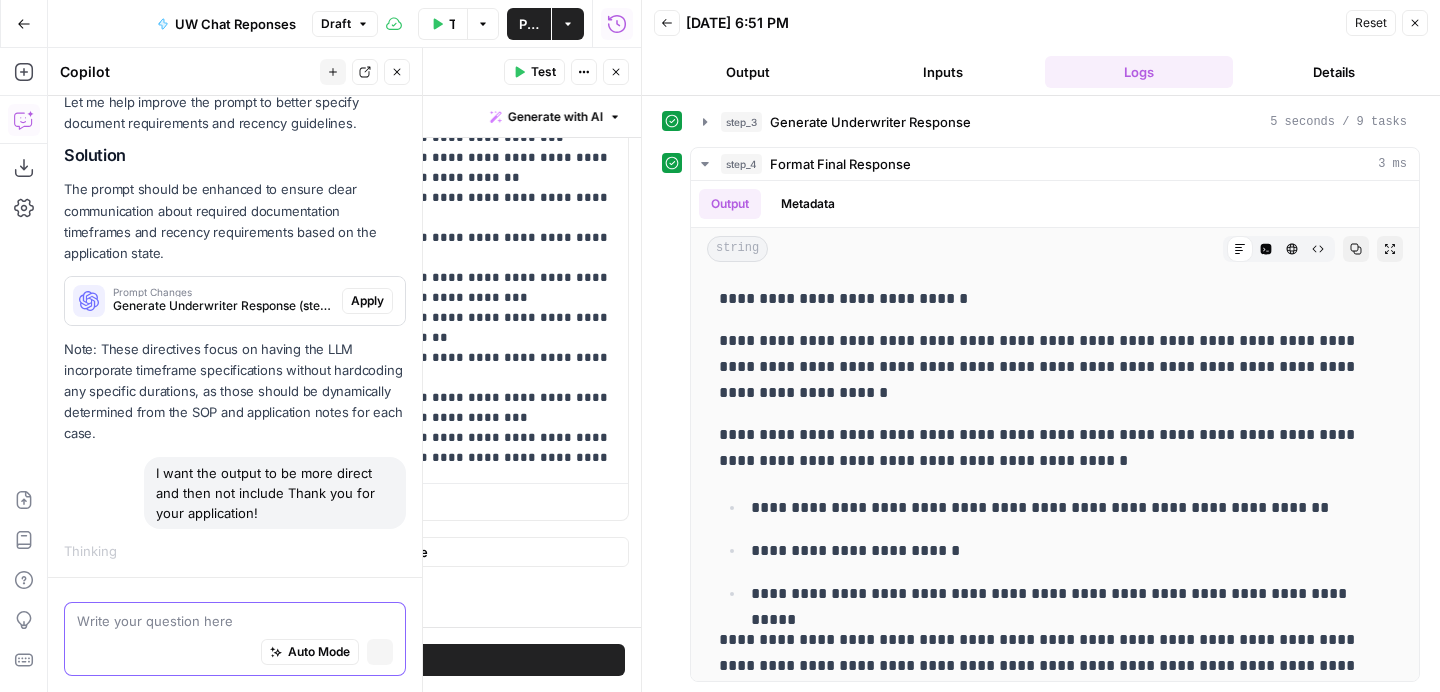 scroll, scrollTop: 287, scrollLeft: 0, axis: vertical 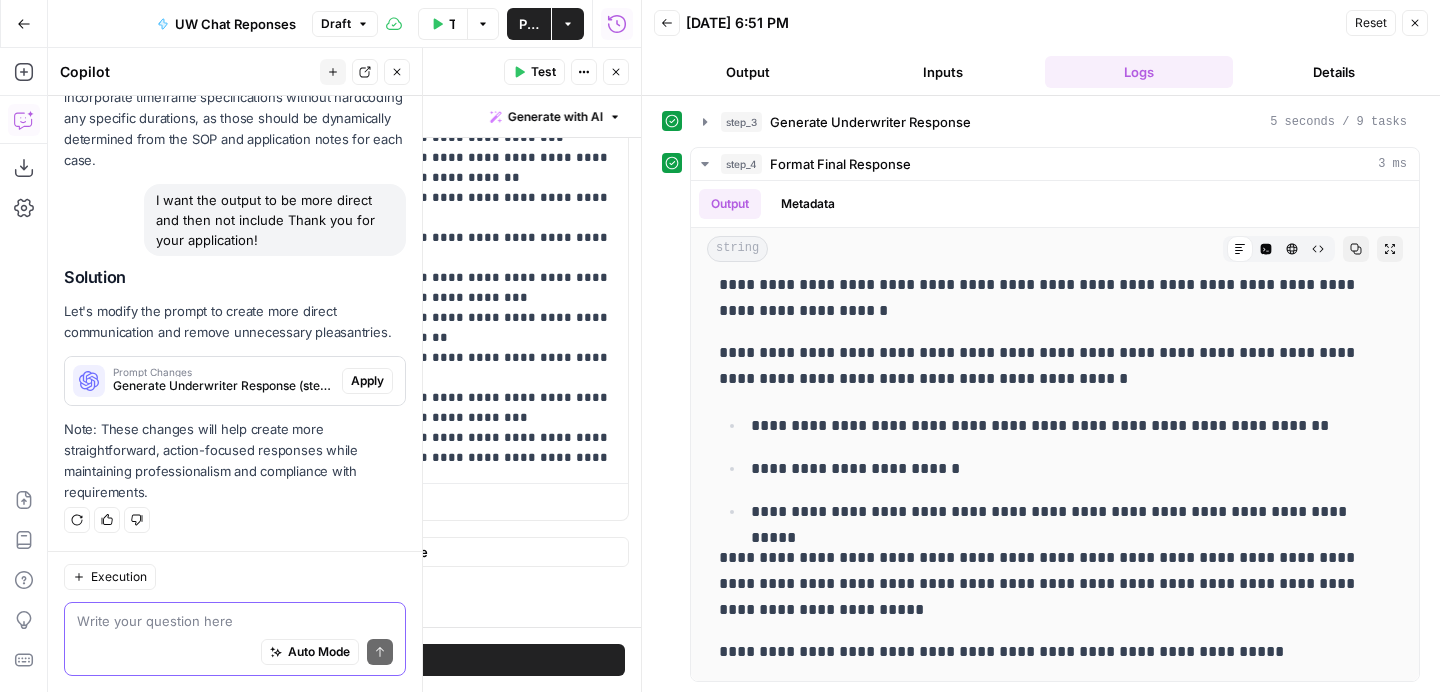 click on "Apply" at bounding box center [367, 381] 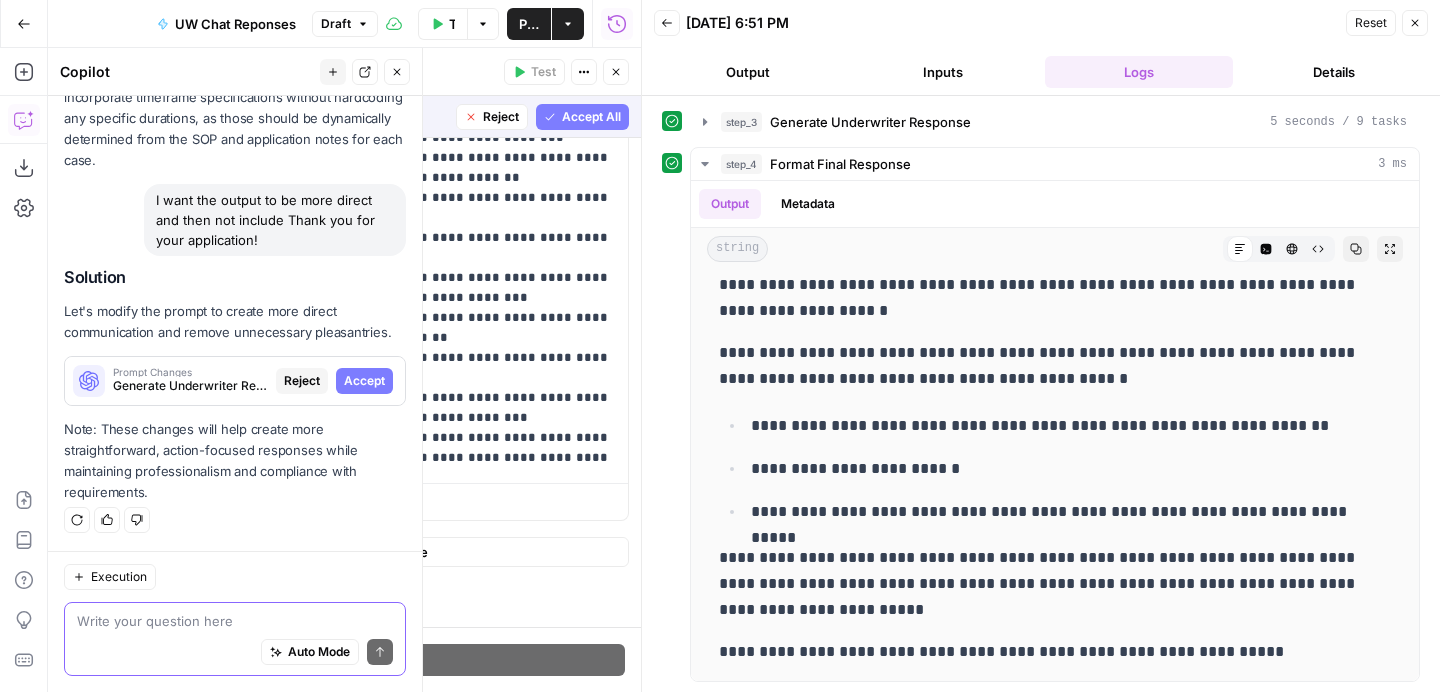 click on "Accept" at bounding box center (364, 381) 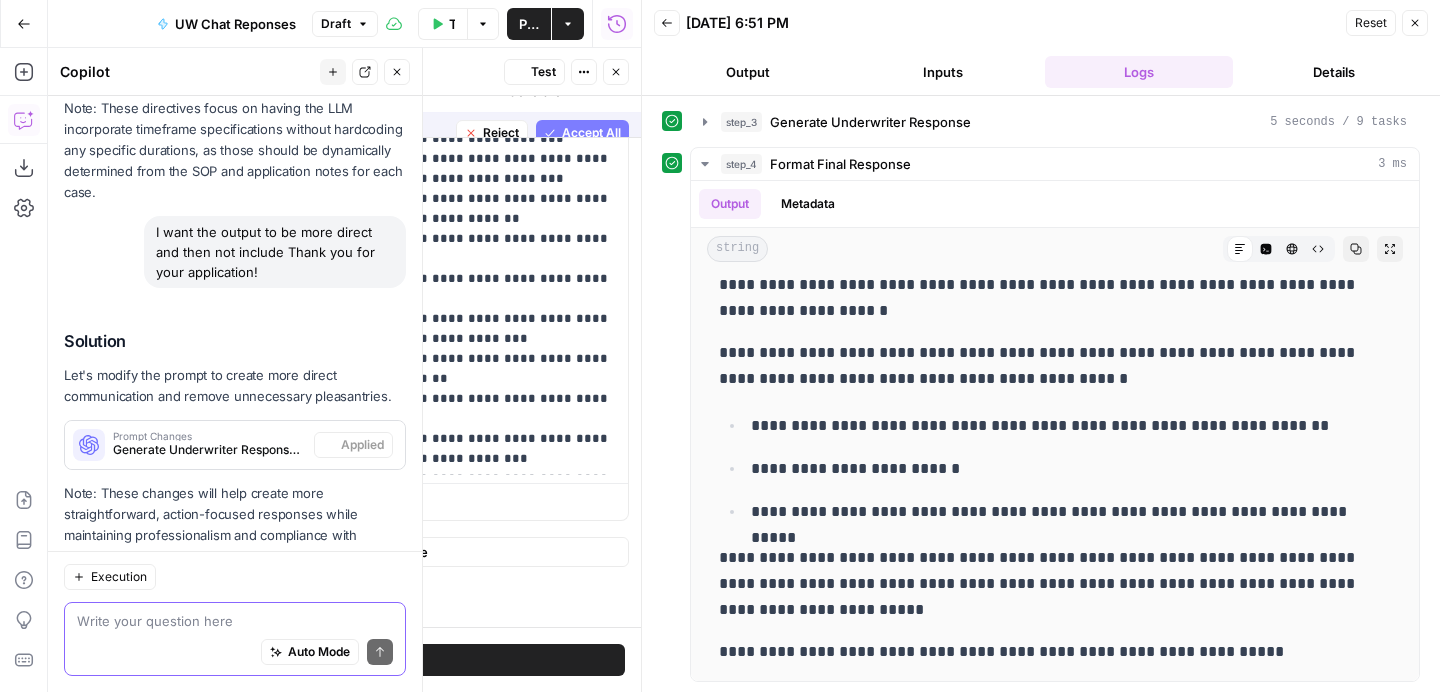 scroll, scrollTop: 625, scrollLeft: 0, axis: vertical 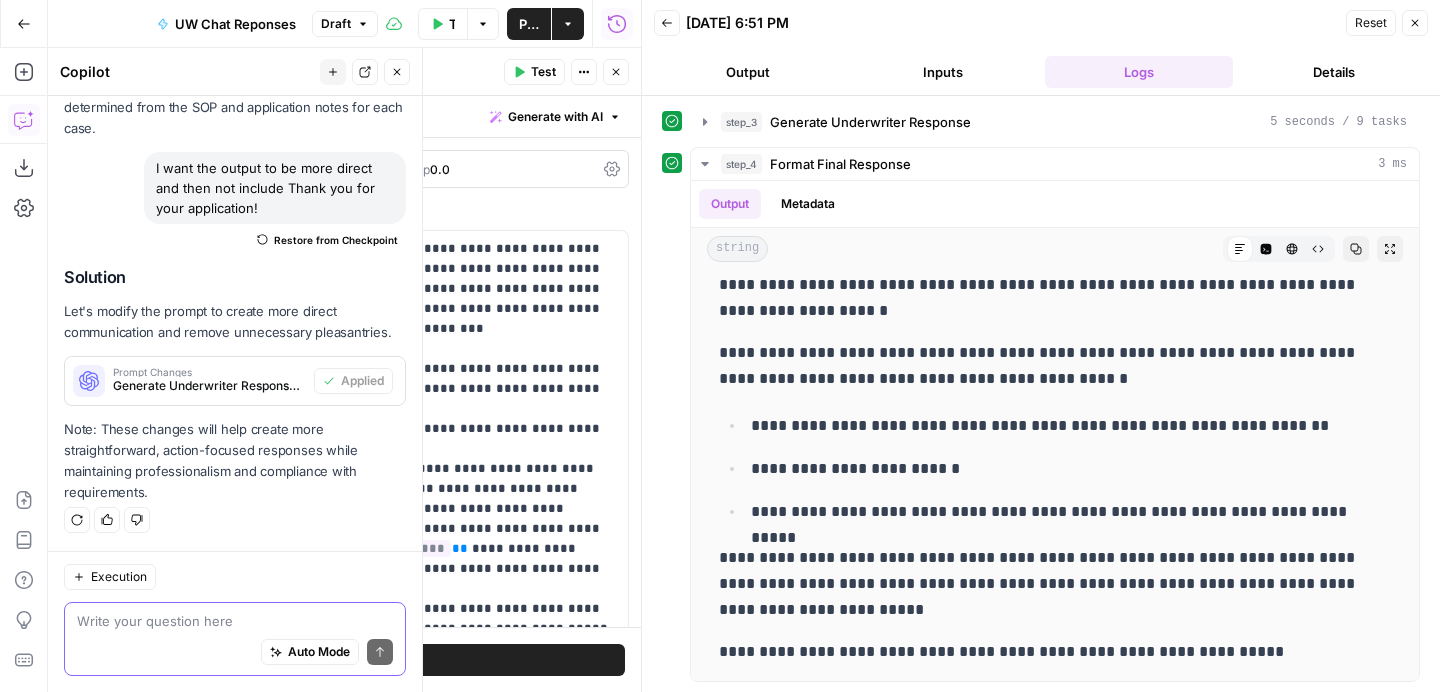click on "Test" at bounding box center [543, 72] 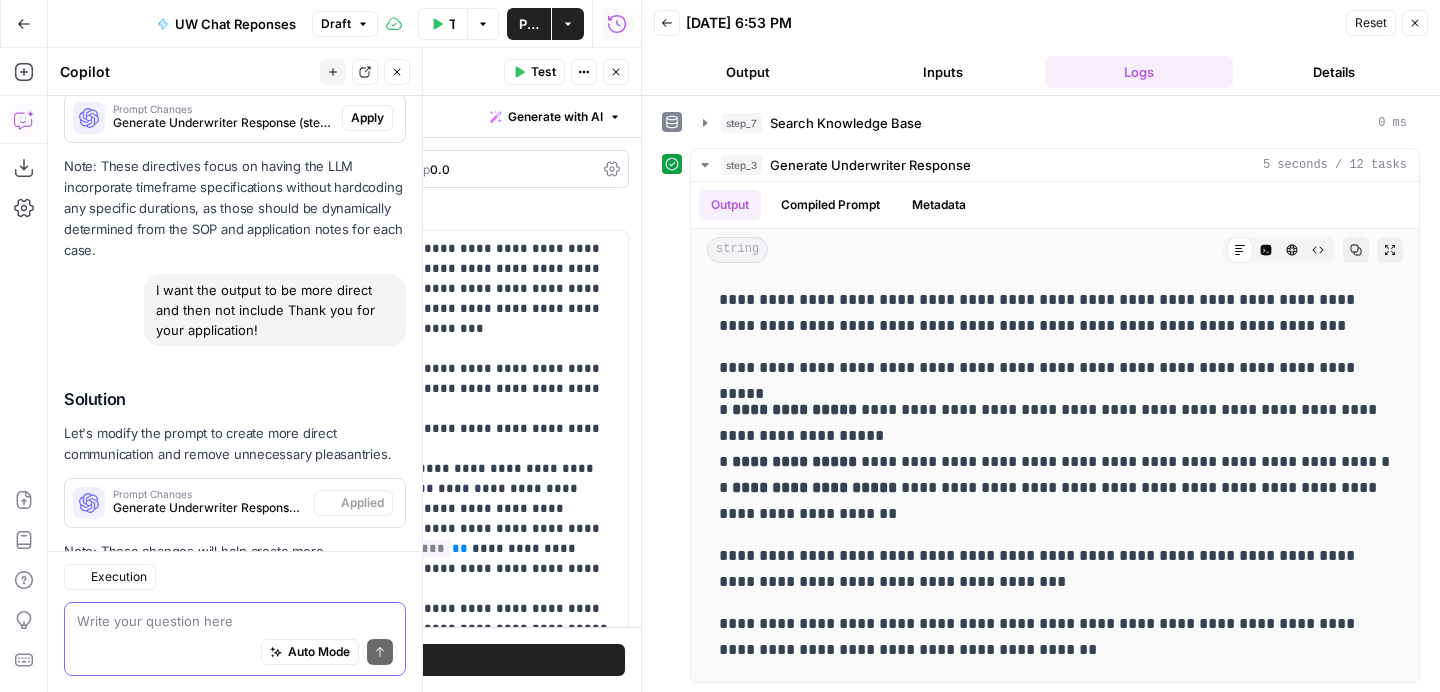 scroll, scrollTop: 625, scrollLeft: 0, axis: vertical 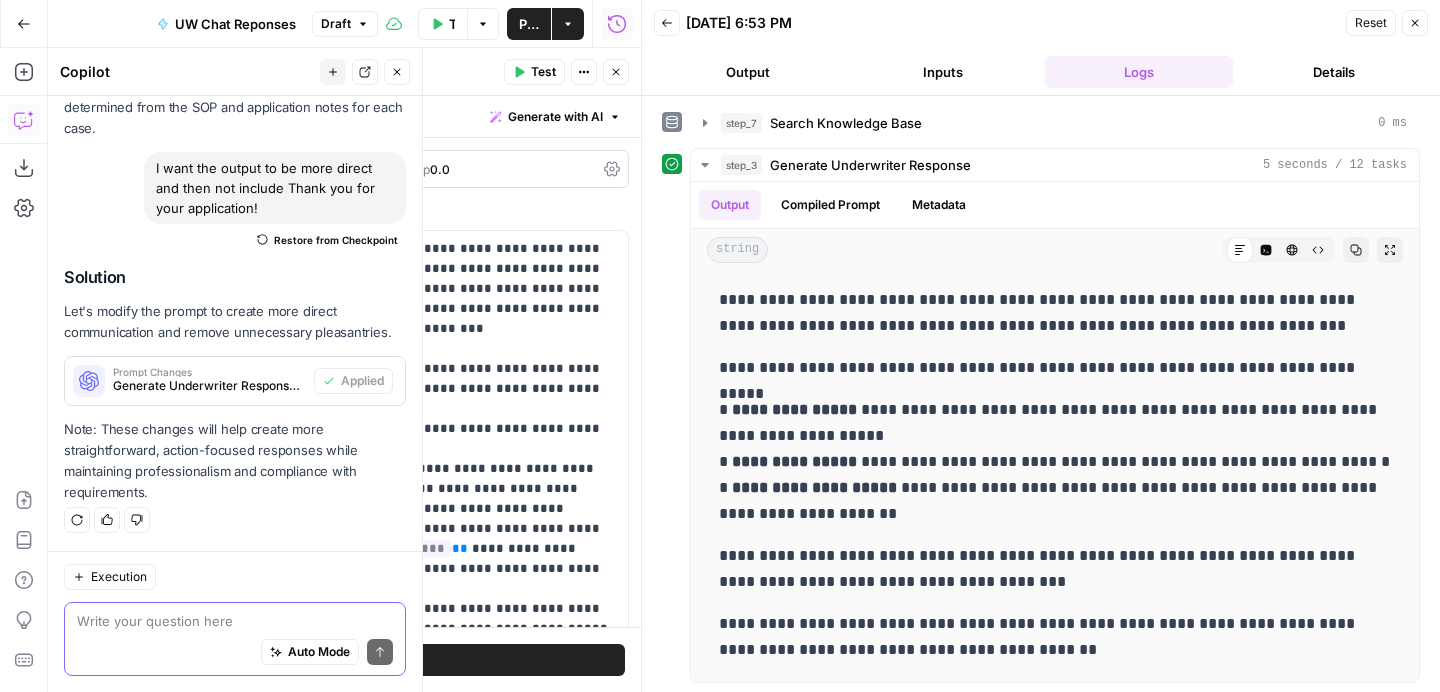 click at bounding box center (235, 621) 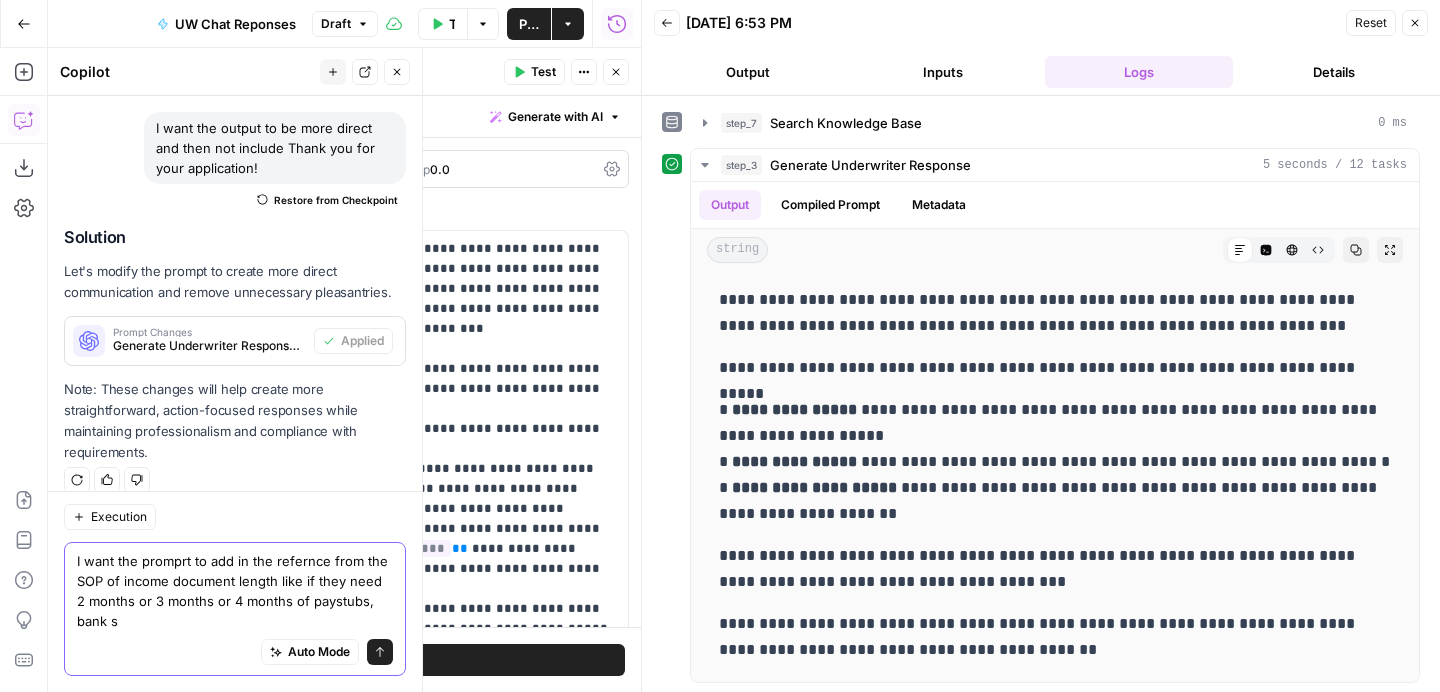 scroll, scrollTop: 685, scrollLeft: 0, axis: vertical 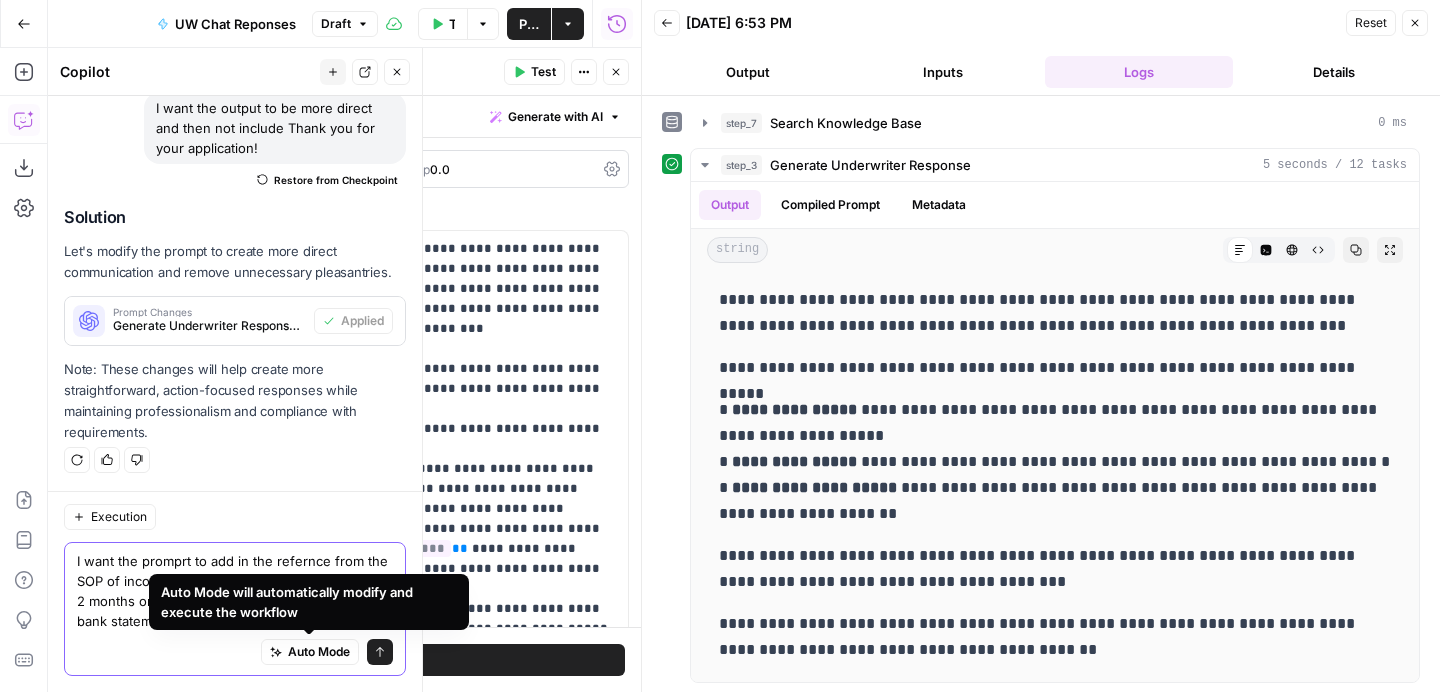 type on "I want the promprt to add in the refernce from the SOP of income document length like if they need 2 months or 3 months or 4 months of paystubs, bank statement or personal bank statements" 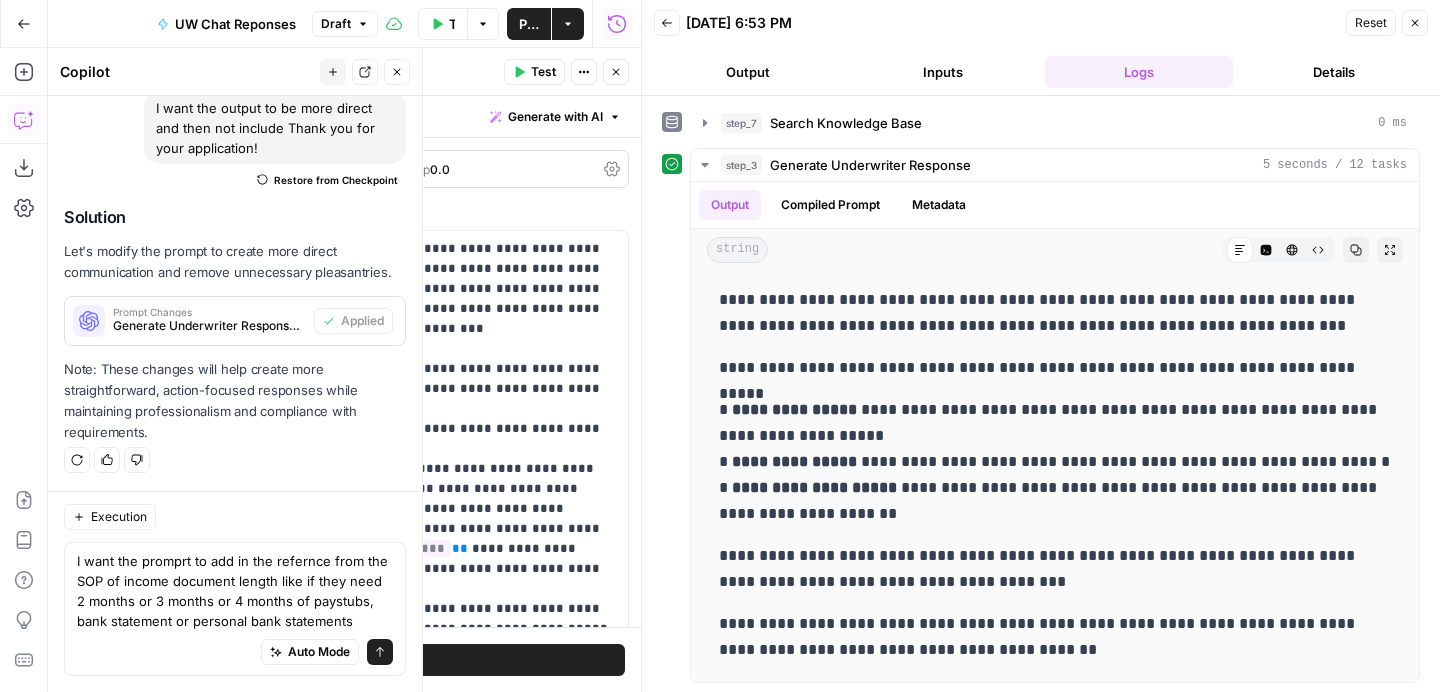 click 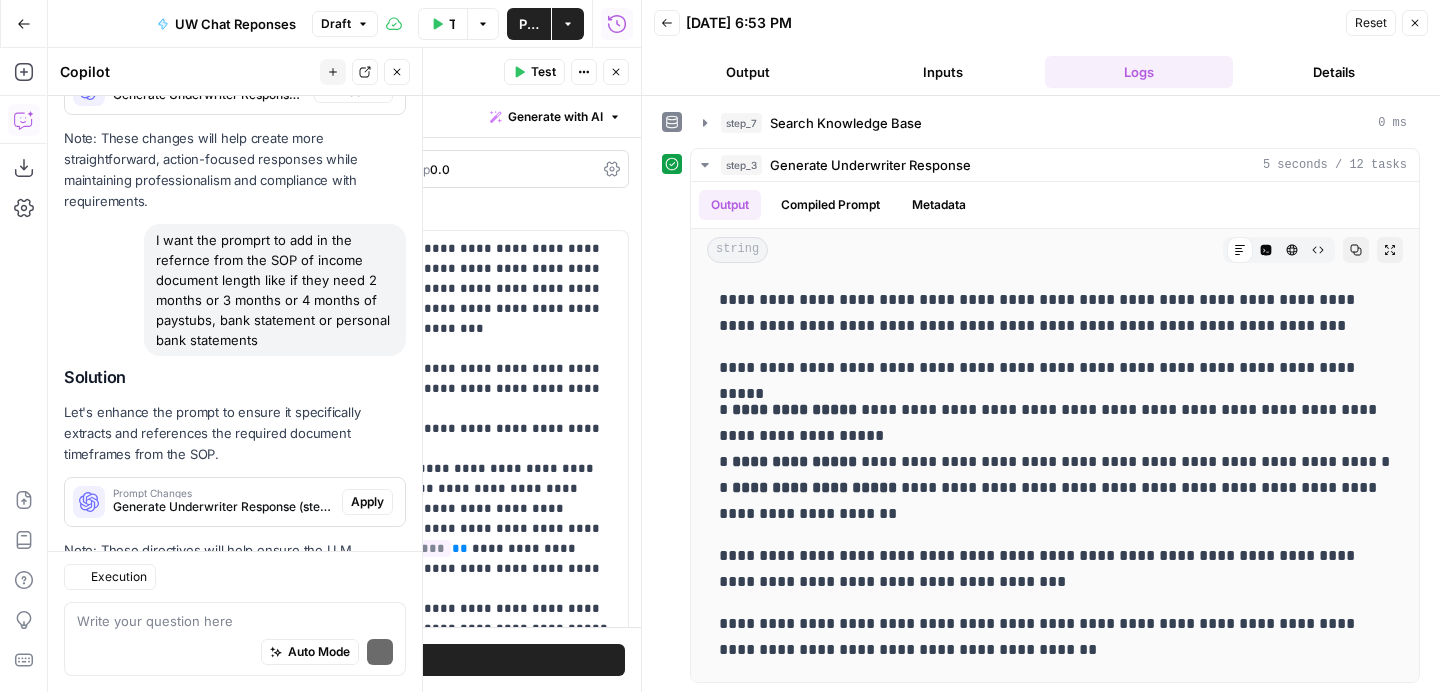 scroll, scrollTop: 1038, scrollLeft: 0, axis: vertical 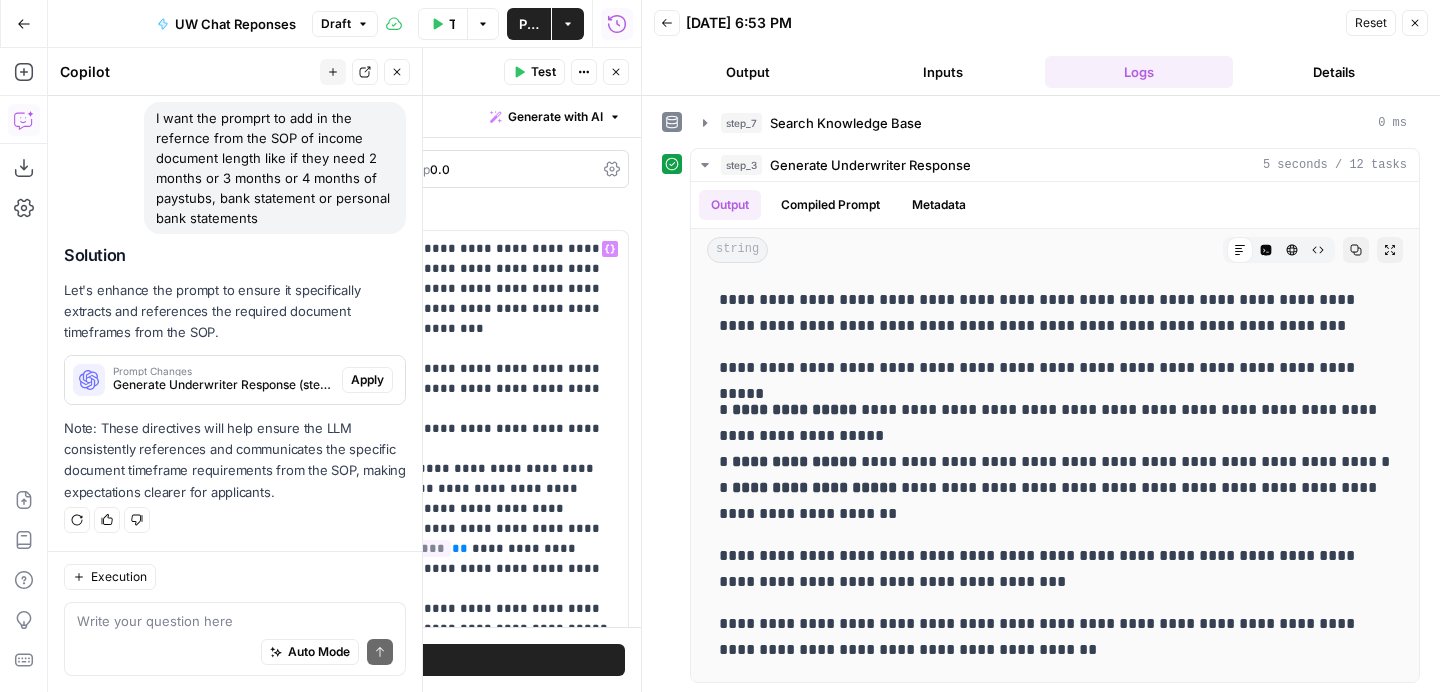 click on "Test" at bounding box center [376, 660] 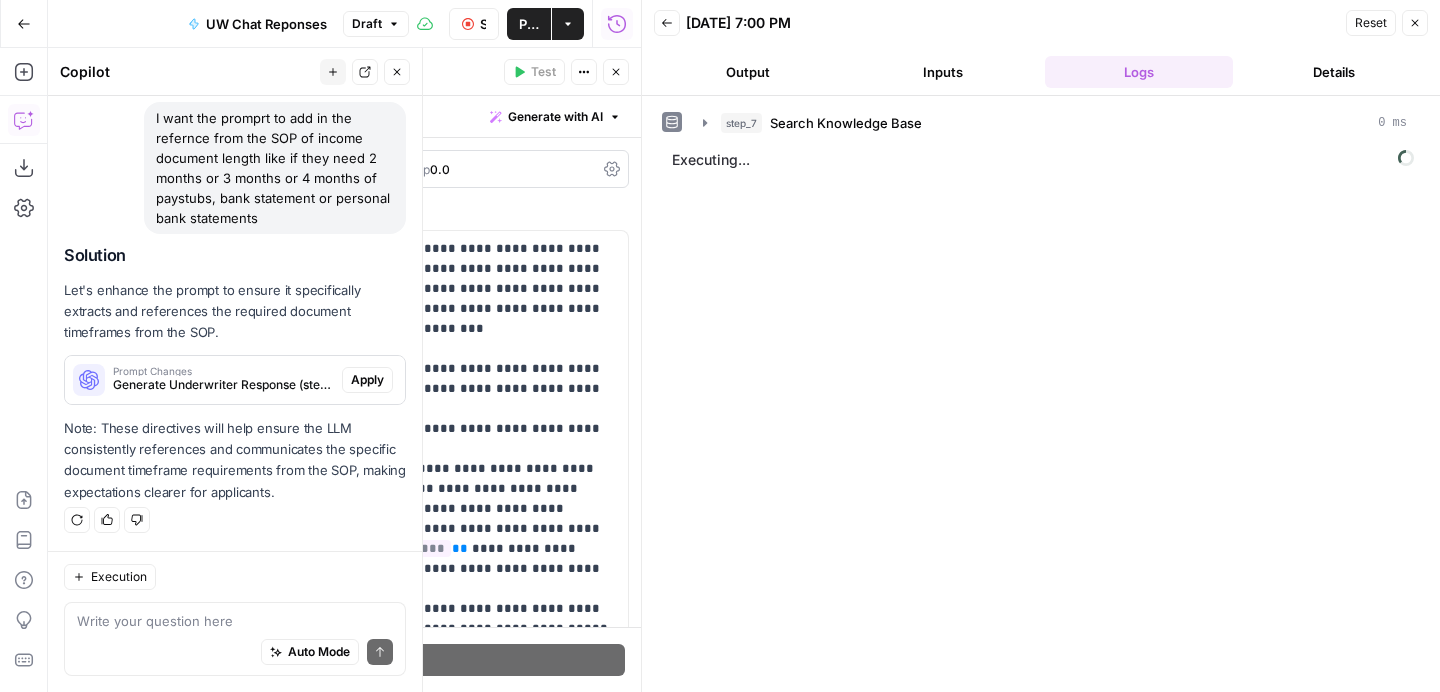 click 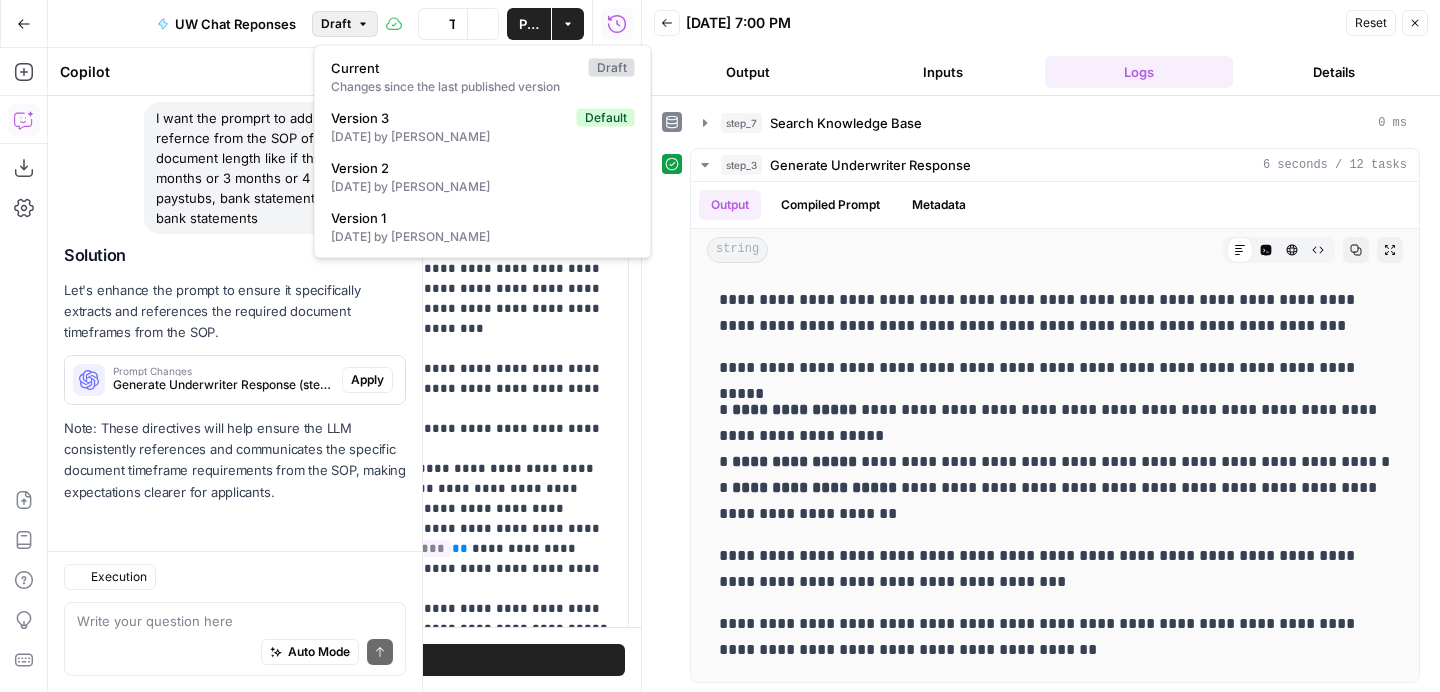 scroll, scrollTop: 1038, scrollLeft: 0, axis: vertical 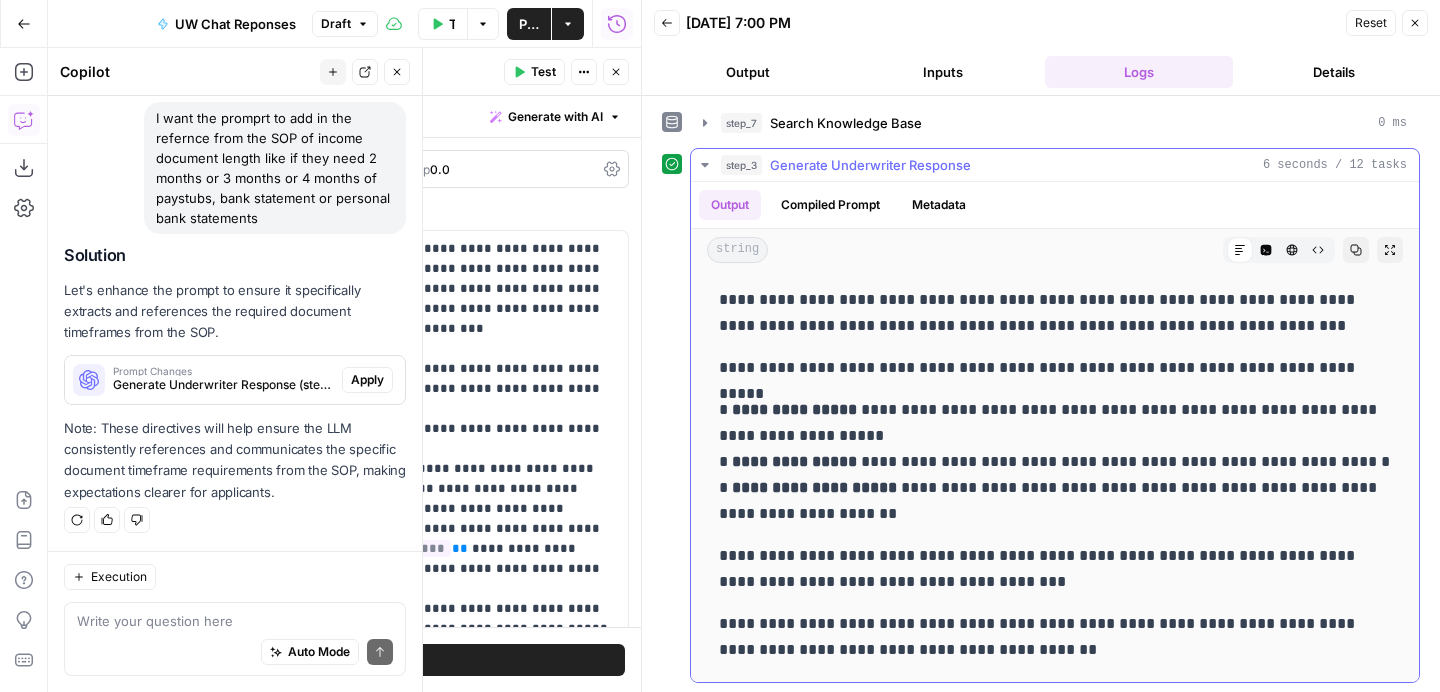click on "**********" at bounding box center [1055, 509] 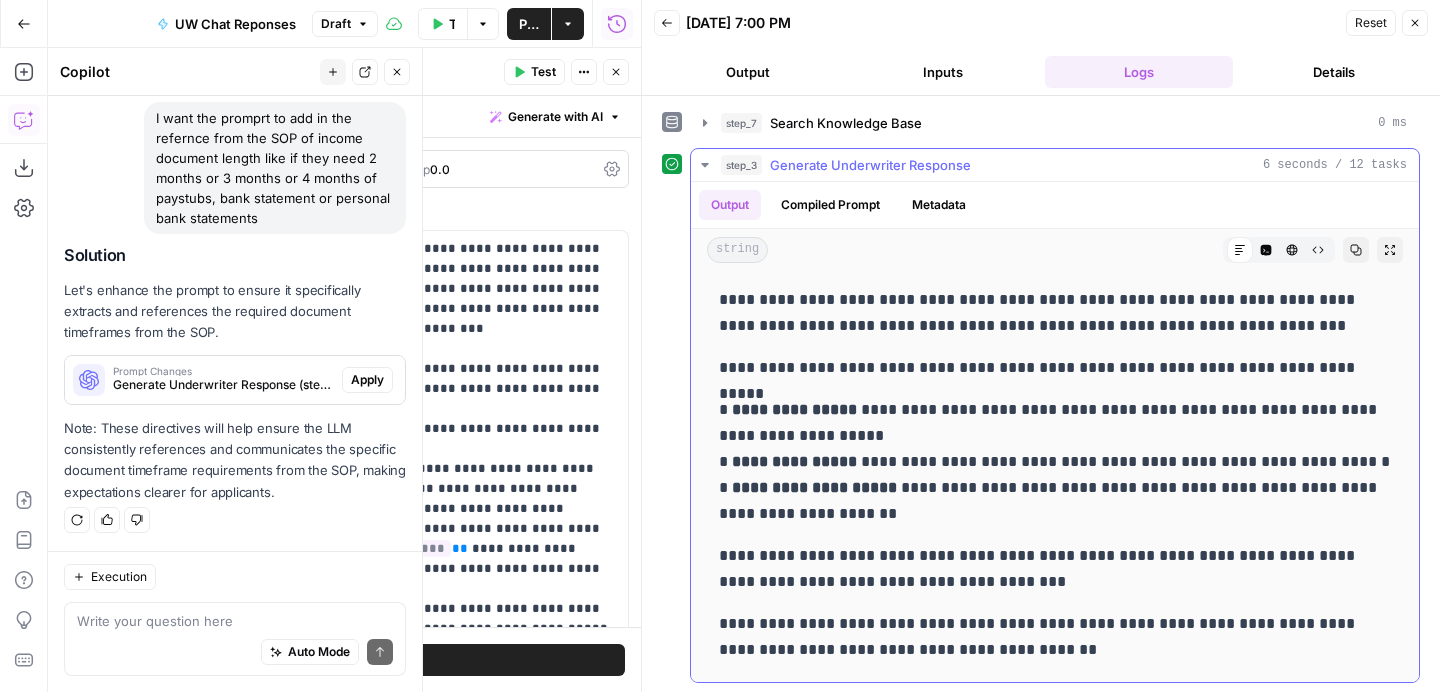 drag, startPoint x: 876, startPoint y: 457, endPoint x: 992, endPoint y: 459, distance: 116.01724 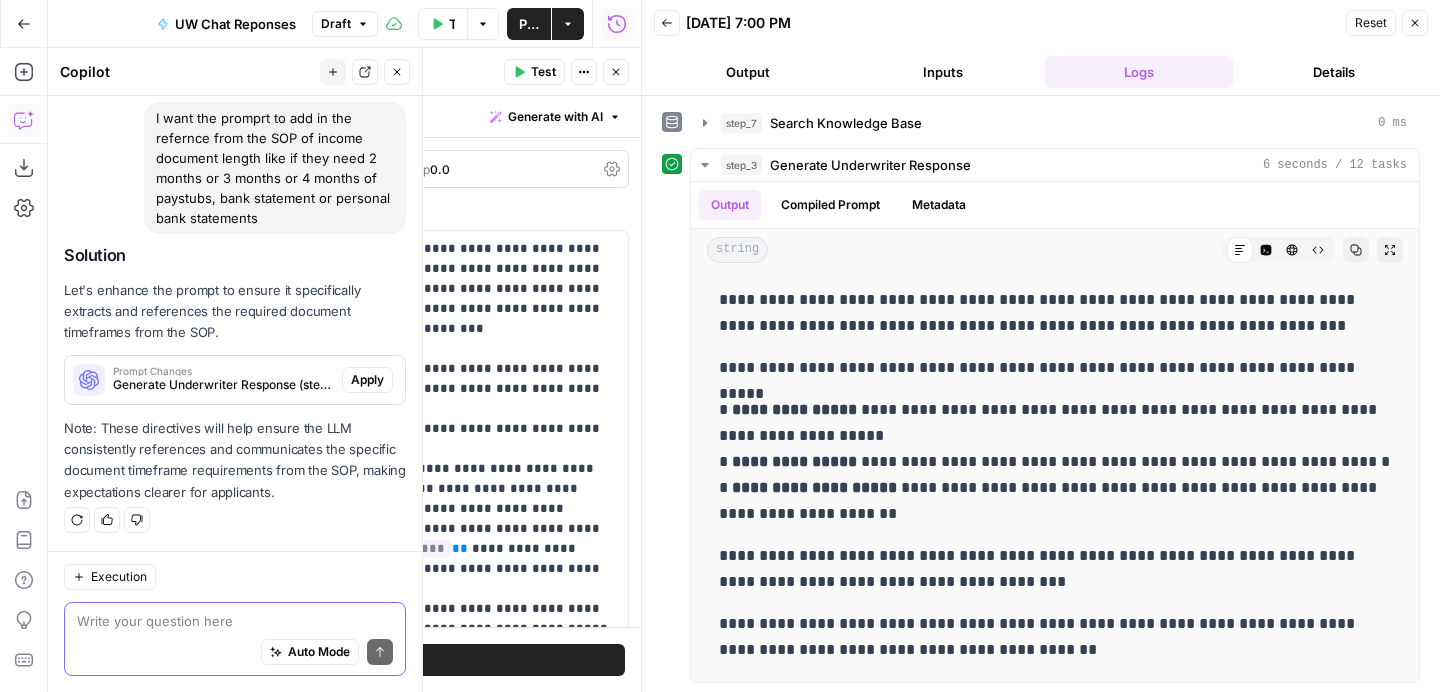 click at bounding box center (235, 621) 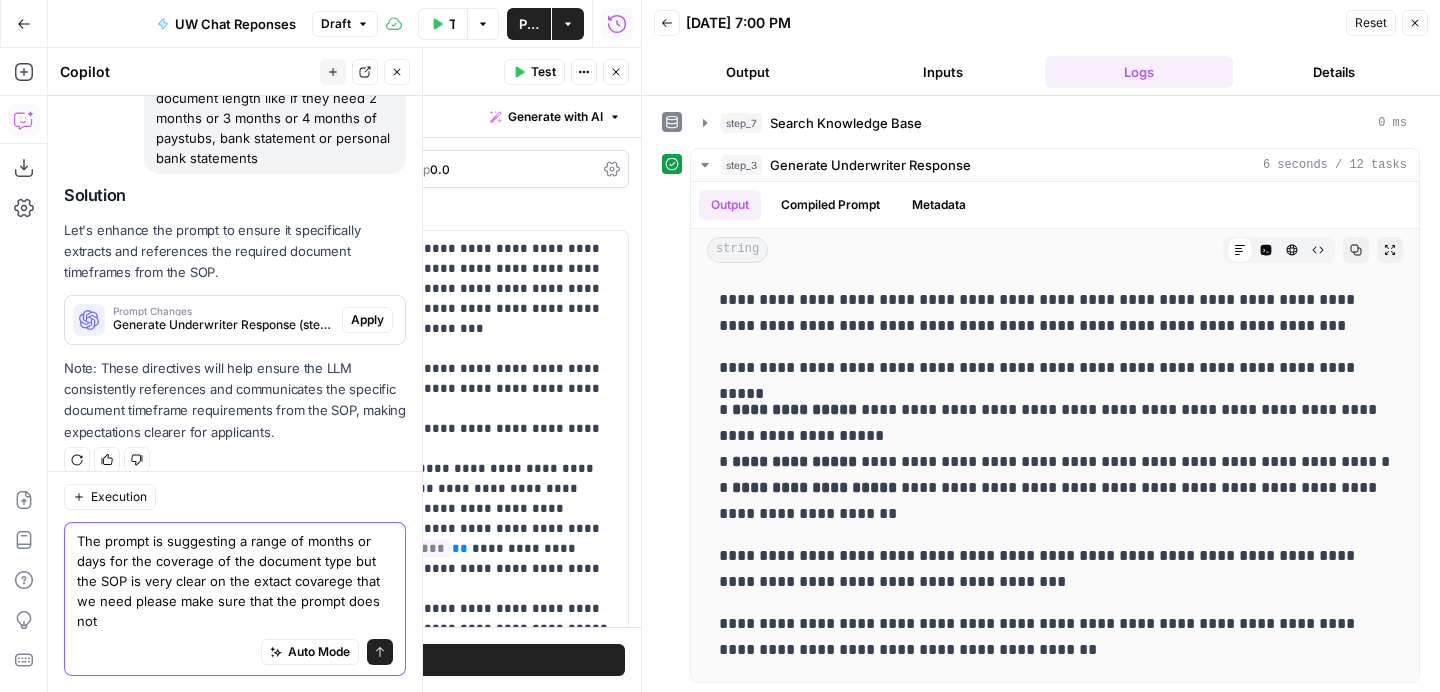 scroll, scrollTop: 1118, scrollLeft: 0, axis: vertical 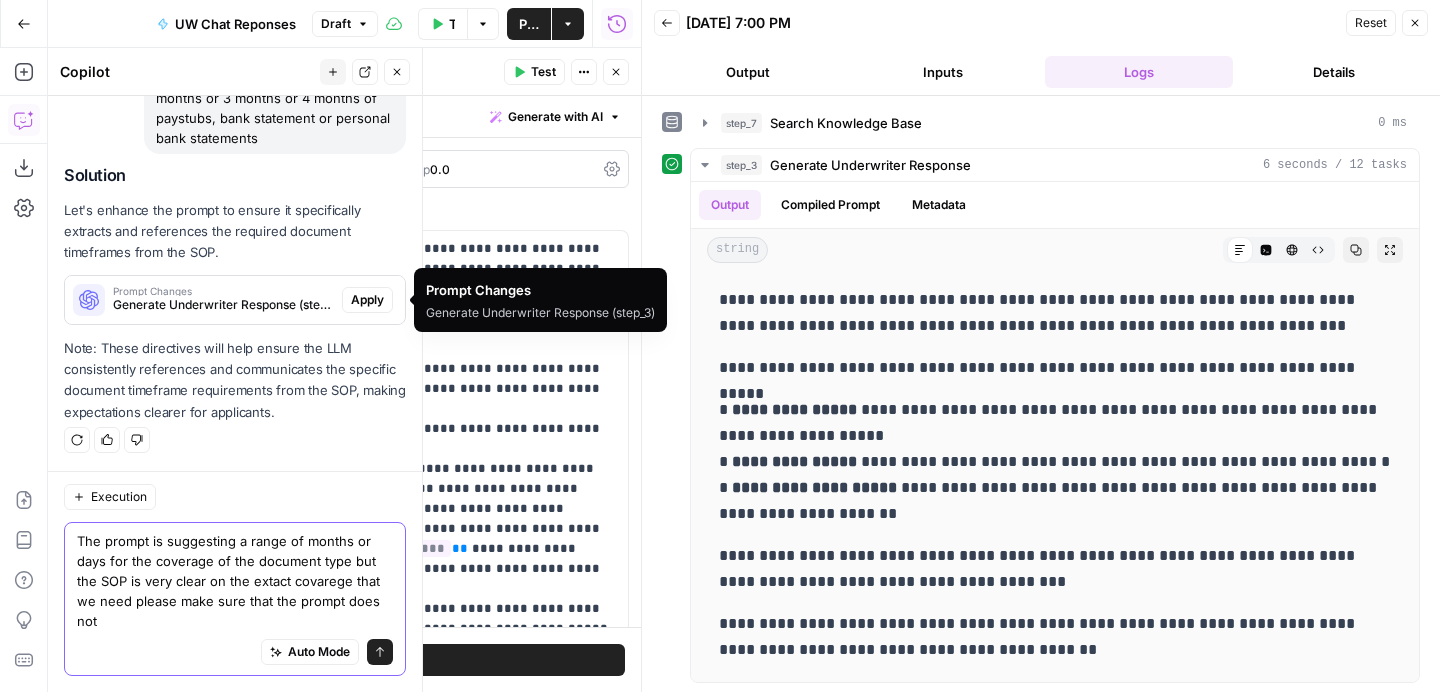 type on "The prompt is suggesting a range of months or days for the coverage of the document type but the SOP is very clear on the extact covarege that we need please make sure that the prompt does not" 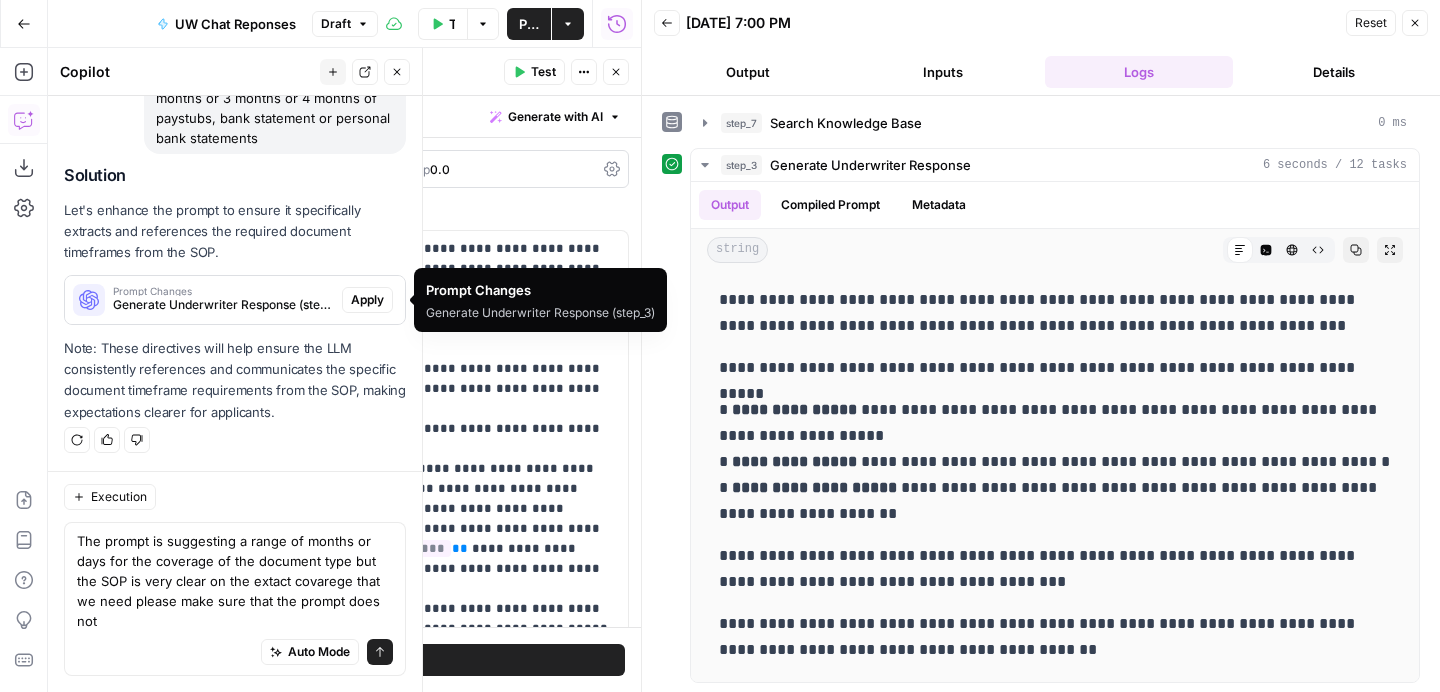 click on "Apply" at bounding box center [367, 300] 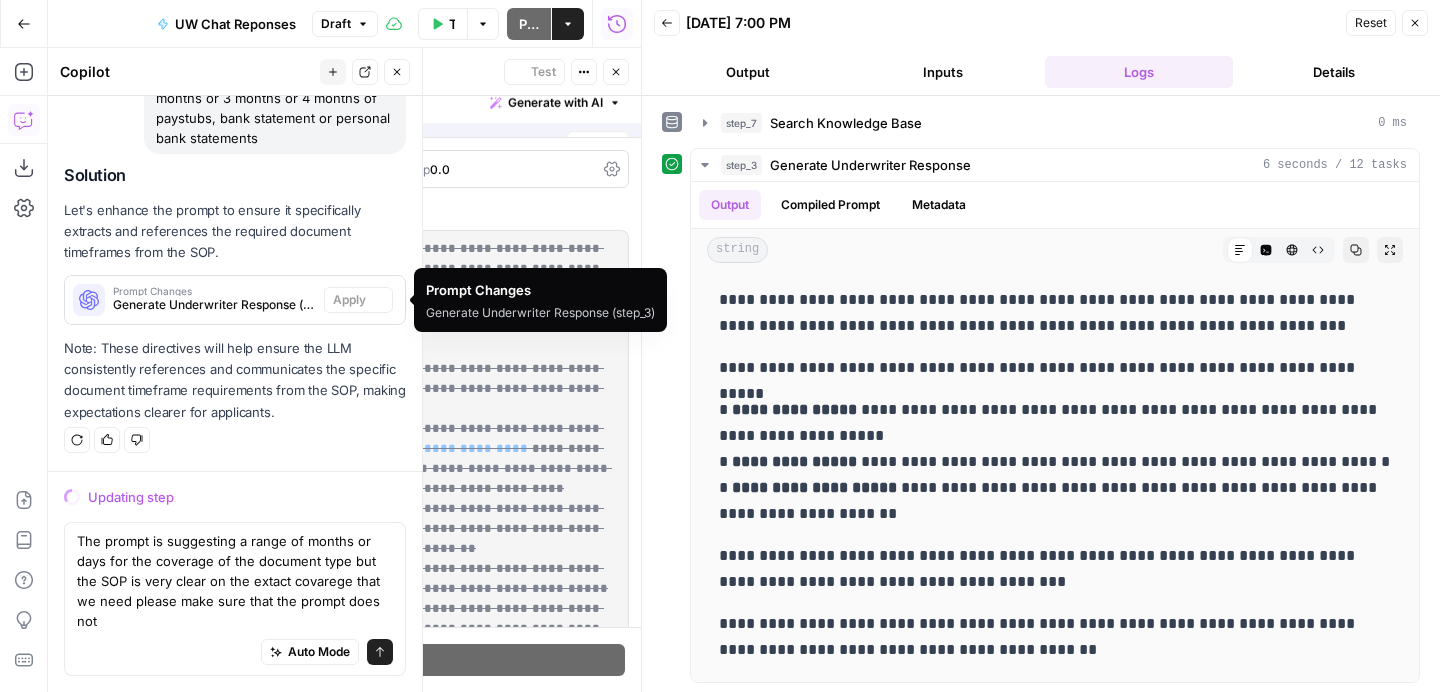 scroll, scrollTop: 1054, scrollLeft: 0, axis: vertical 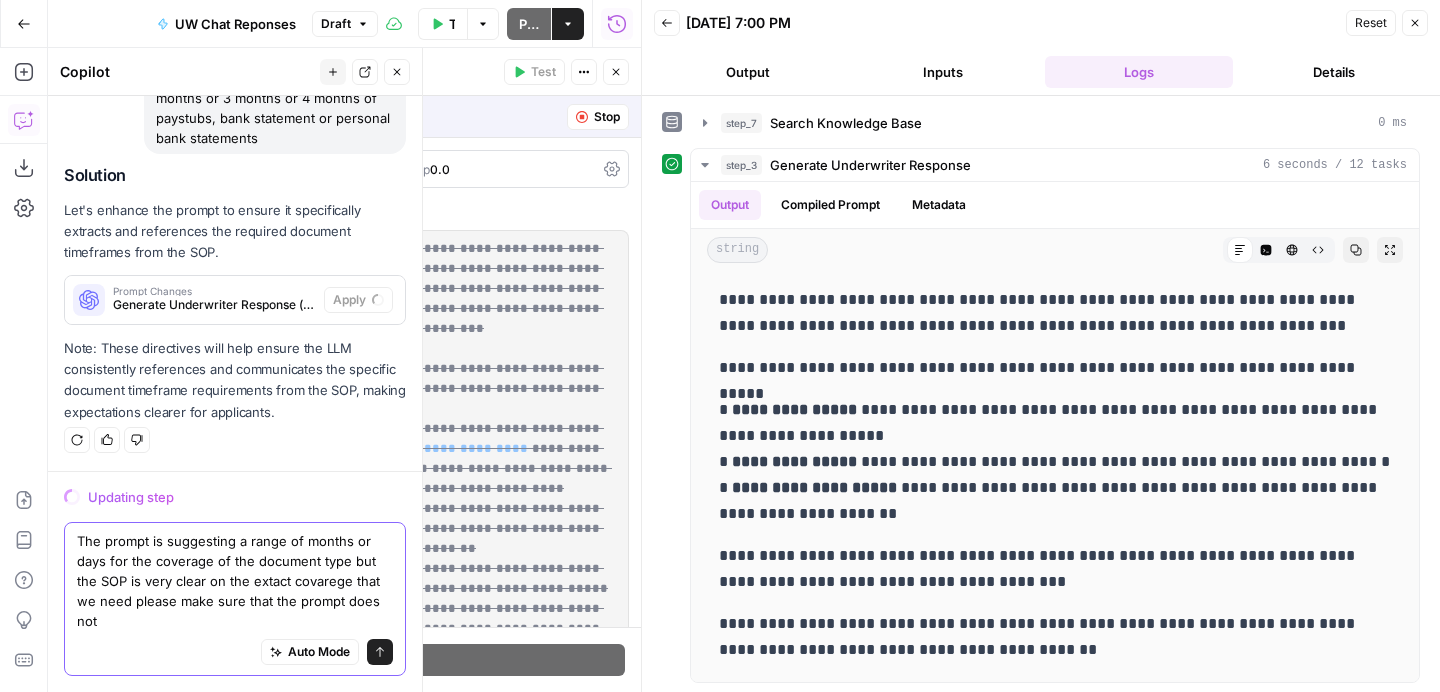 click on "The prompt is suggesting a range of months or days for the coverage of the document type but the SOP is very clear on the extact covarege that we need please make sure that the prompt does not" at bounding box center (235, 581) 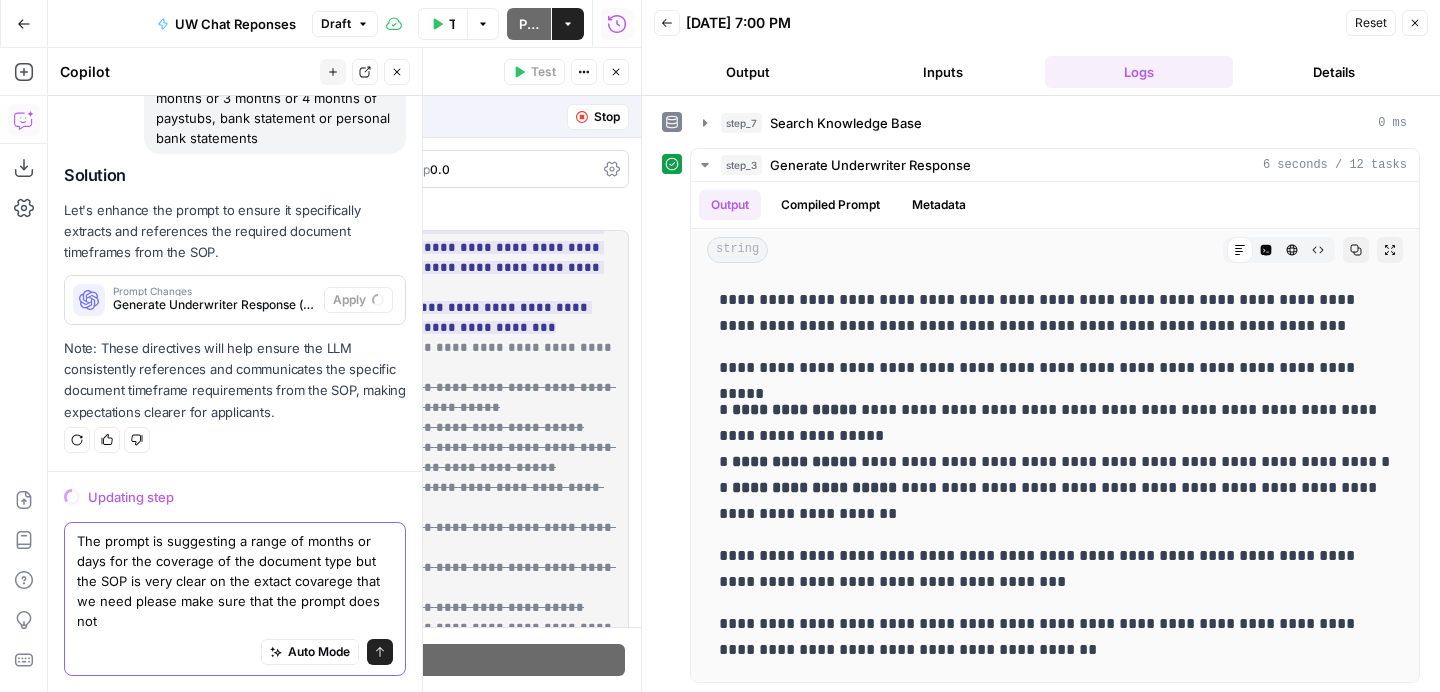 scroll, scrollTop: 0, scrollLeft: 0, axis: both 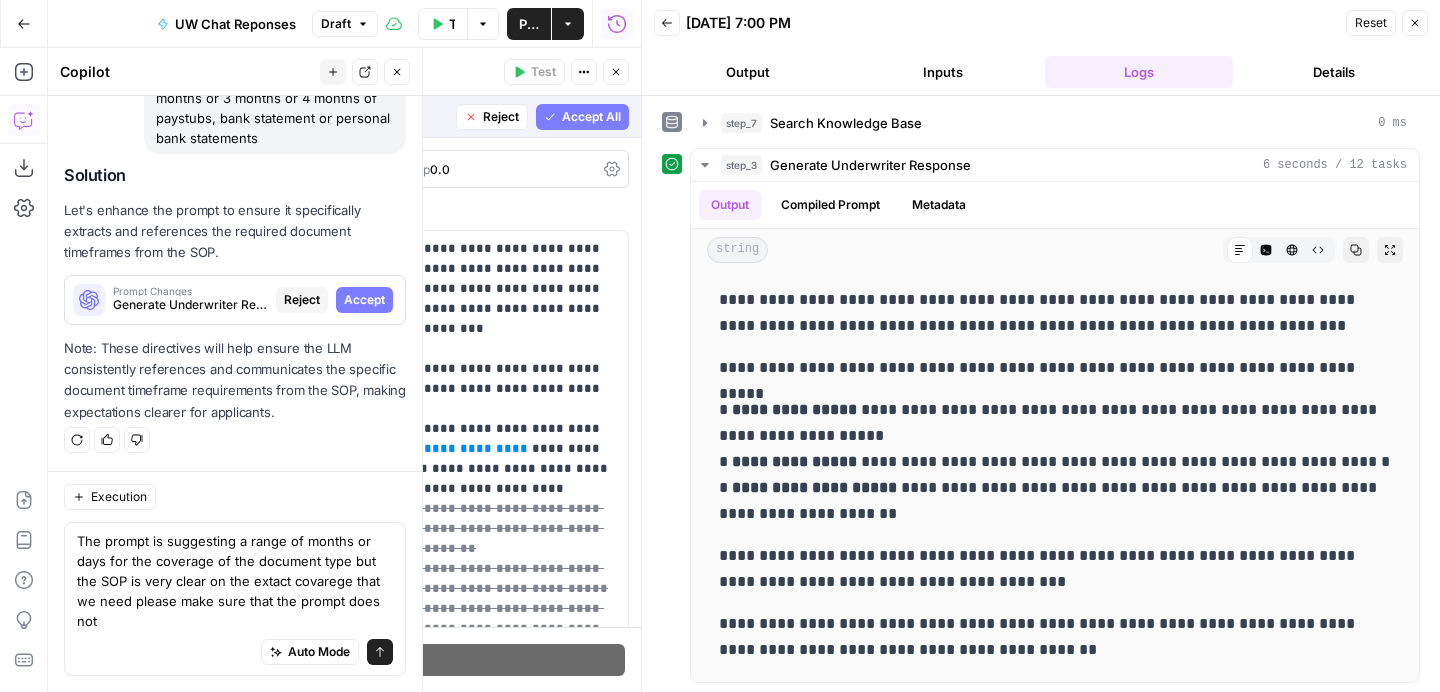 click on "Accept" at bounding box center [364, 300] 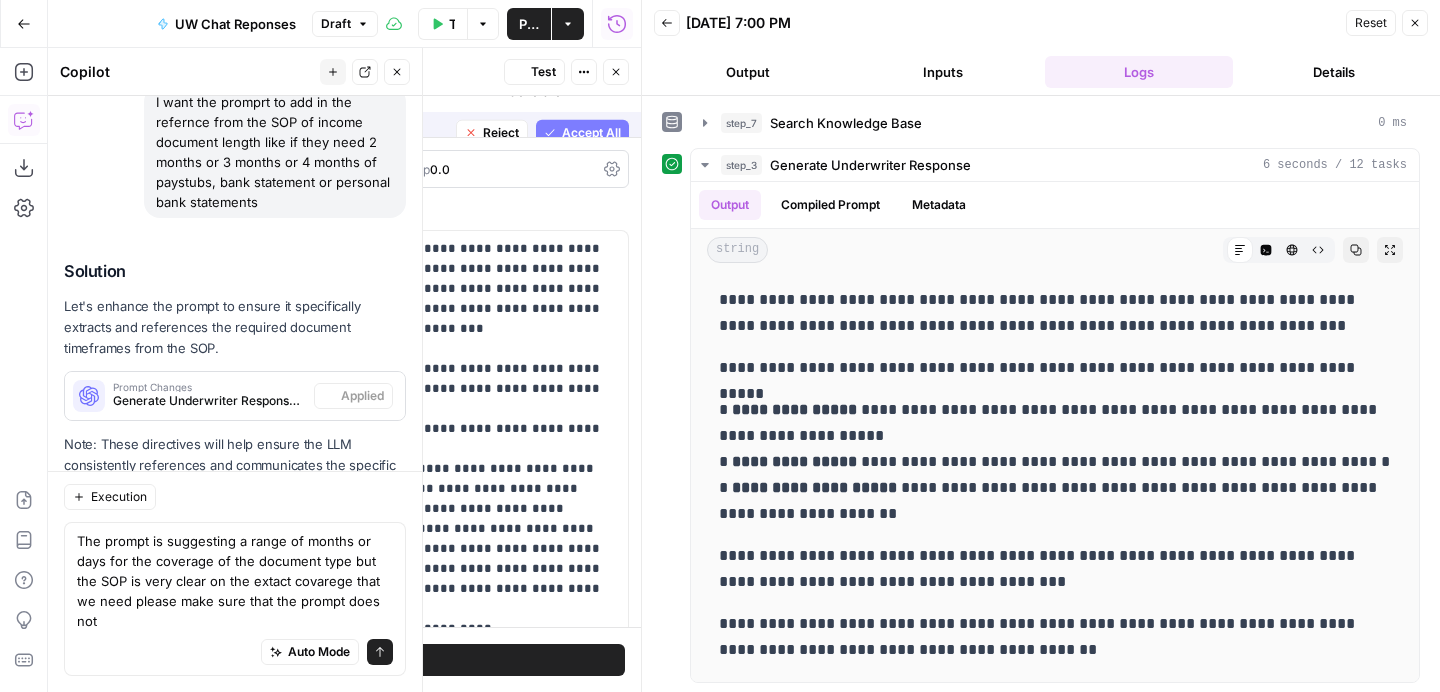 scroll, scrollTop: 1150, scrollLeft: 0, axis: vertical 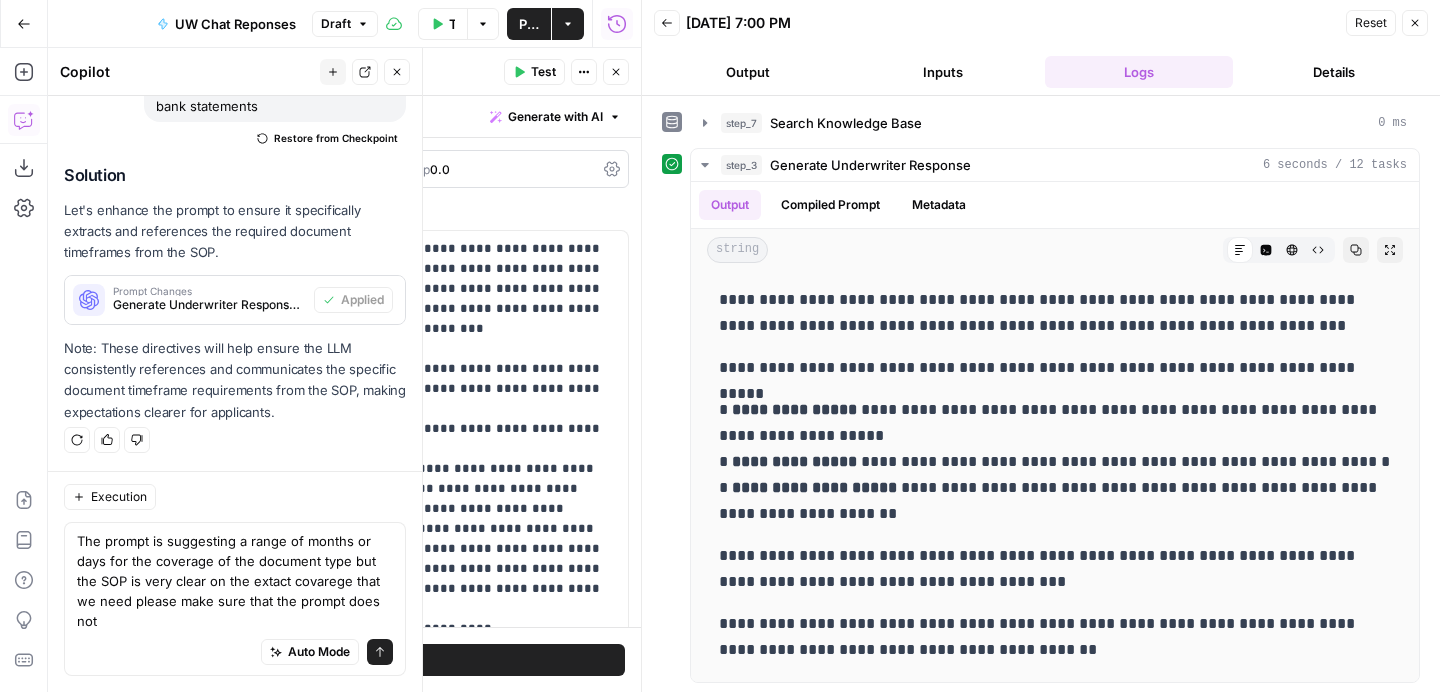 click on "Test" at bounding box center (534, 72) 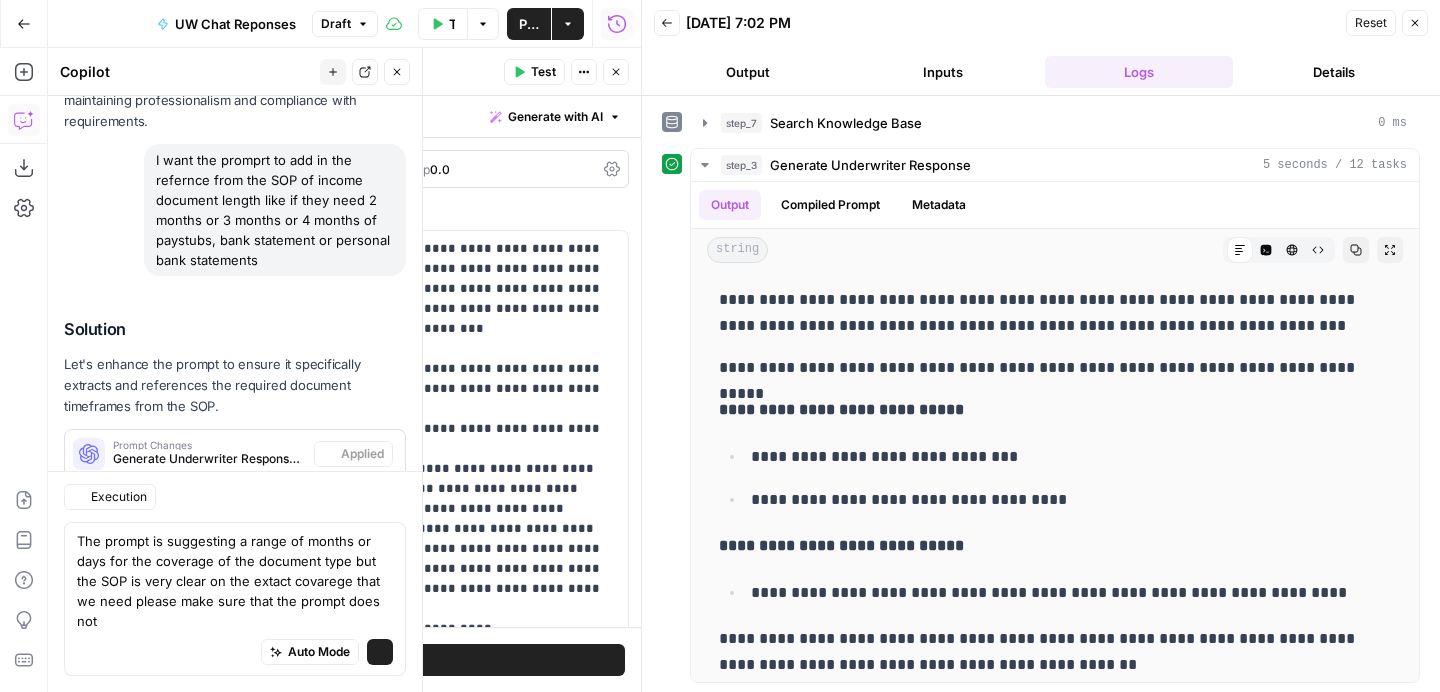 scroll, scrollTop: 1150, scrollLeft: 0, axis: vertical 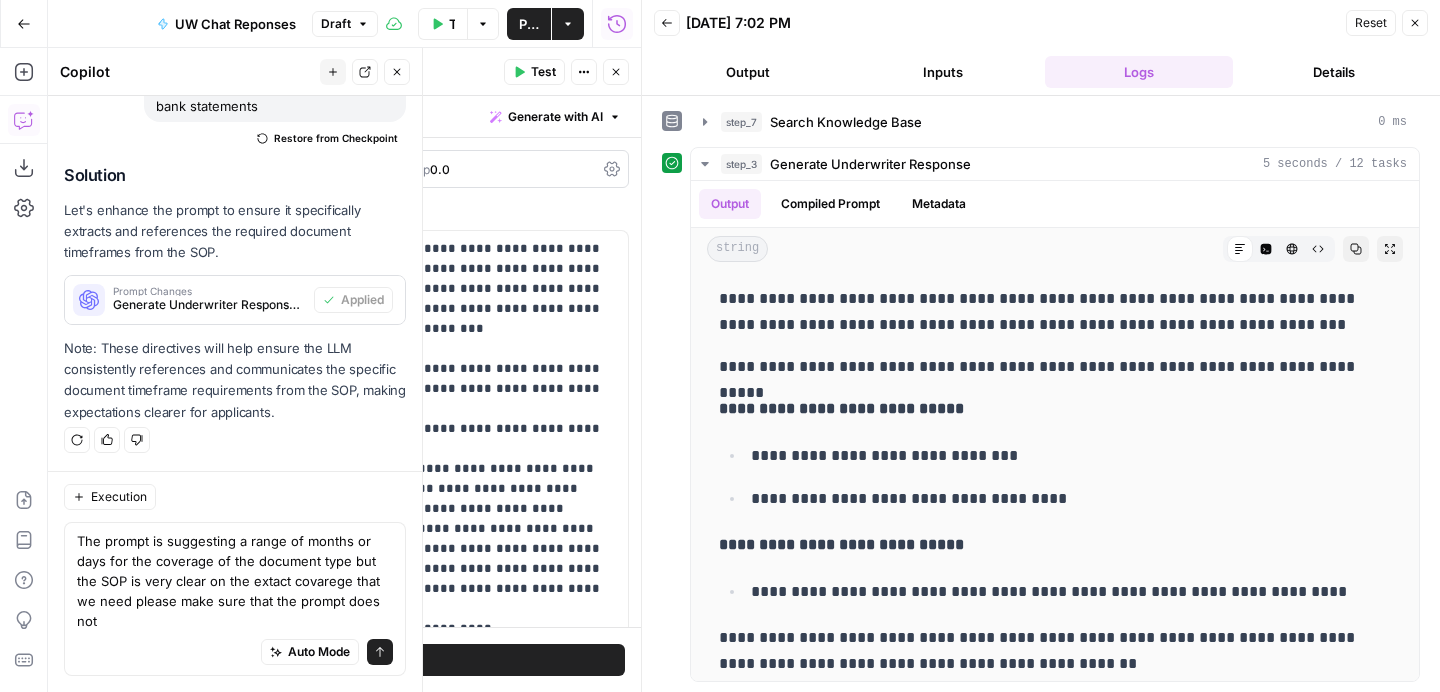 click on "Close" at bounding box center [1415, 23] 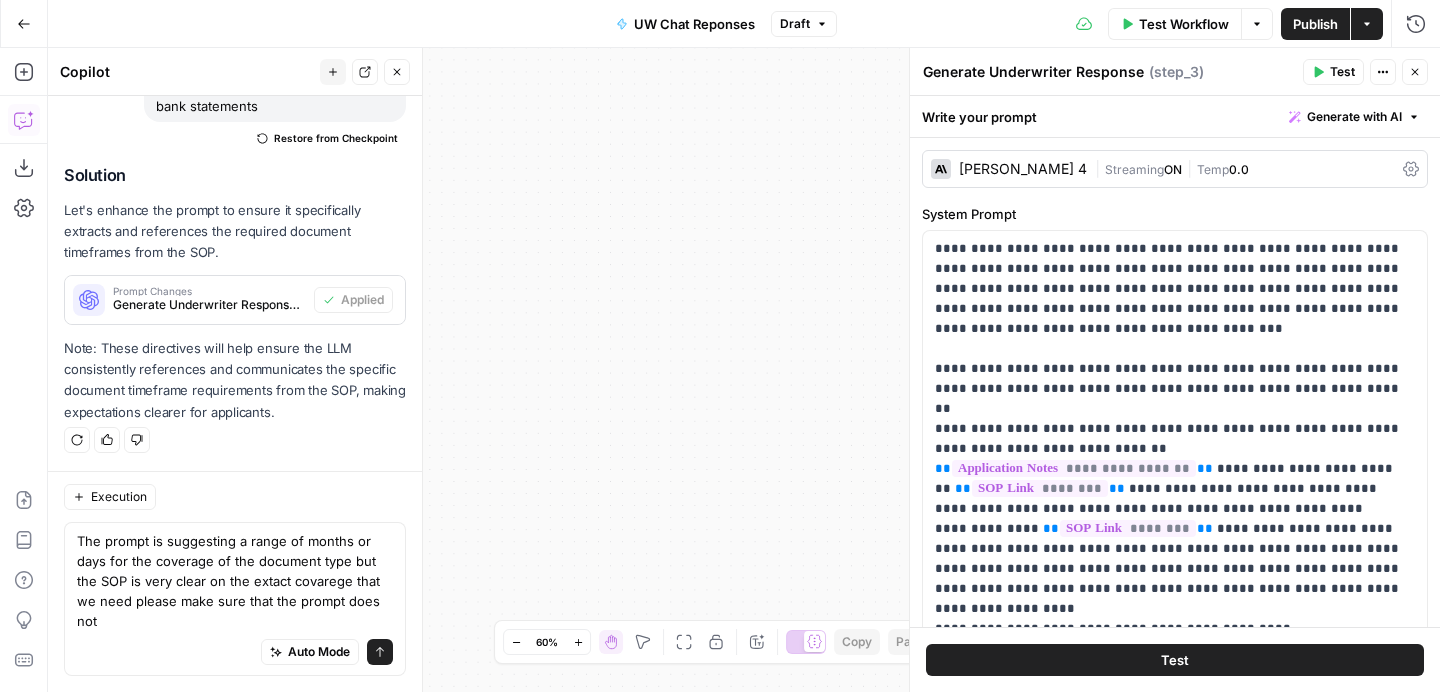 click on "Draft" at bounding box center (795, 24) 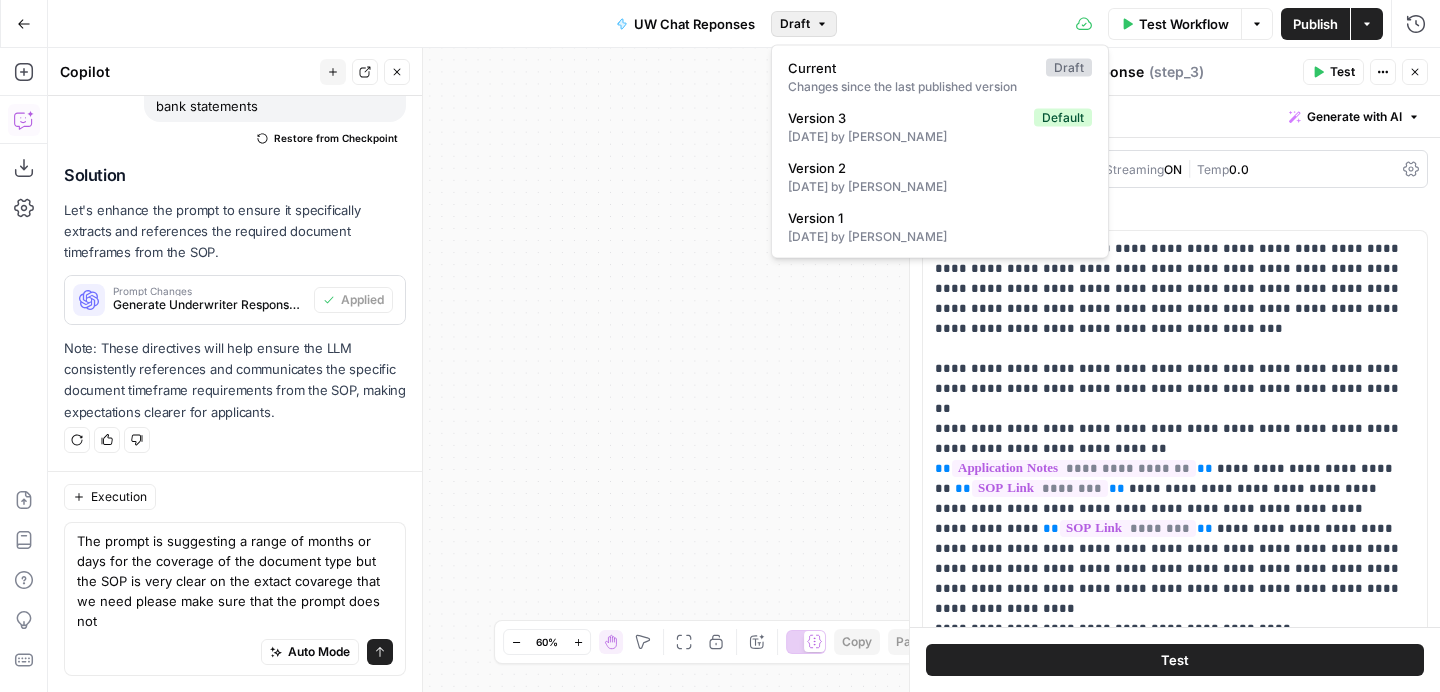 click on "Publish" at bounding box center [1315, 24] 